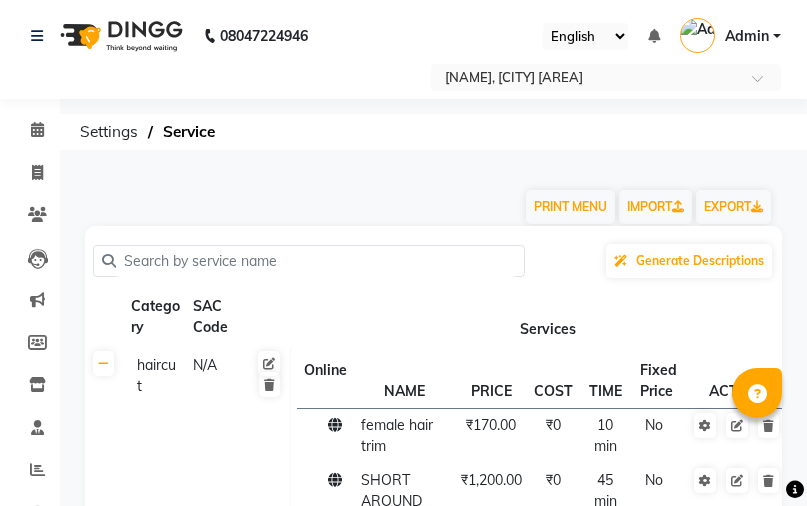 scroll, scrollTop: 1475, scrollLeft: 0, axis: vertical 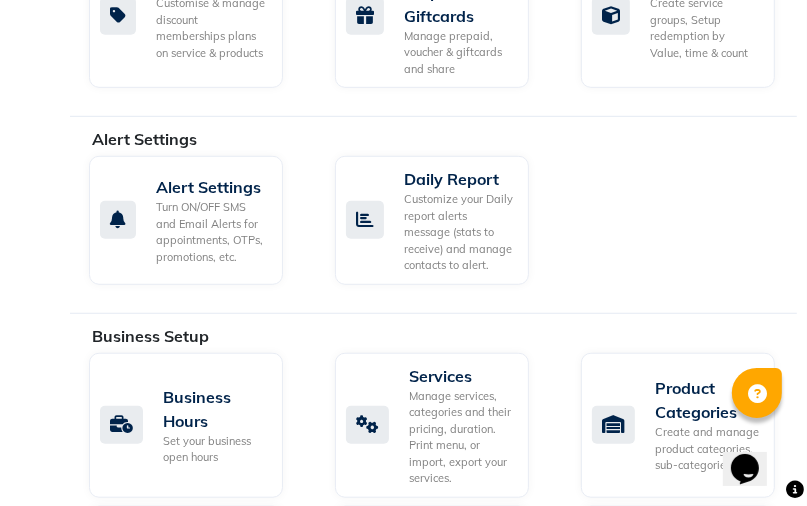select on "7904" 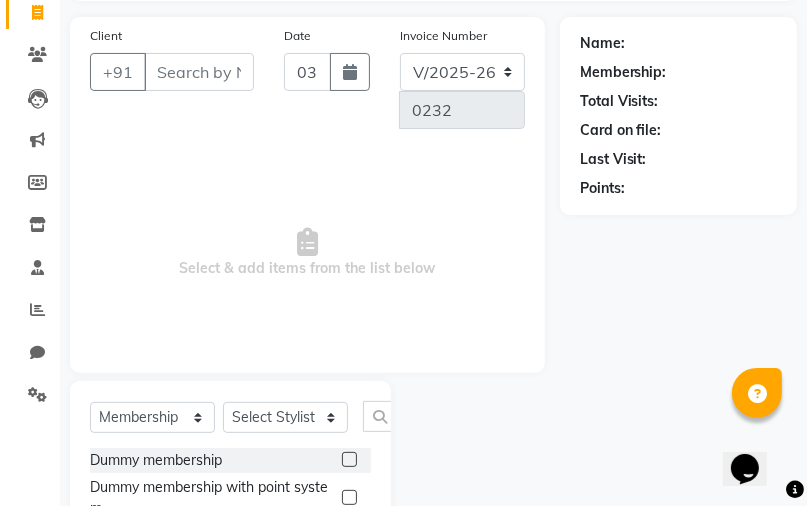 scroll, scrollTop: 264, scrollLeft: 0, axis: vertical 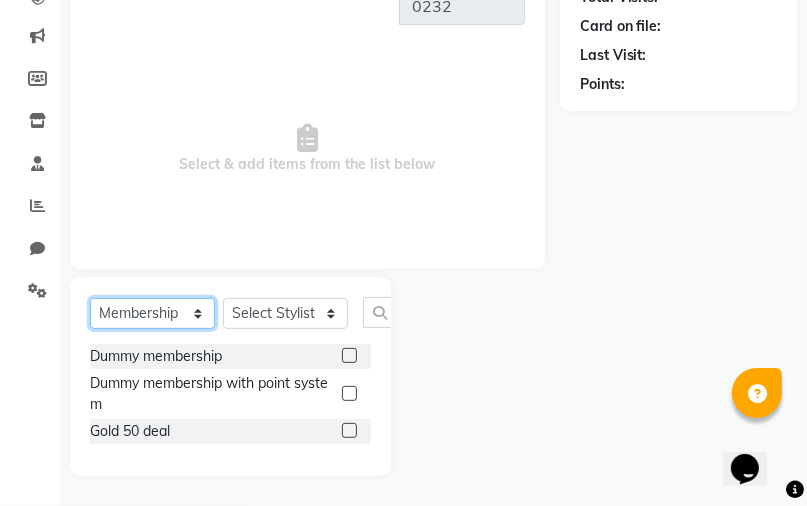 click on "Select  Service  Product  Membership  Package Voucher Prepaid Gift Card" 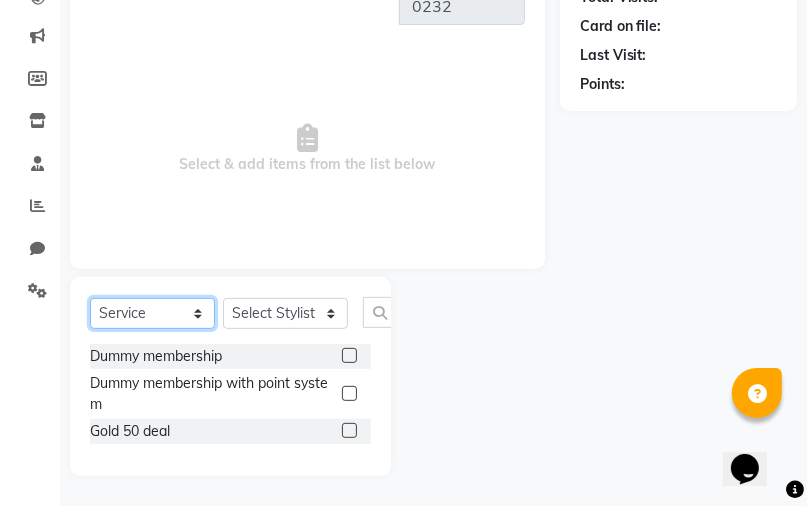 click on "Select  Service  Product  Membership  Package Voucher Prepaid Gift Card" 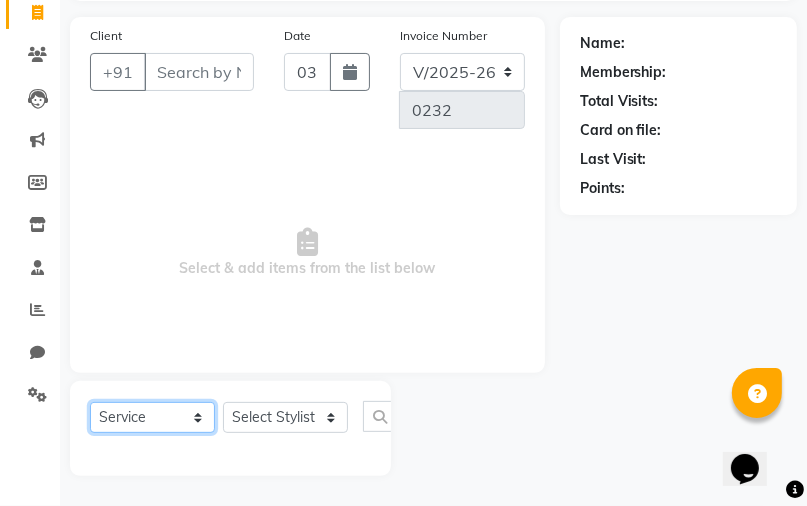 scroll, scrollTop: 160, scrollLeft: 0, axis: vertical 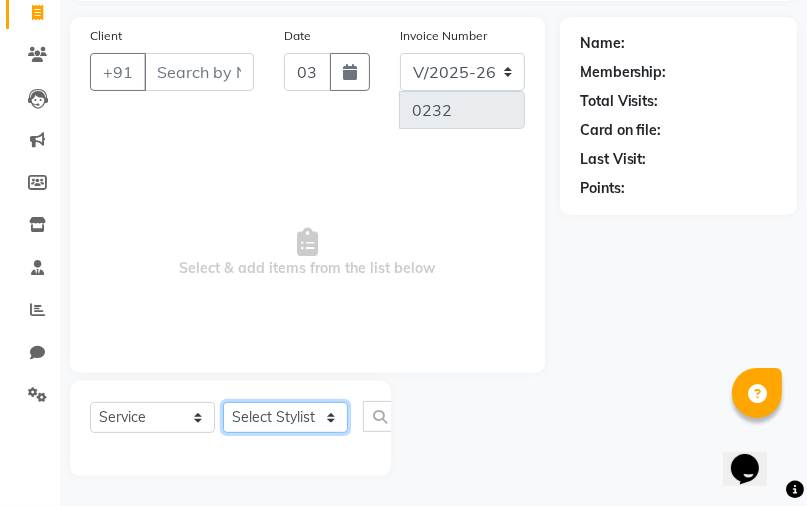 click on "Select Stylist [LAST] [LAST] [LAST] [LAST]" 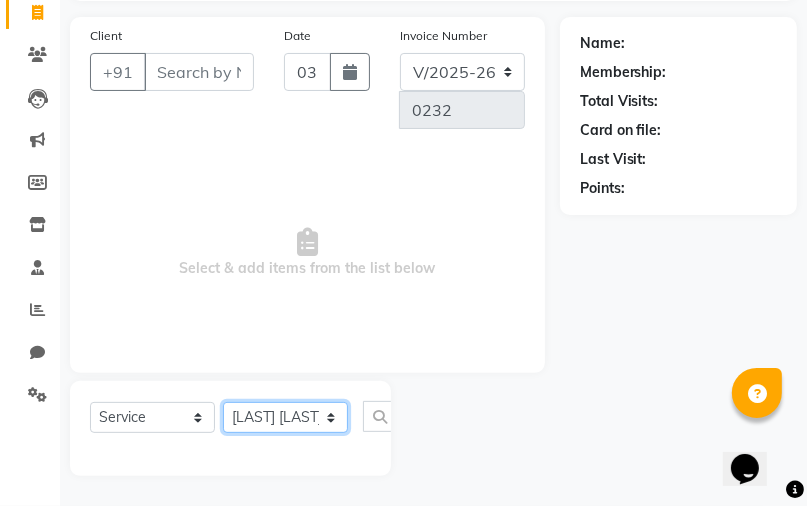 click on "Select Stylist [LAST] [LAST] [LAST] [LAST]" 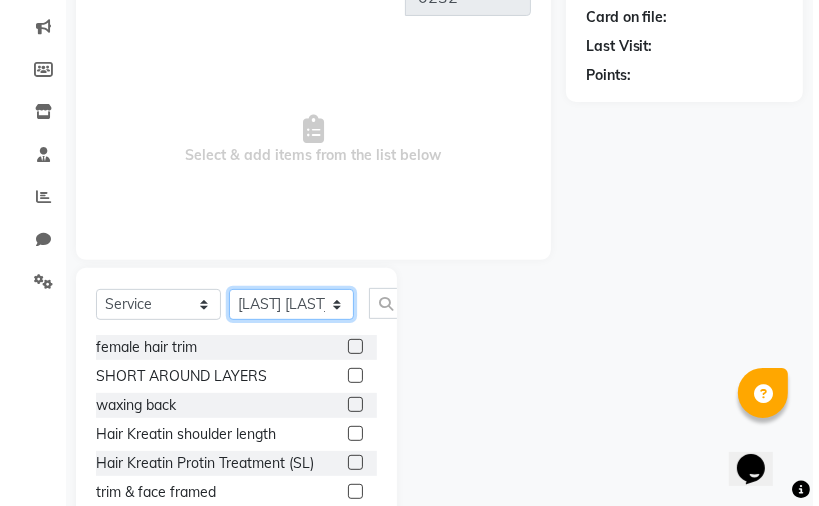 scroll, scrollTop: 40, scrollLeft: 0, axis: vertical 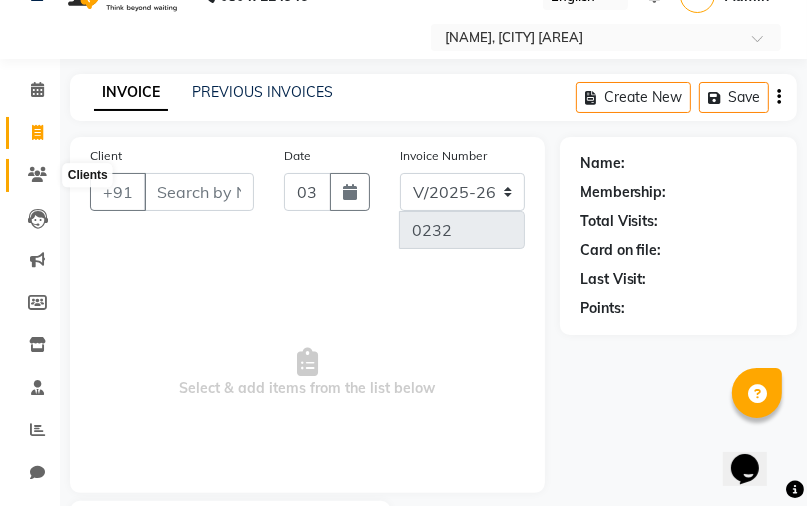 click 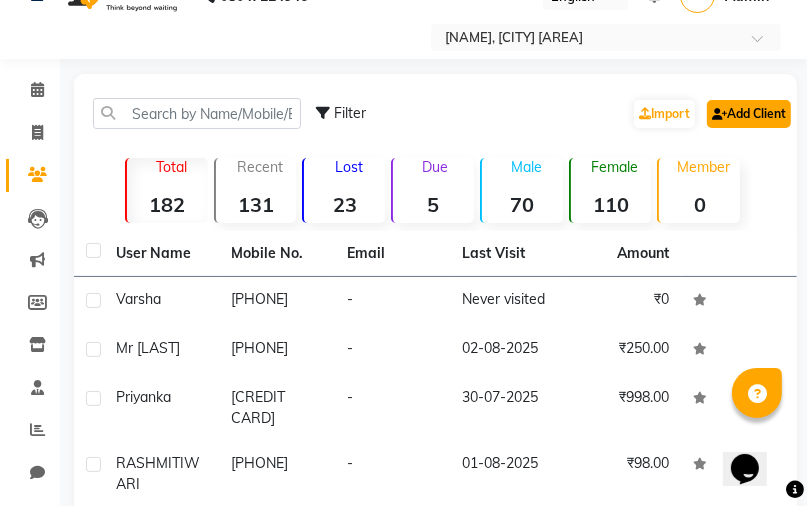 click on "Add Client" 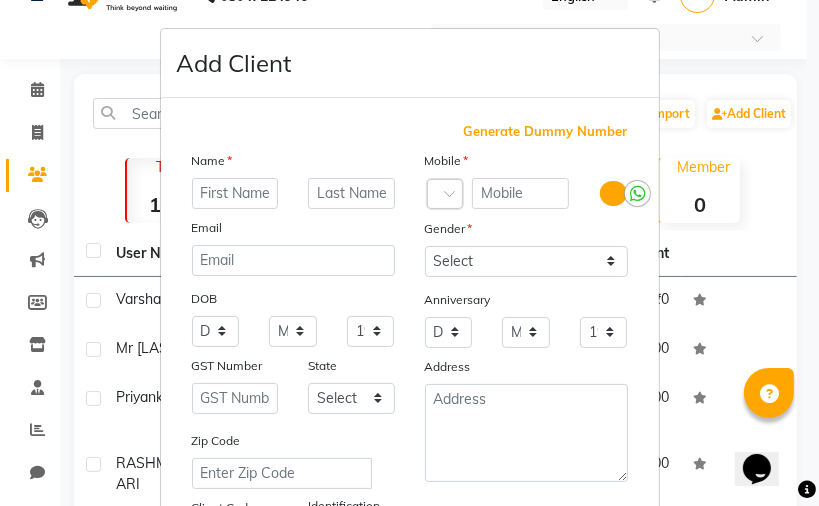 click at bounding box center [235, 193] 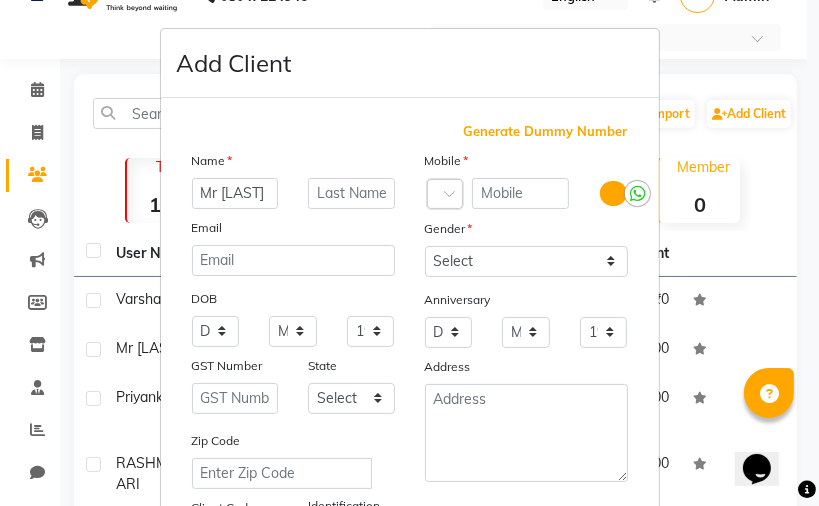 scroll, scrollTop: 0, scrollLeft: 7, axis: horizontal 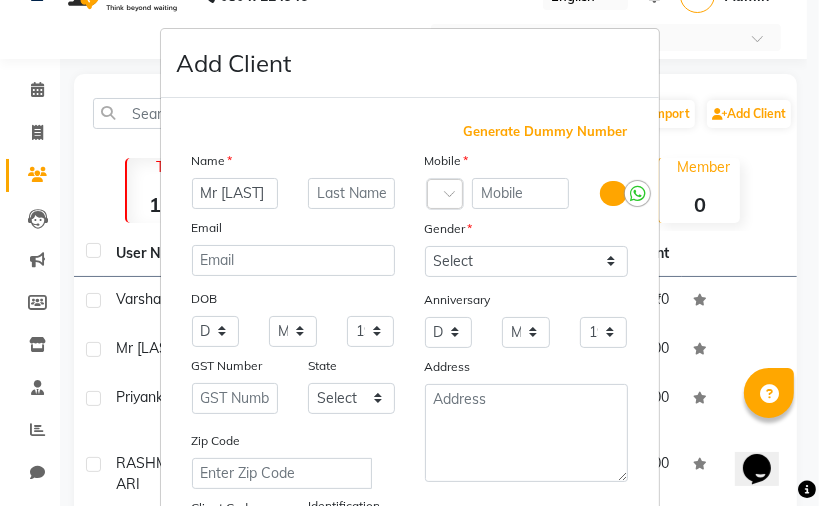 click on "Mr [LAST]" at bounding box center [235, 193] 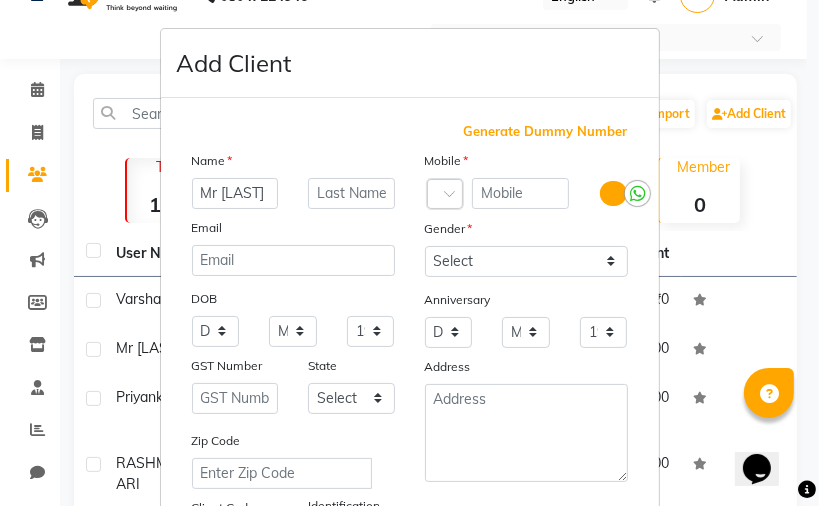scroll, scrollTop: 0, scrollLeft: 0, axis: both 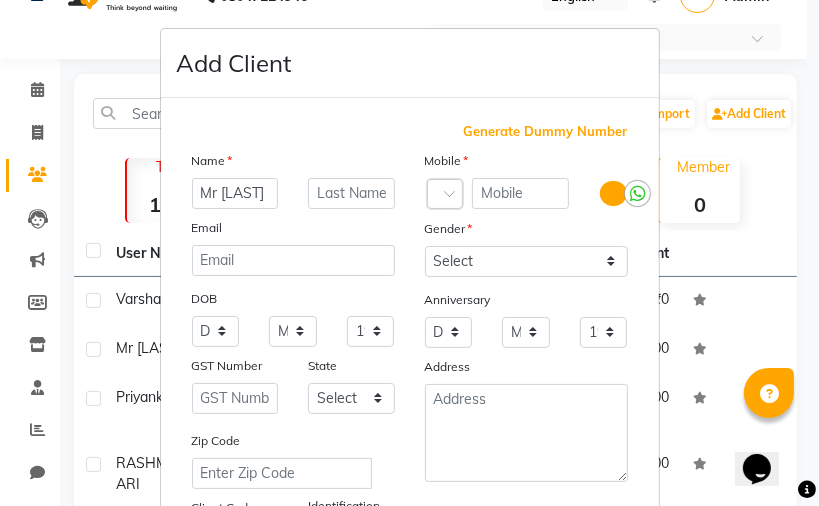 type on "Mr [LAST]" 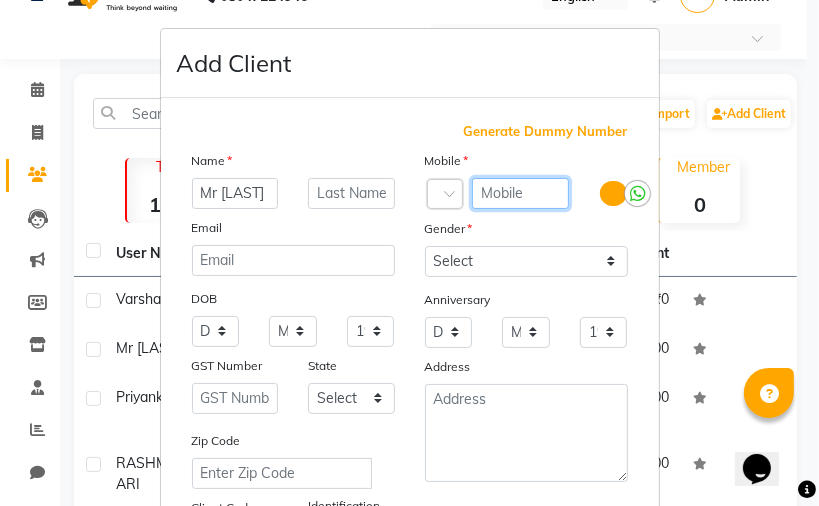 click at bounding box center (521, 193) 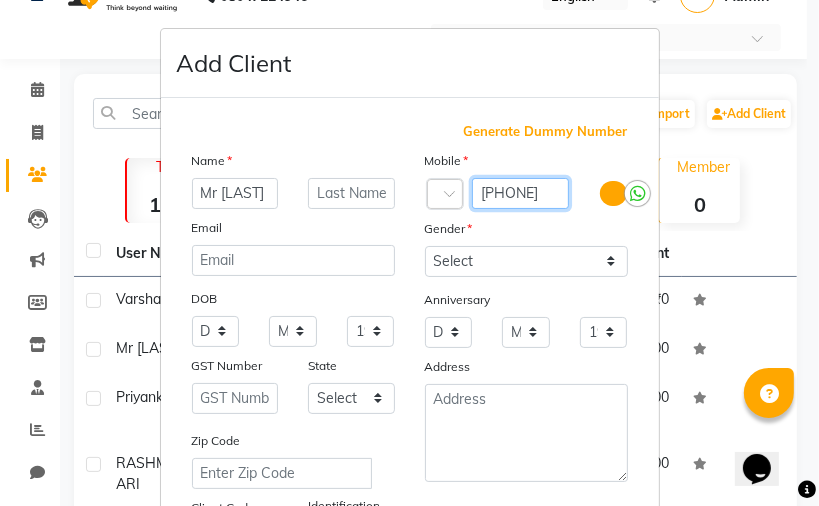 scroll, scrollTop: 0, scrollLeft: 4, axis: horizontal 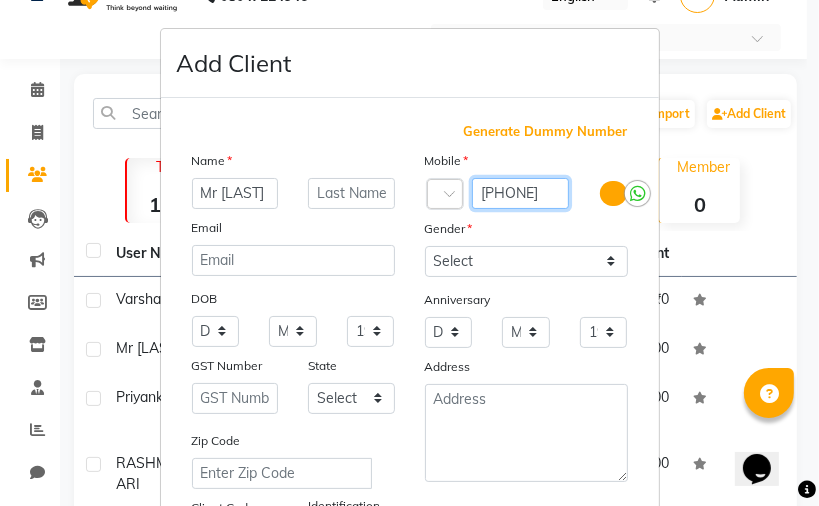 type on "[PHONE]" 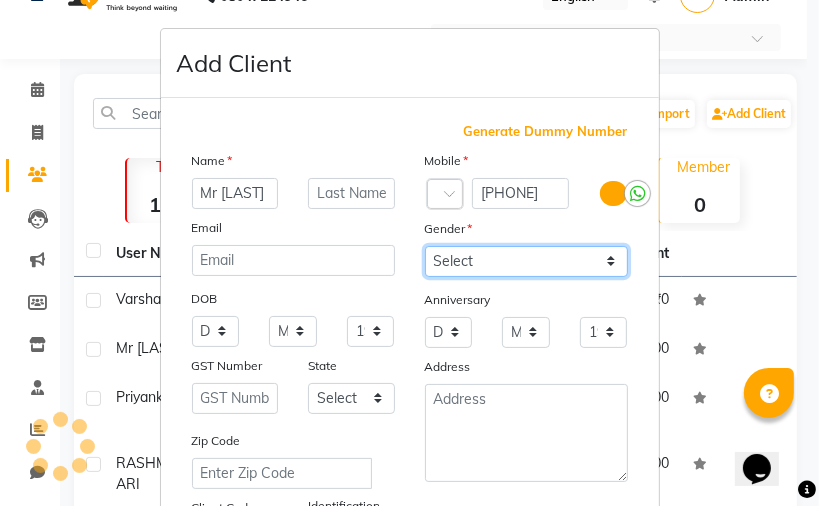 scroll, scrollTop: 0, scrollLeft: 0, axis: both 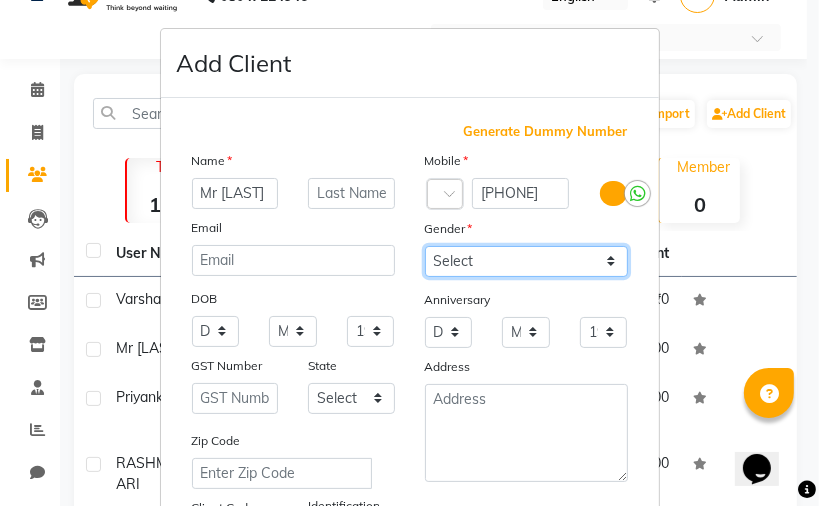 select on "male" 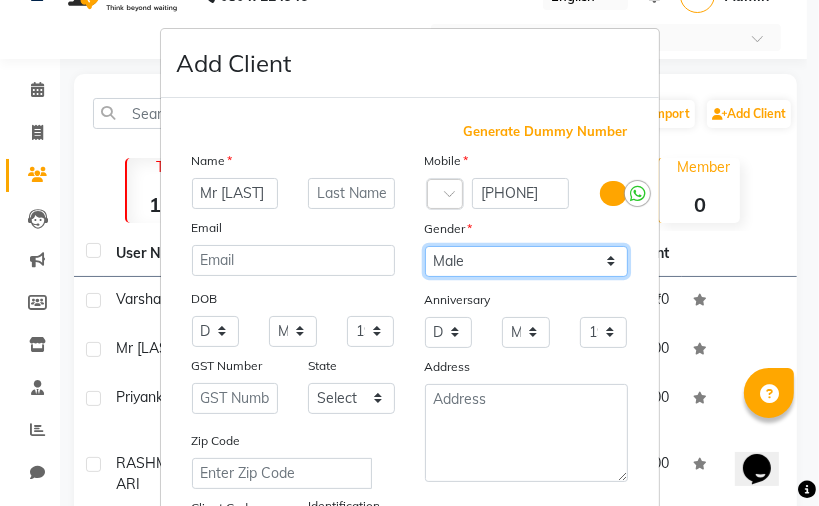 click on "Select Male Female Other Prefer Not To Say" at bounding box center (526, 261) 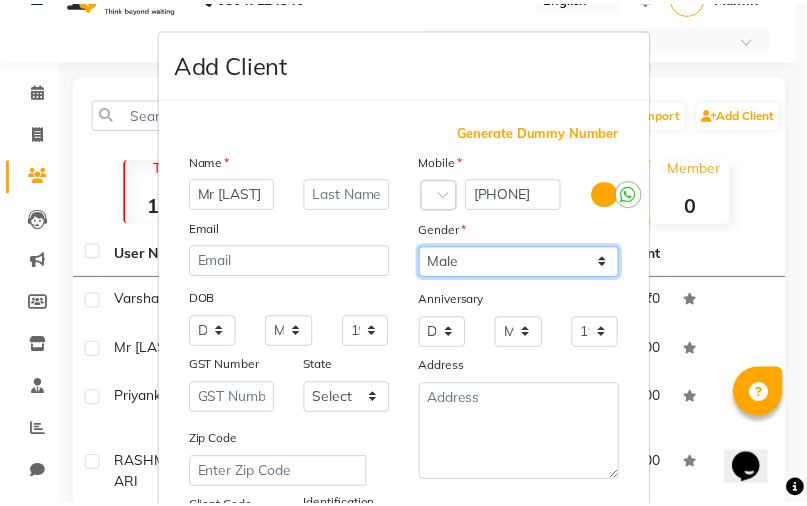 scroll, scrollTop: 456, scrollLeft: 0, axis: vertical 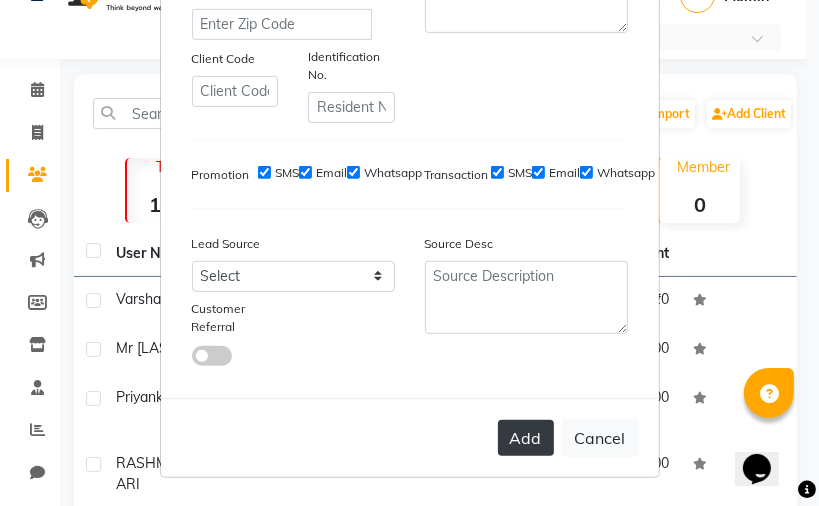 click on "Add" at bounding box center [526, 438] 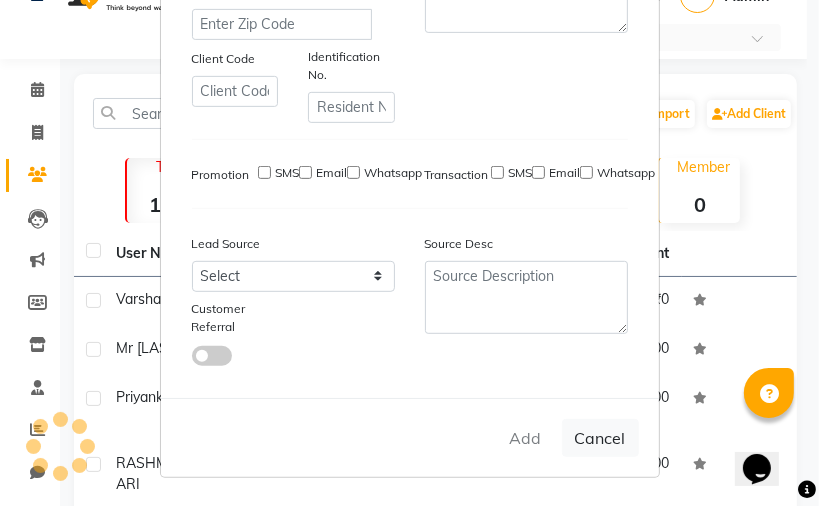 type 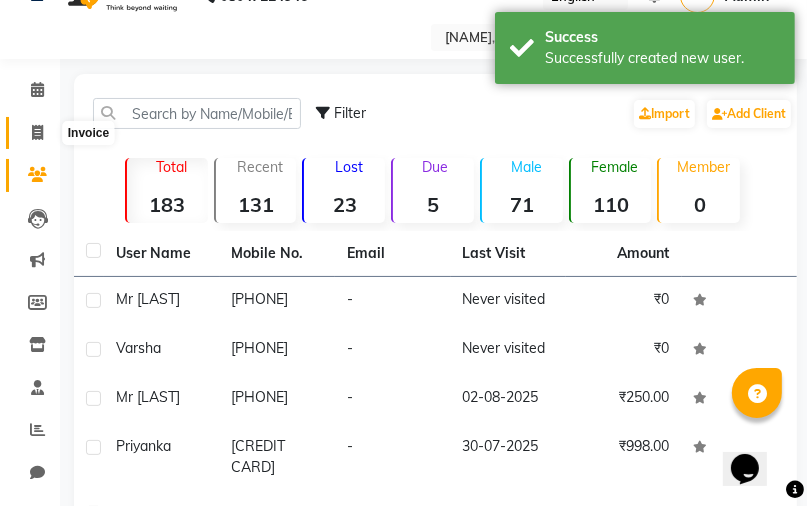 click 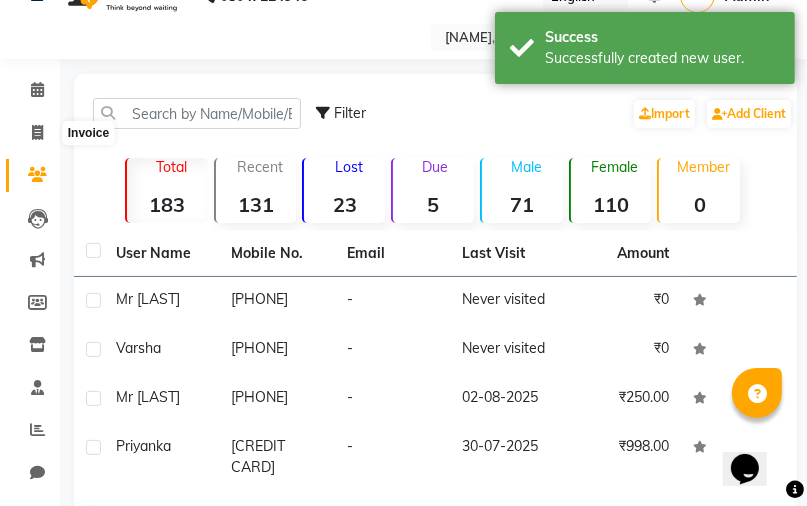 select on "7904" 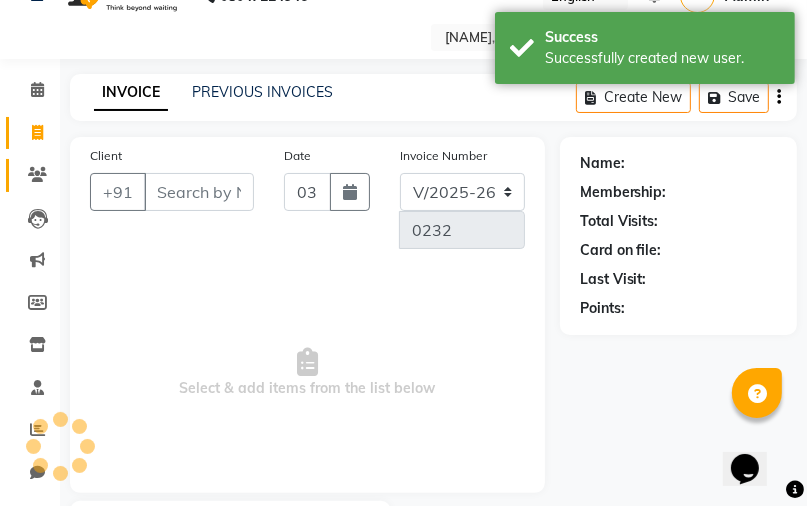 scroll, scrollTop: 160, scrollLeft: 0, axis: vertical 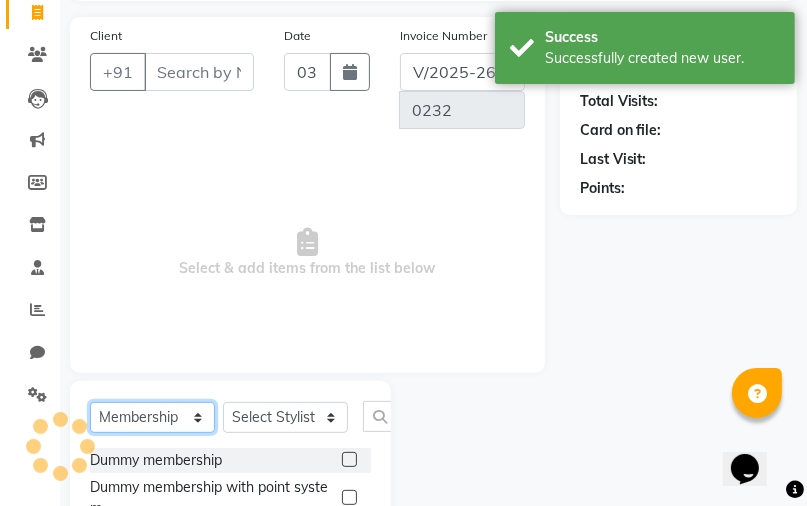 drag, startPoint x: 192, startPoint y: 416, endPoint x: 192, endPoint y: 404, distance: 12 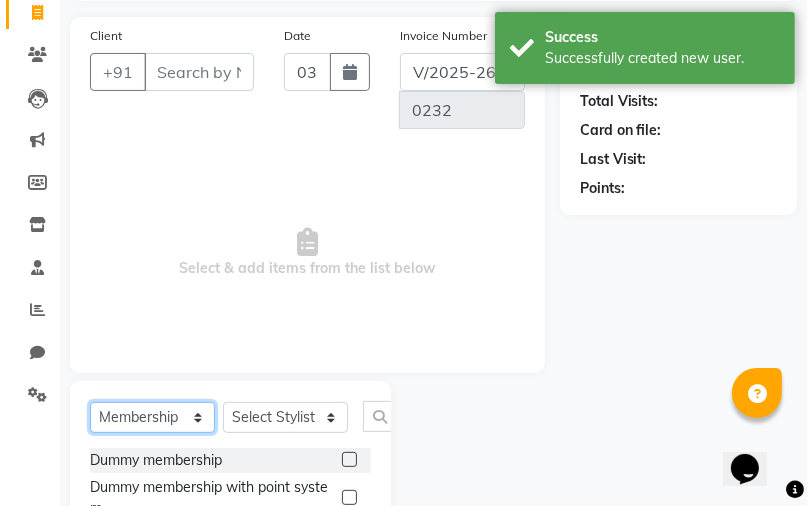 select on "service" 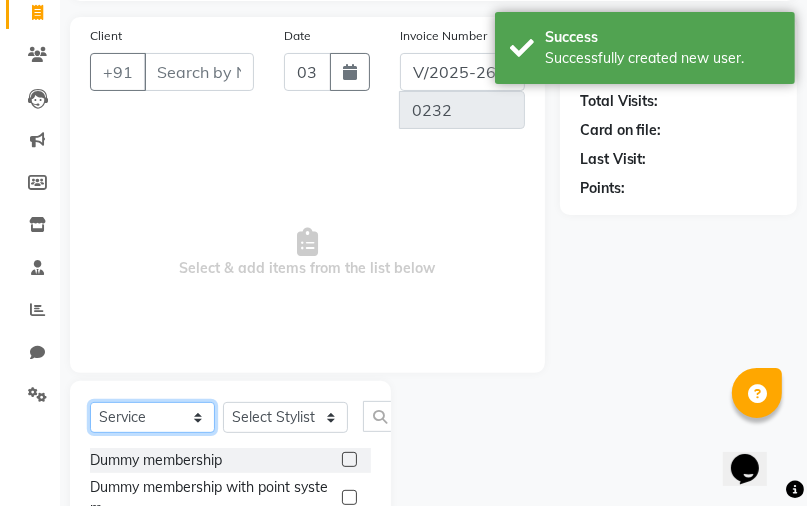 click on "Select  Service  Product  Membership  Package Voucher Prepaid Gift Card" 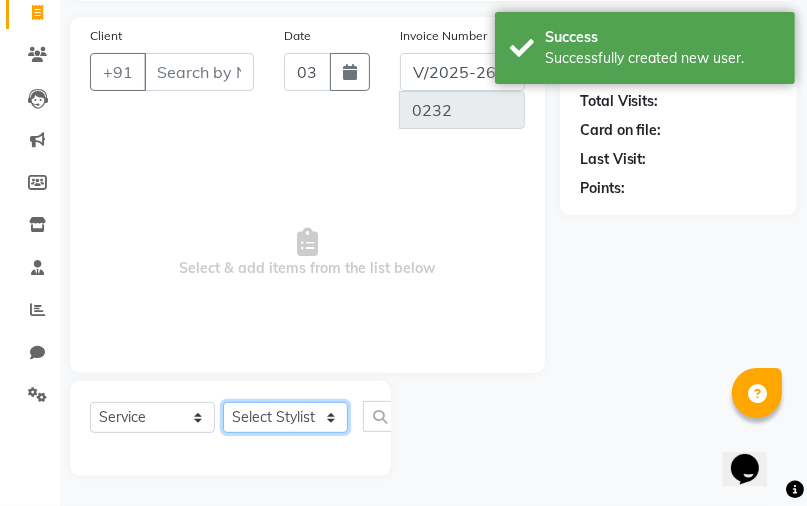 click on "Select Stylist [LAST] [LAST] [LAST] [LAST]" 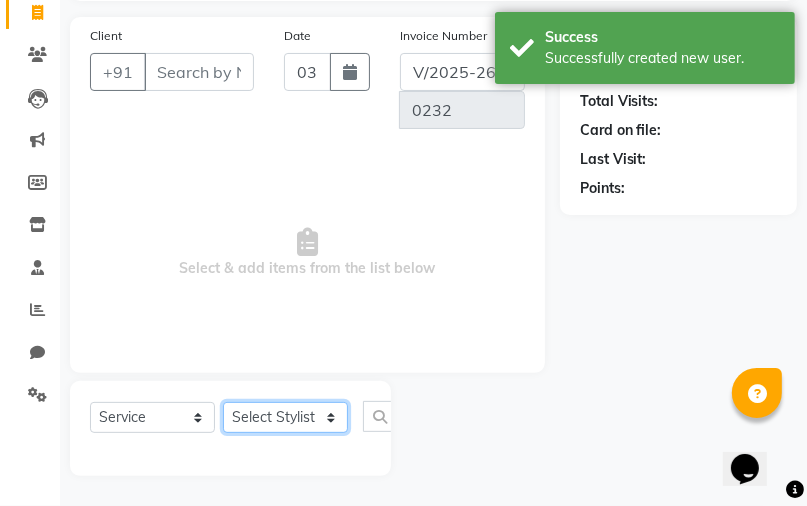 select on "70860" 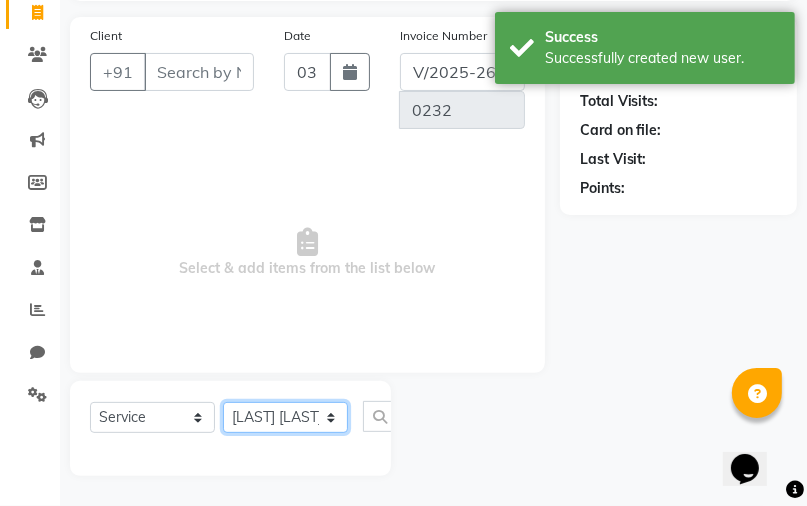click on "Select Stylist [LAST] [LAST] [LAST] [LAST]" 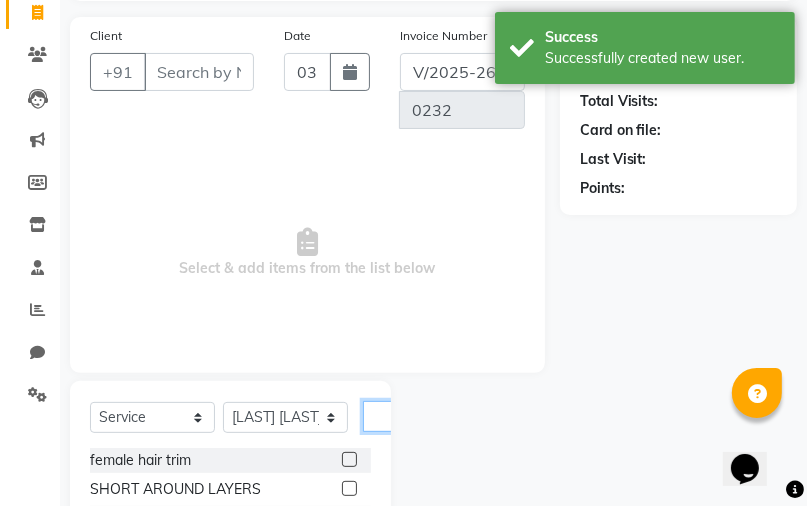 click 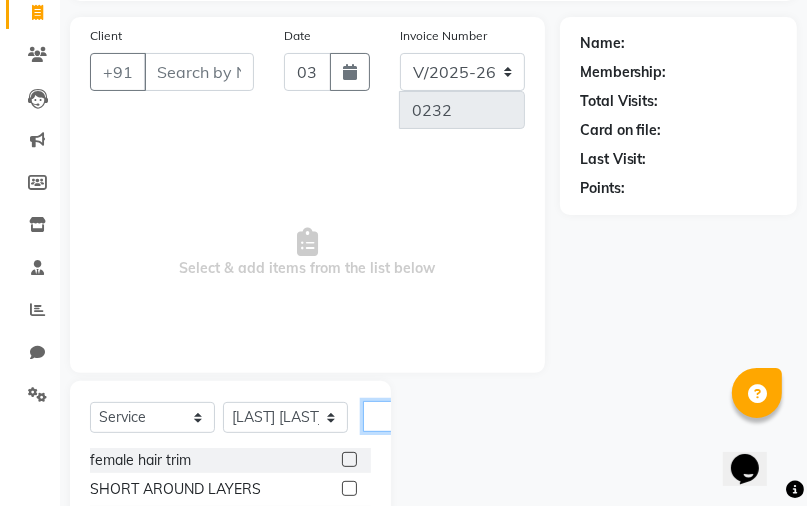 scroll, scrollTop: 0, scrollLeft: 4, axis: horizontal 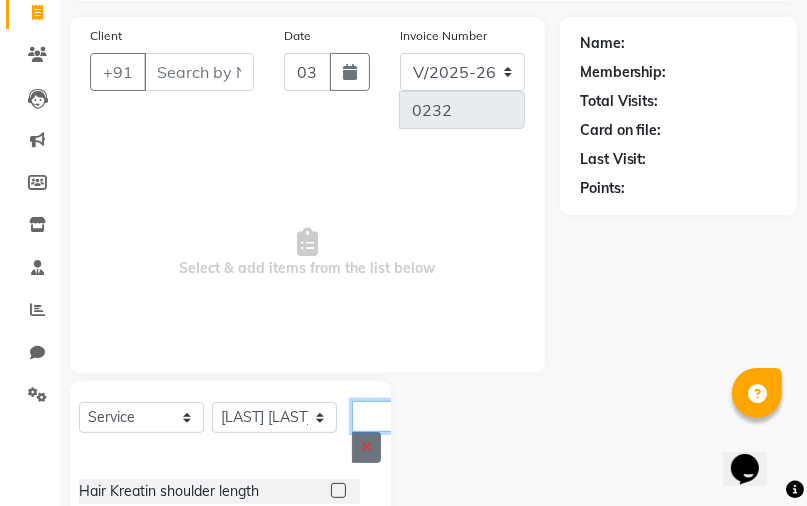 type on "th" 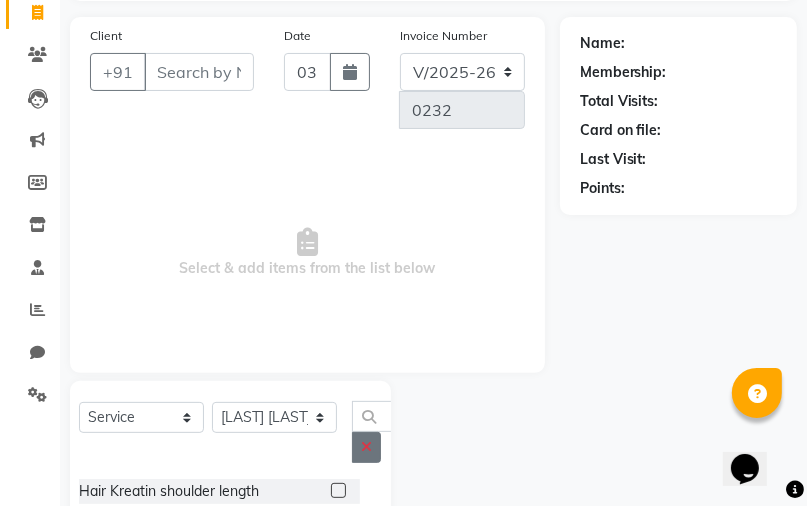 scroll, scrollTop: 0, scrollLeft: 0, axis: both 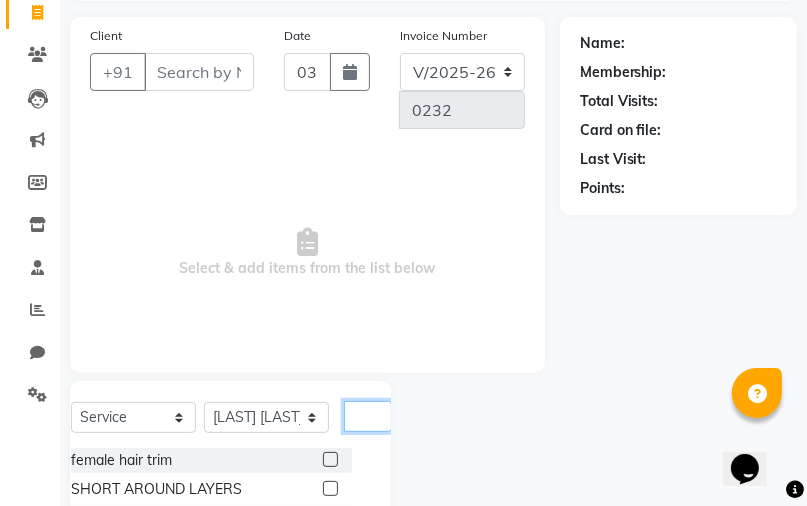 click 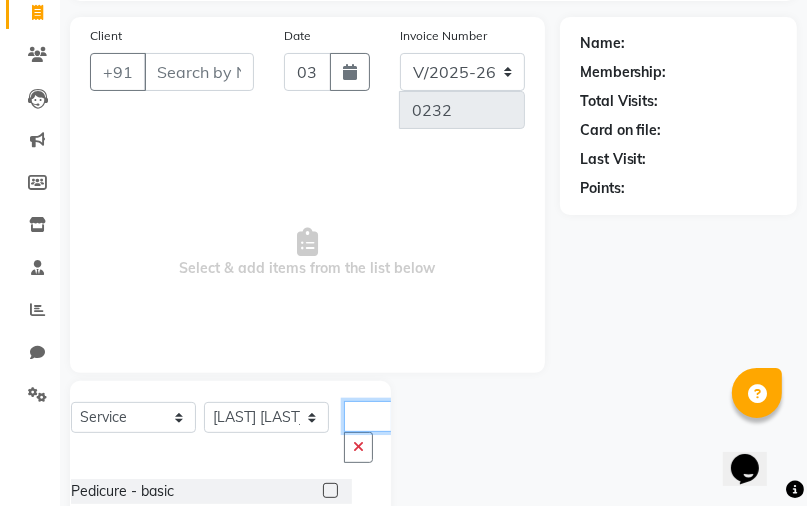 scroll, scrollTop: 0, scrollLeft: 22, axis: horizontal 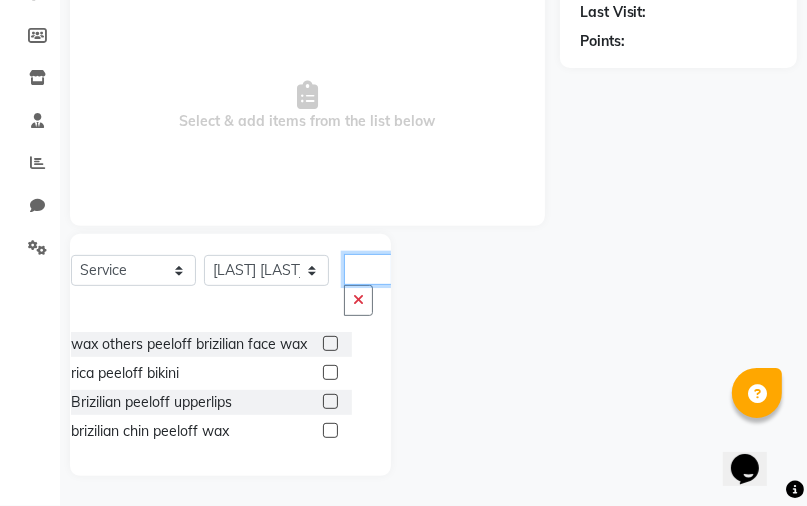click on "pee" 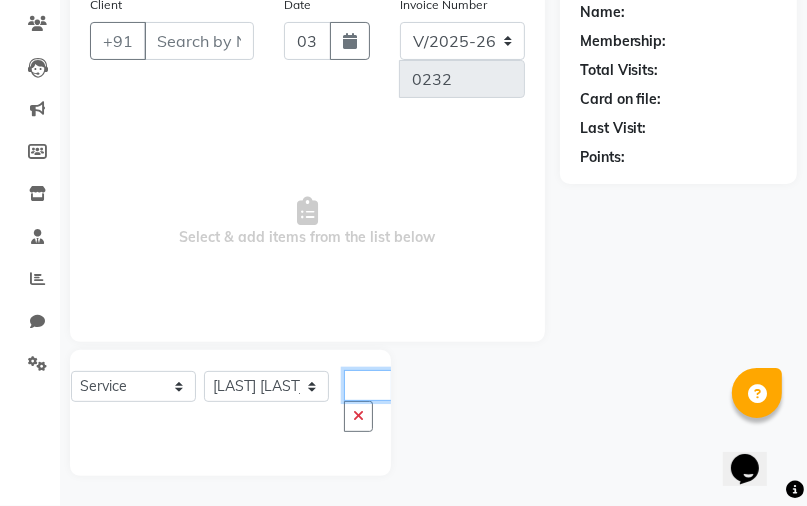 scroll, scrollTop: 0, scrollLeft: 28, axis: horizontal 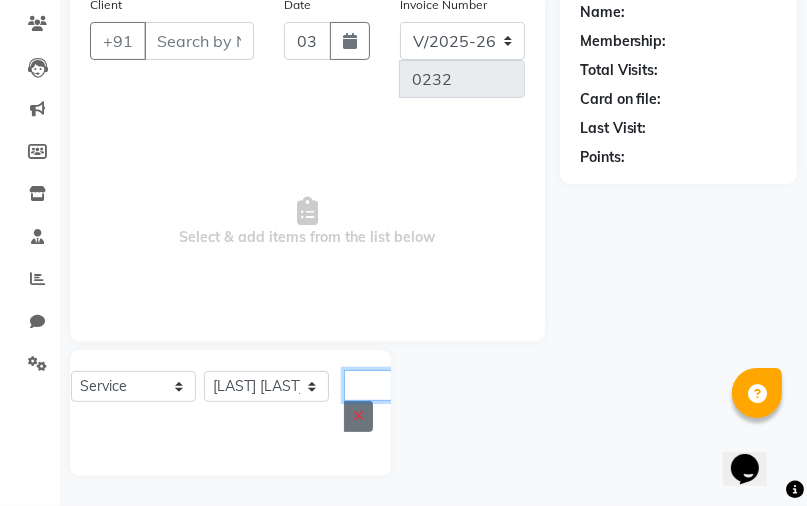 type on "pethe" 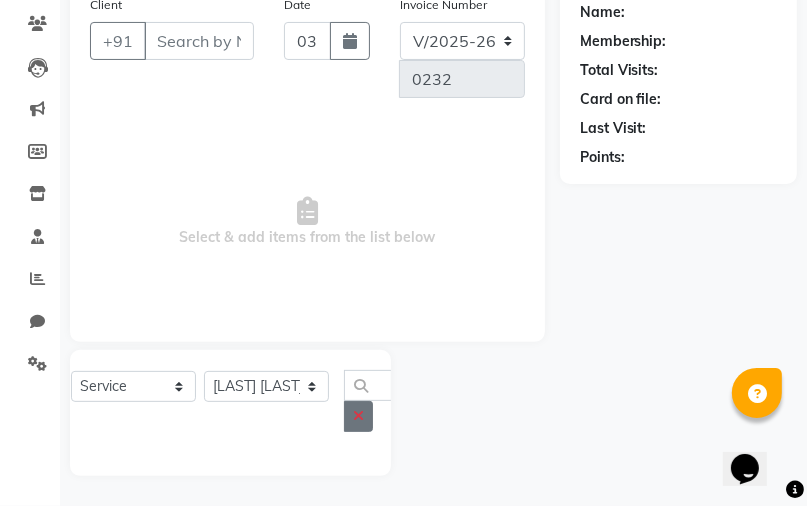 scroll, scrollTop: 0, scrollLeft: 0, axis: both 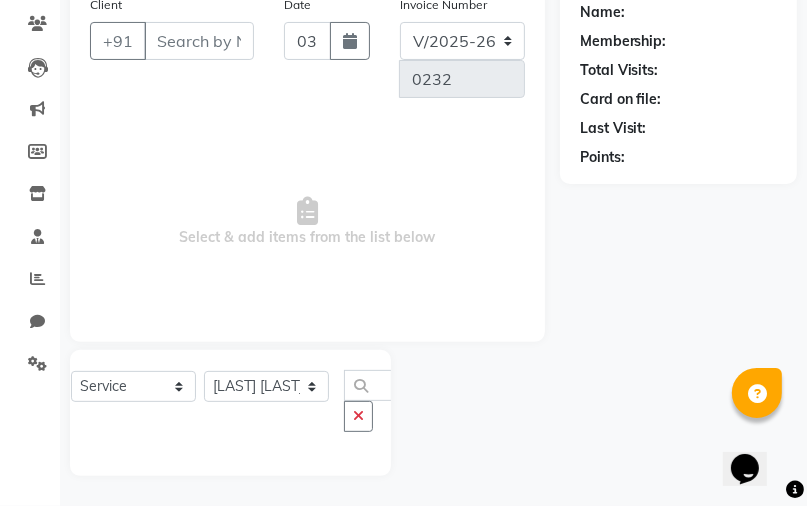 drag, startPoint x: 356, startPoint y: 428, endPoint x: 364, endPoint y: 415, distance: 15.264338 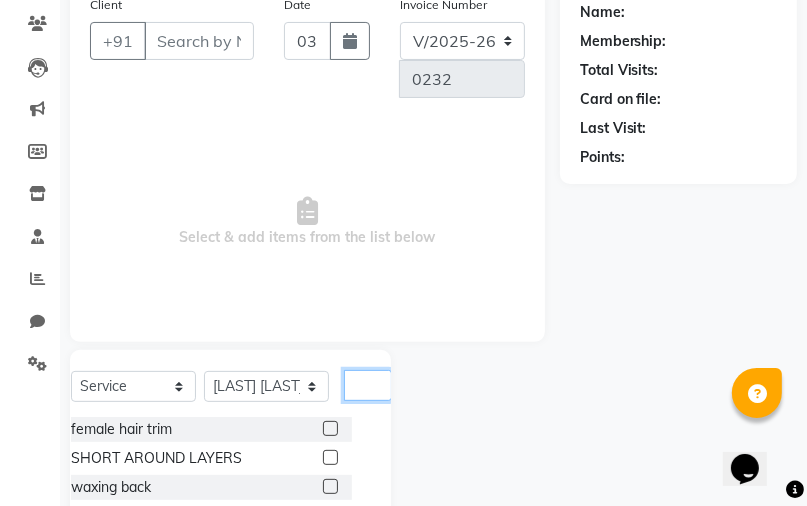 click 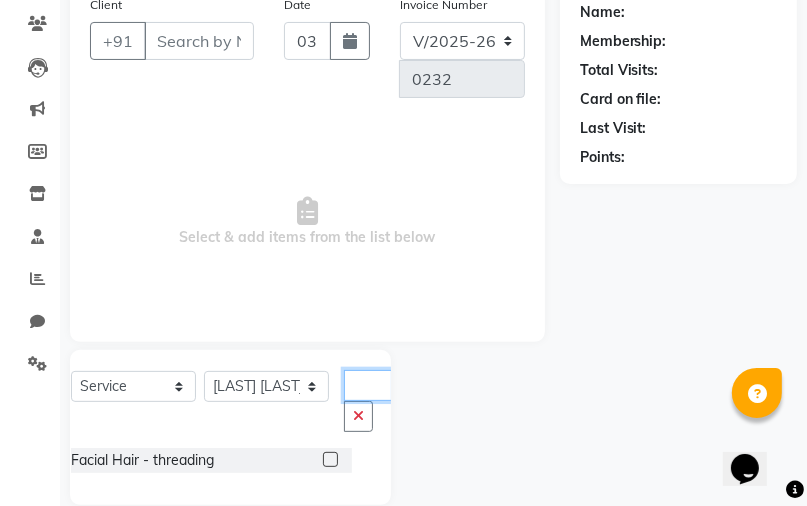 scroll, scrollTop: 0, scrollLeft: 32, axis: horizontal 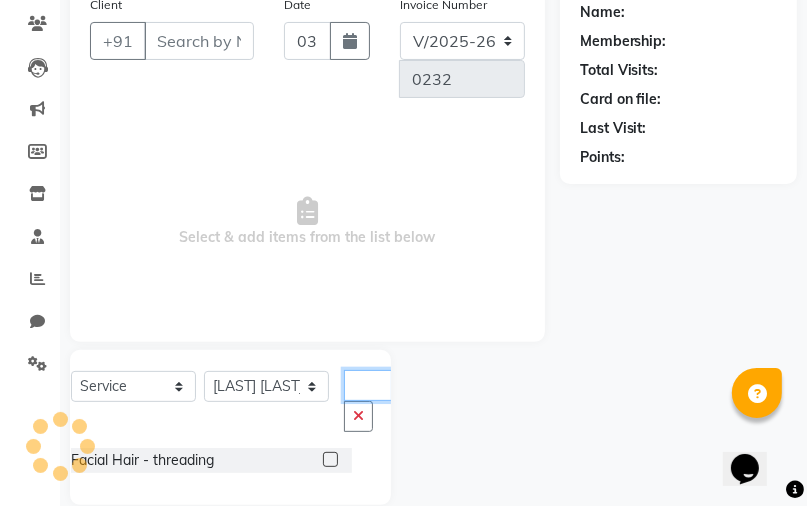 type on "threa" 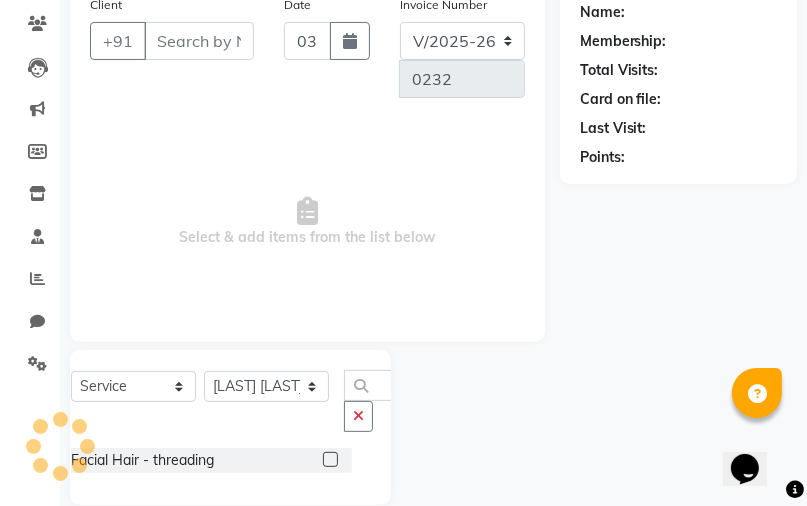 scroll, scrollTop: 0, scrollLeft: 0, axis: both 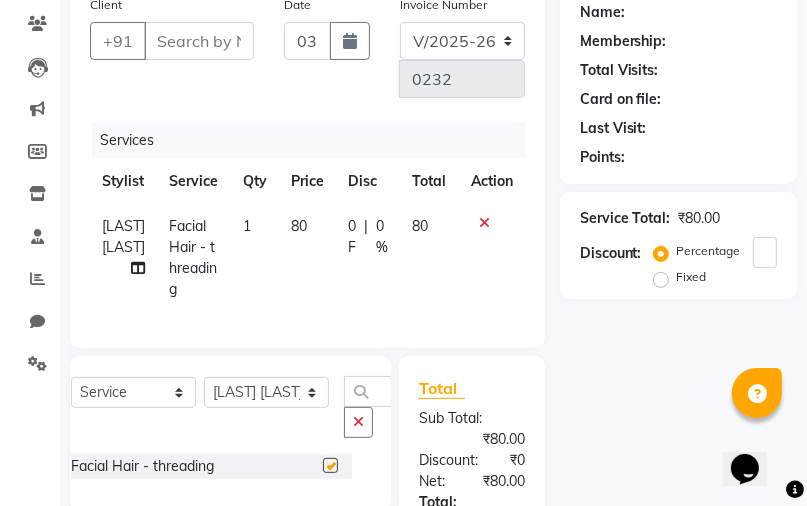 checkbox on "false" 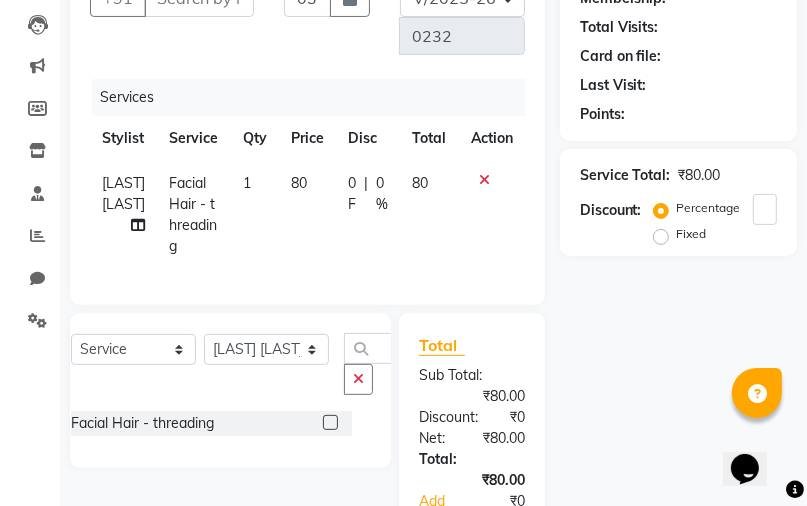 scroll, scrollTop: 271, scrollLeft: 0, axis: vertical 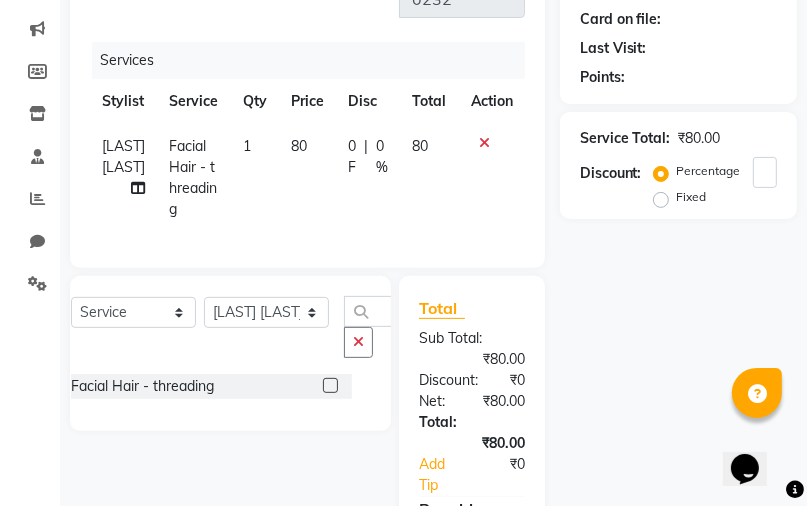 click on "80" 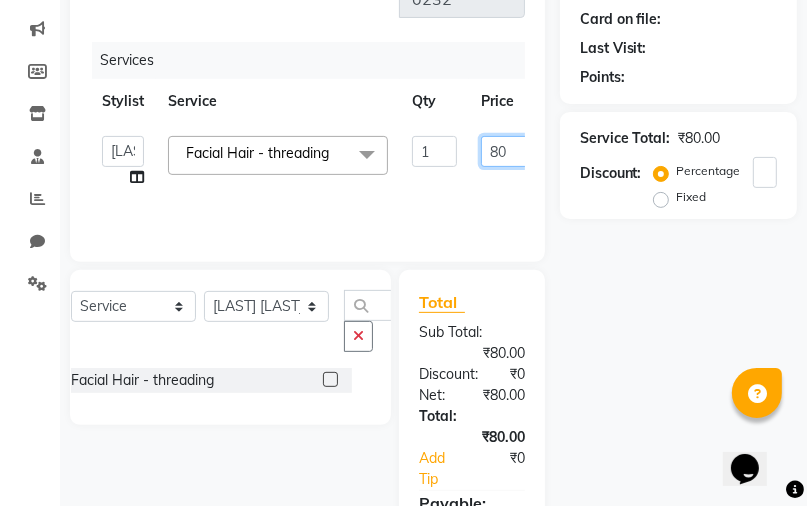 click on "80" 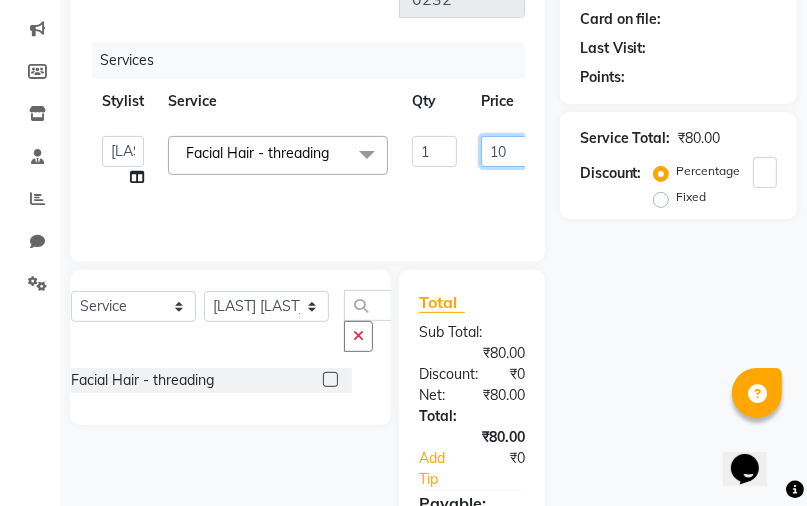 type on "100" 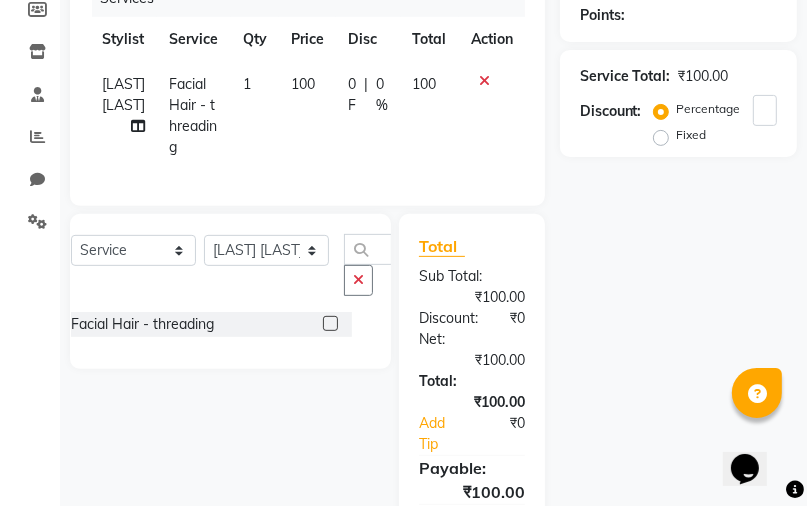 scroll, scrollTop: 164, scrollLeft: 0, axis: vertical 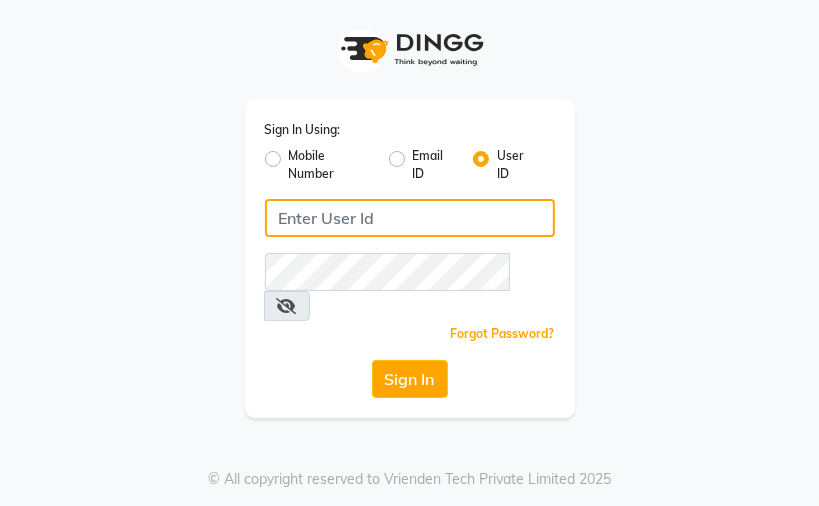 click 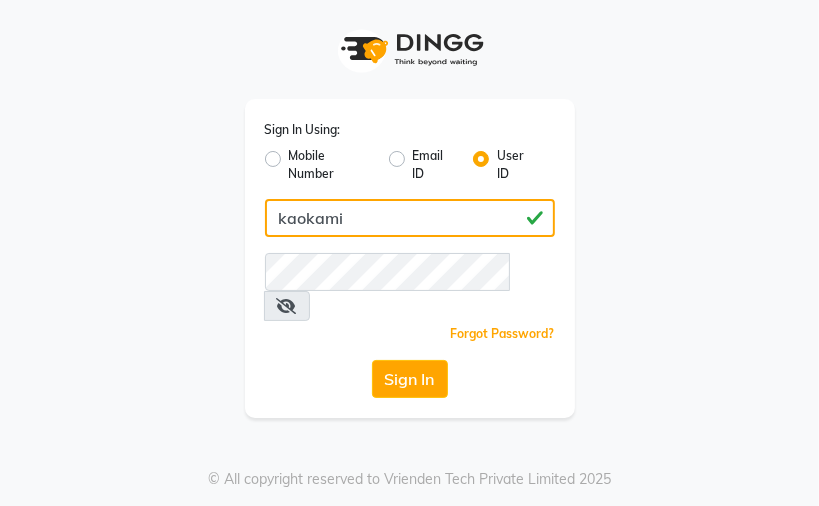 type on "kaokami" 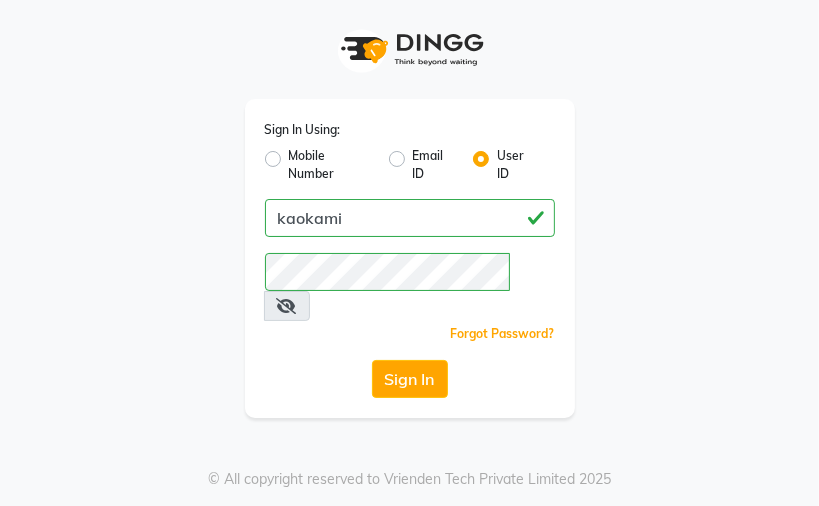 click on "Sign In" 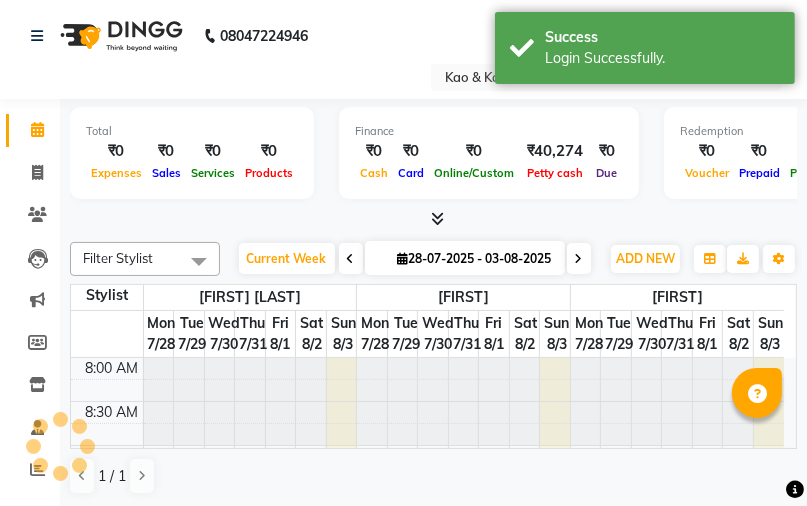 scroll, scrollTop: 0, scrollLeft: 0, axis: both 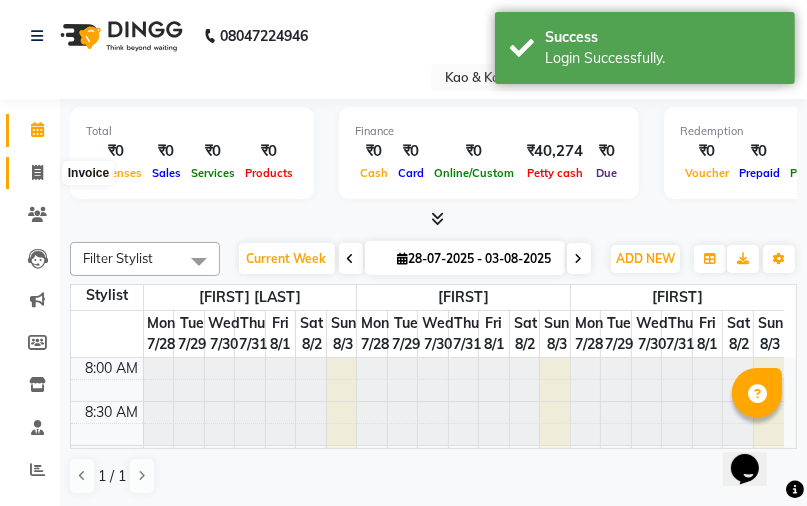 click 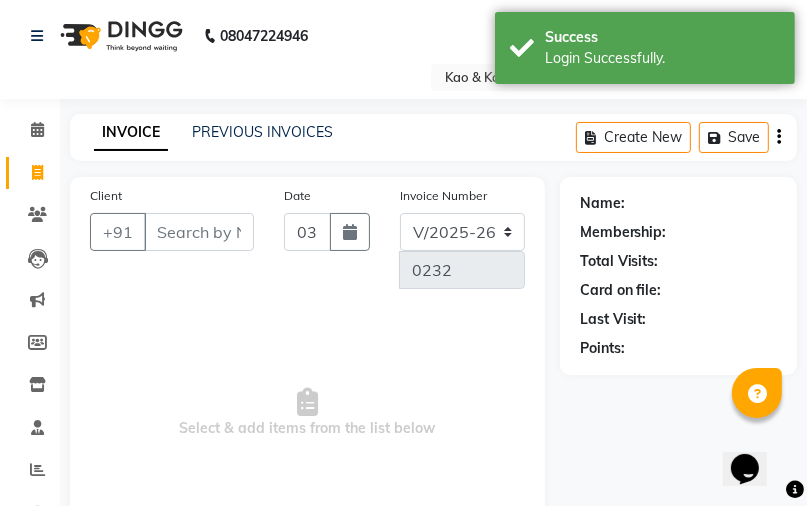 select on "membership" 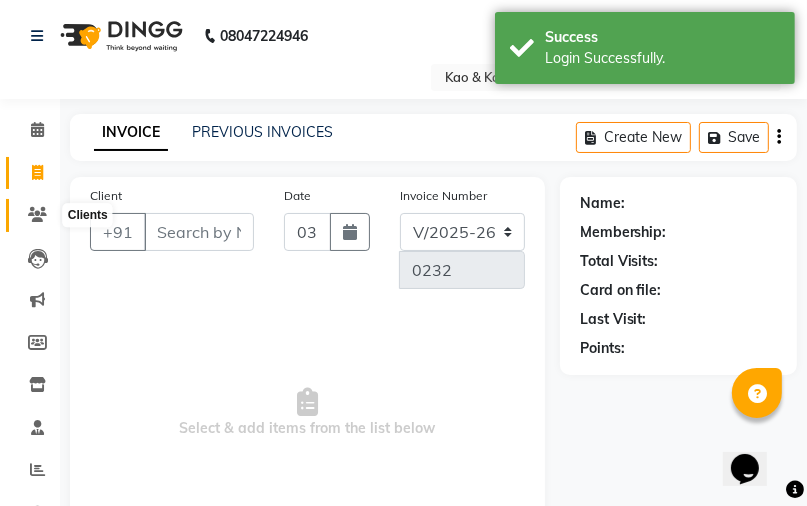 click 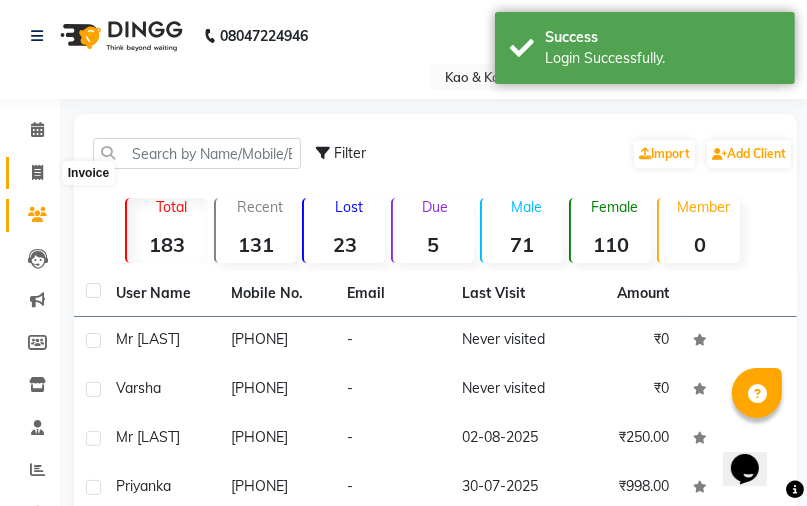 click 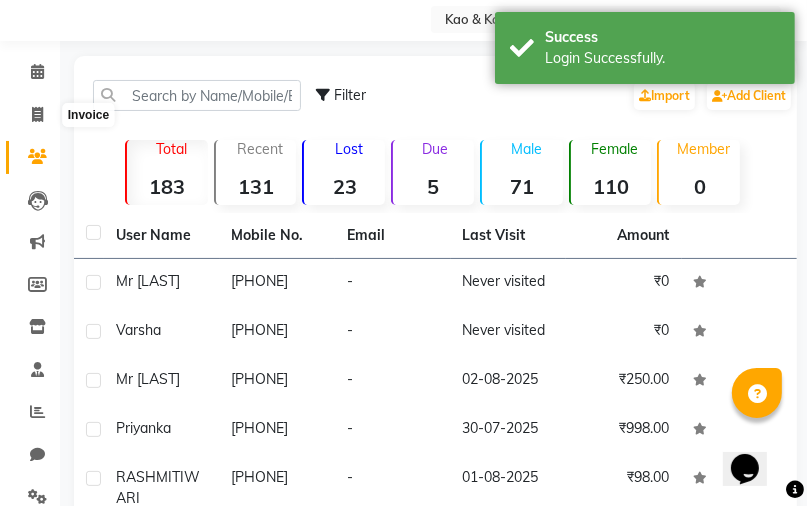 select on "7904" 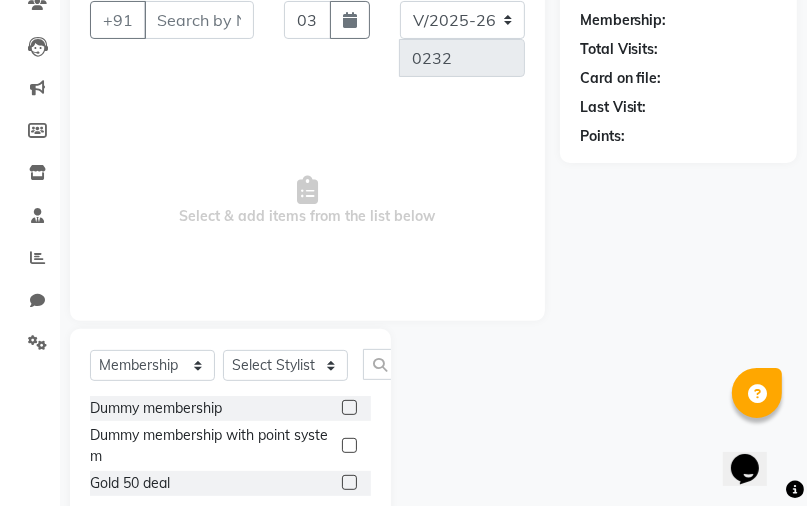 scroll, scrollTop: 184, scrollLeft: 0, axis: vertical 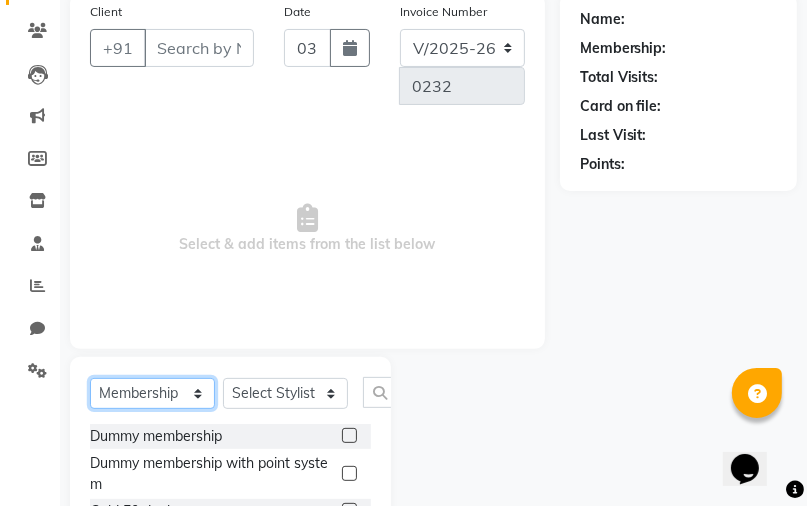 click on "Select  Service  Product  Membership  Package Voucher Prepaid Gift Card" 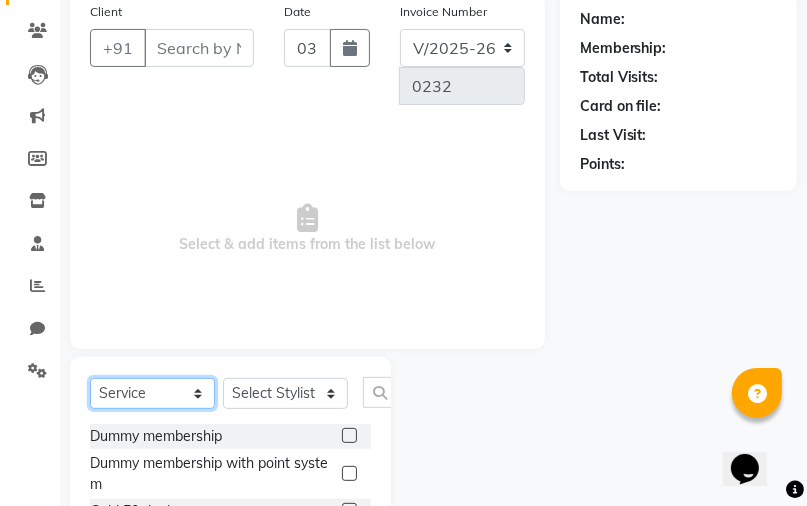 click on "Select  Service  Product  Membership  Package Voucher Prepaid Gift Card" 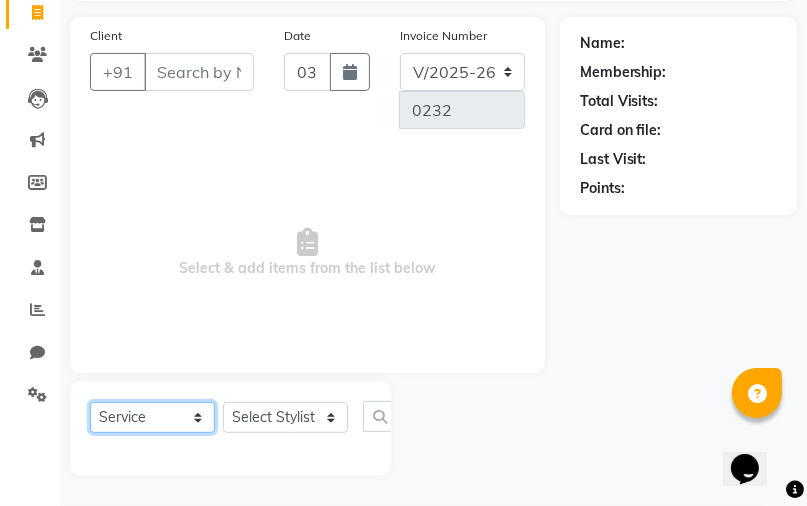 scroll, scrollTop: 160, scrollLeft: 0, axis: vertical 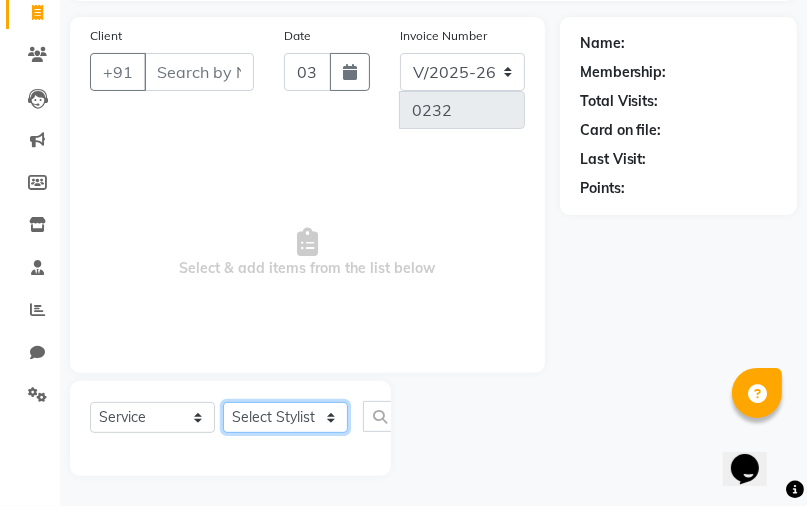 click on "Select Stylist [LAST] [LAST] [LAST] [LAST]" 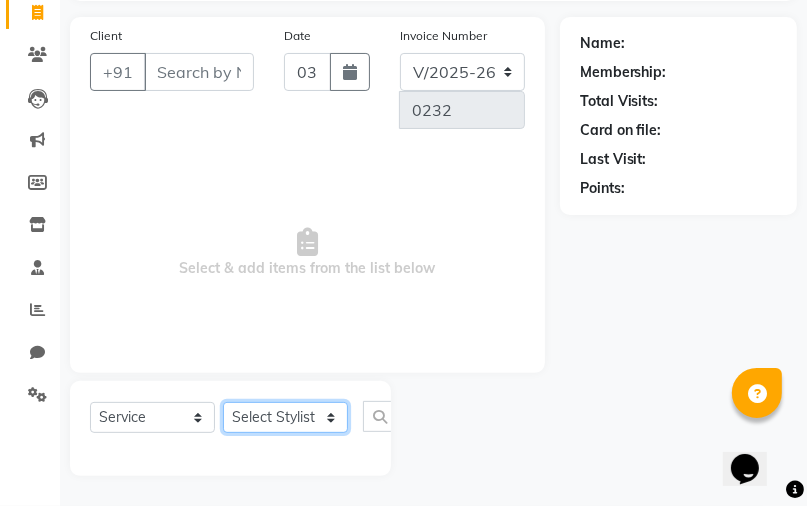 select on "70860" 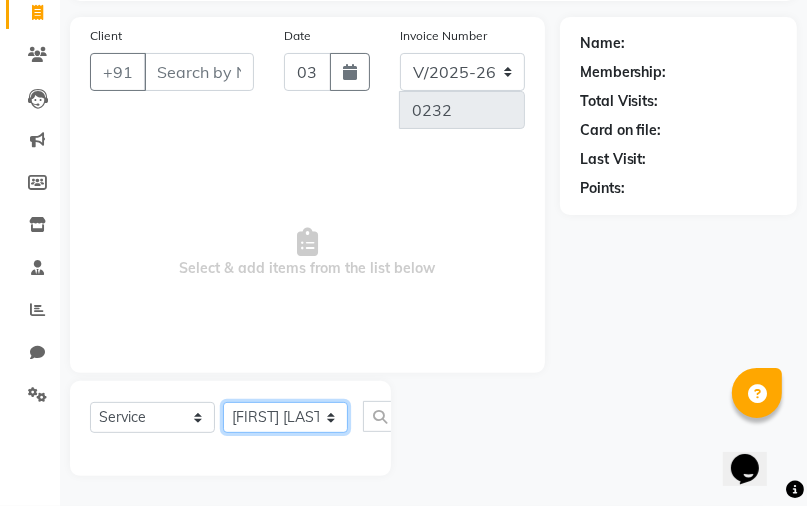 click on "Select Stylist [LAST] [LAST] [LAST] [LAST]" 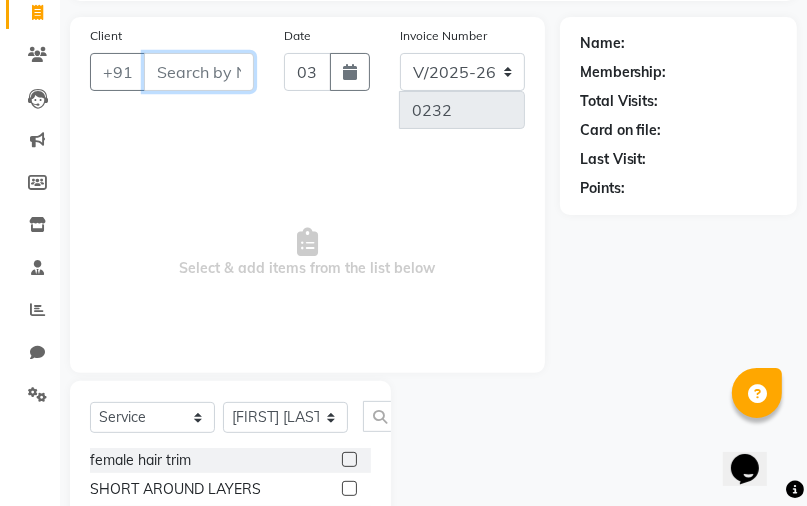 click on "Client" at bounding box center [199, 72] 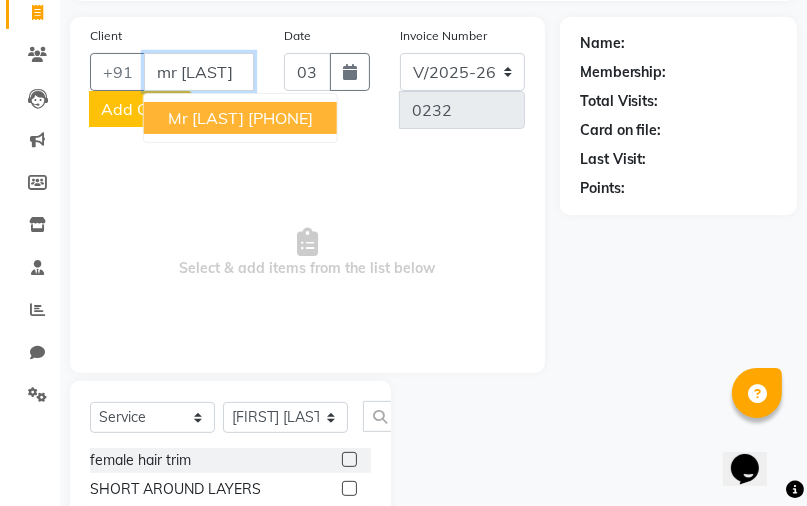 click on "Mr [LAST]" at bounding box center (206, 118) 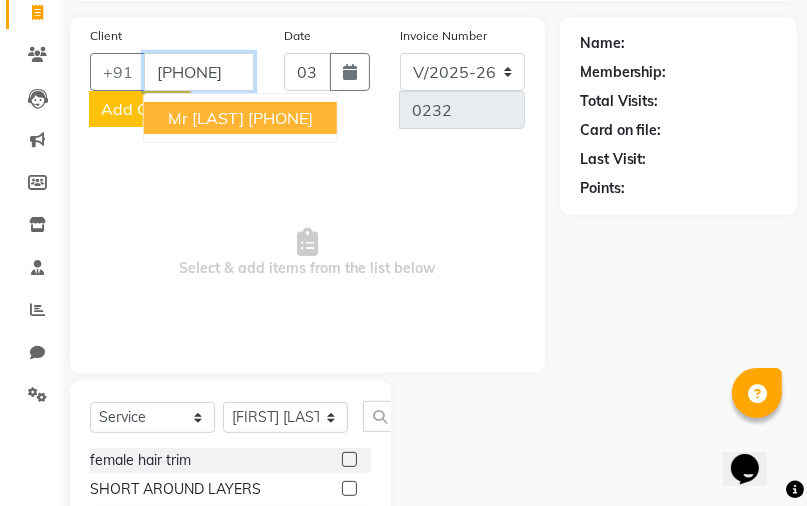 type on "[PHONE]" 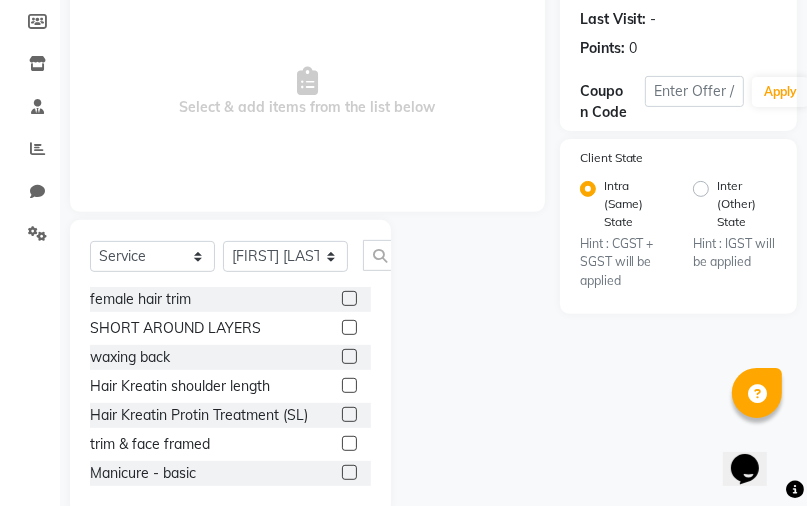 scroll, scrollTop: 360, scrollLeft: 0, axis: vertical 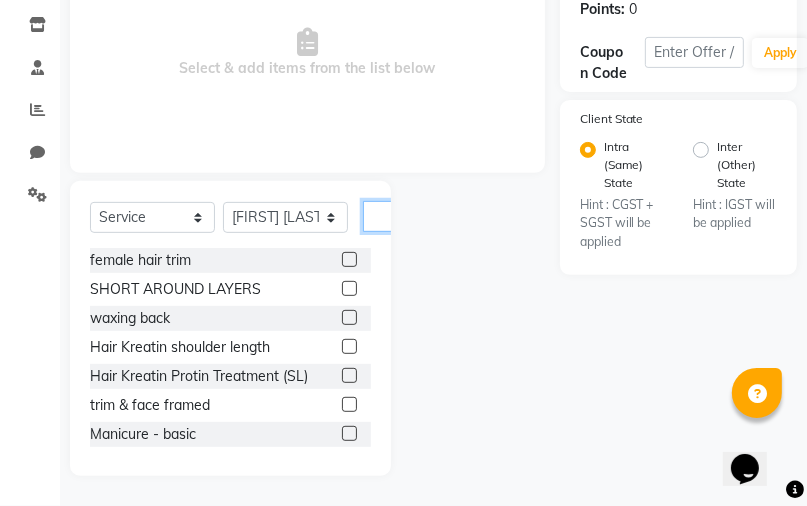 click 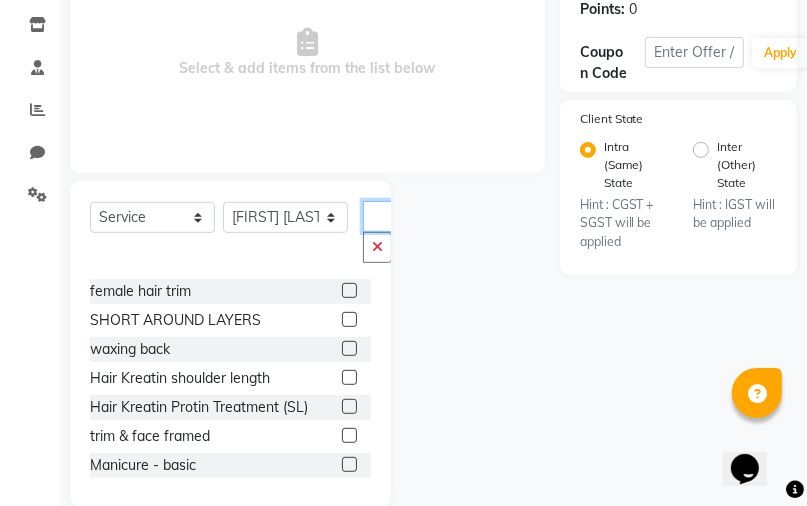 scroll, scrollTop: 0, scrollLeft: 4, axis: horizontal 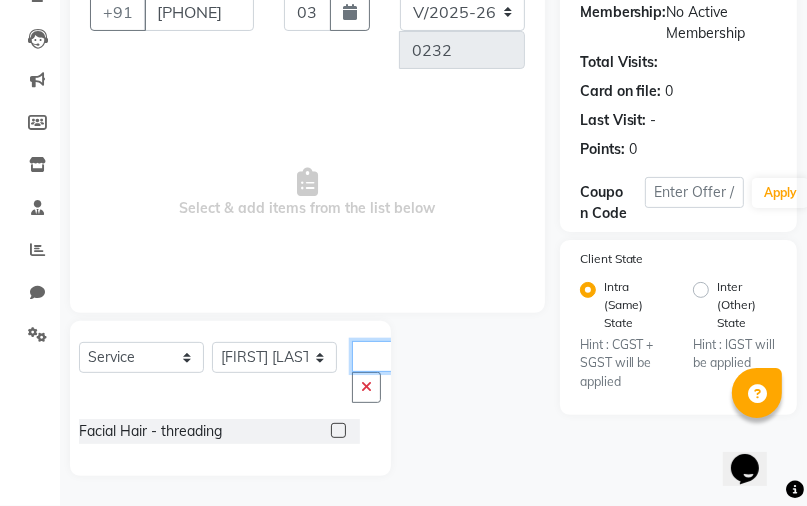 type on "thre" 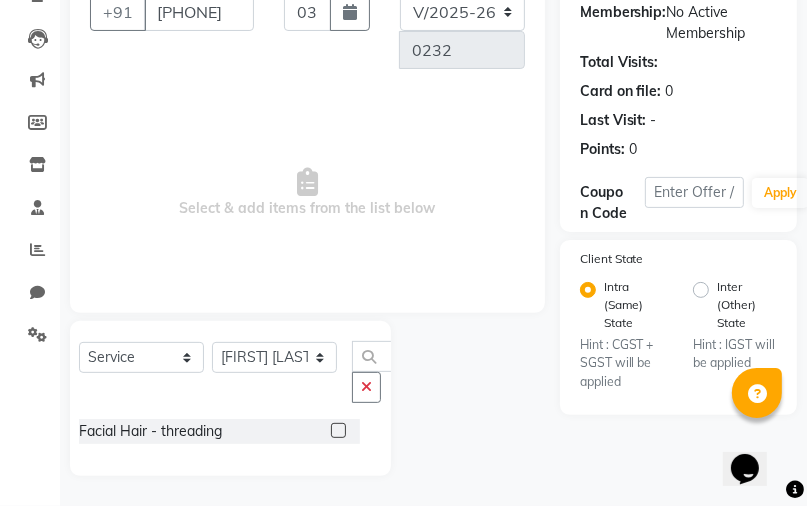 scroll, scrollTop: 0, scrollLeft: 0, axis: both 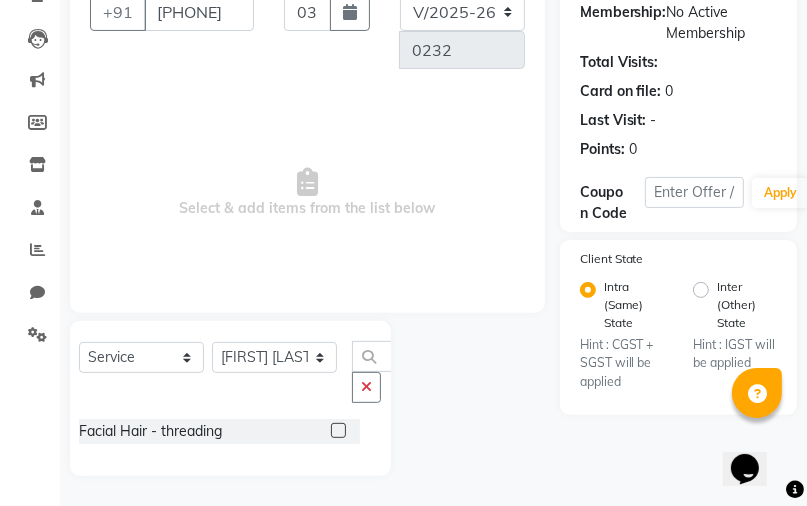 click 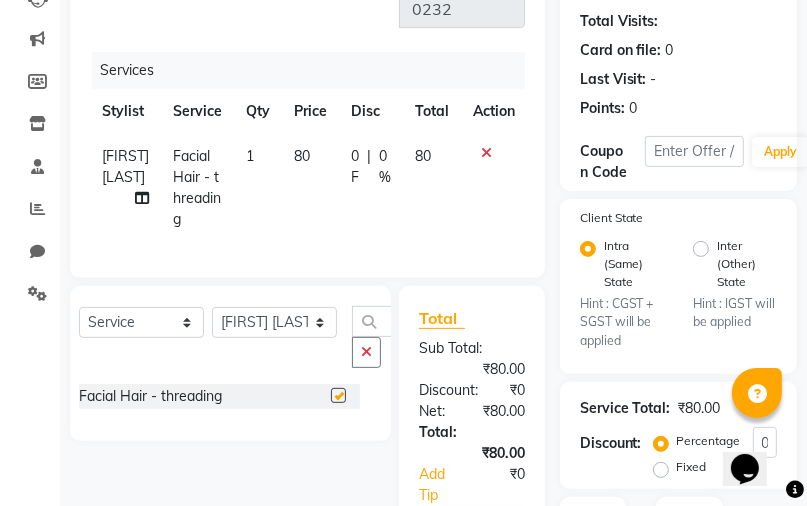 checkbox on "false" 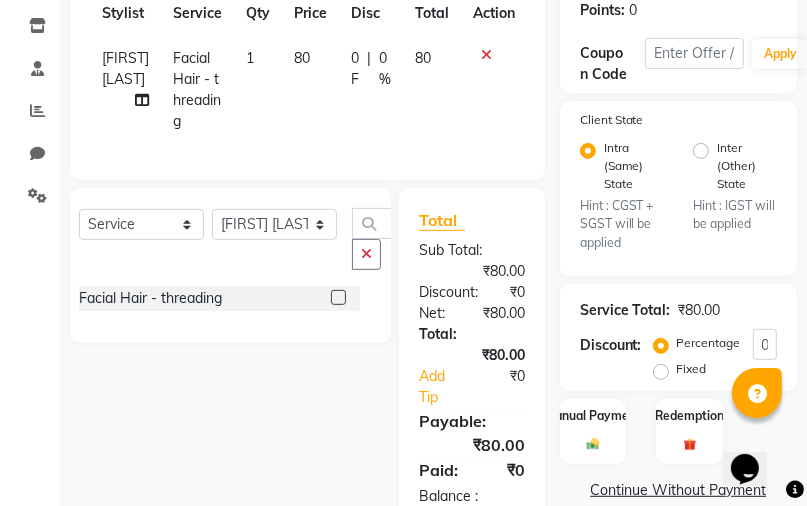 scroll, scrollTop: 140, scrollLeft: 0, axis: vertical 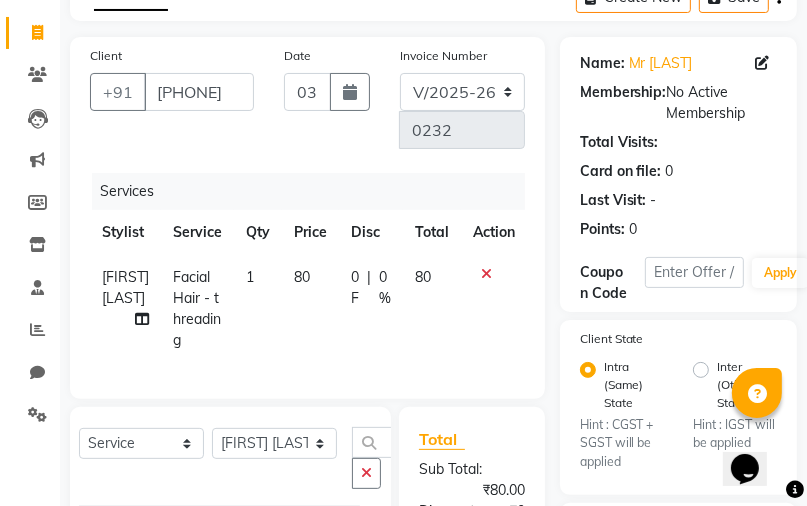 click on "80" 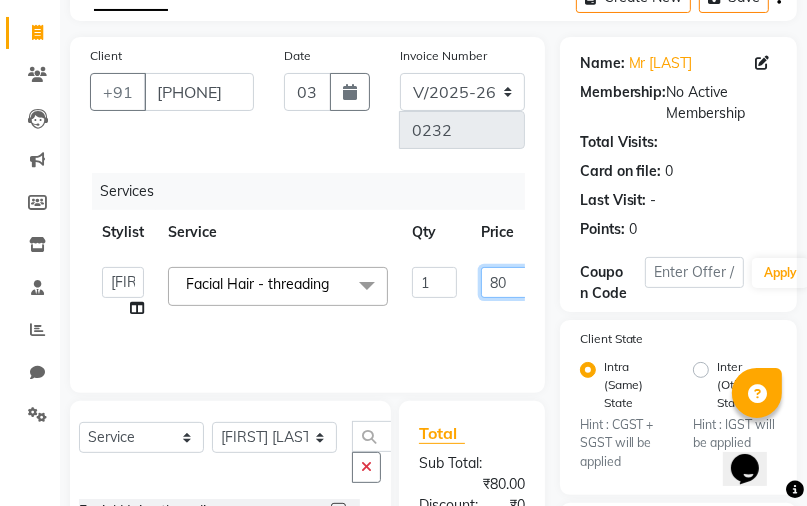 click on "80" 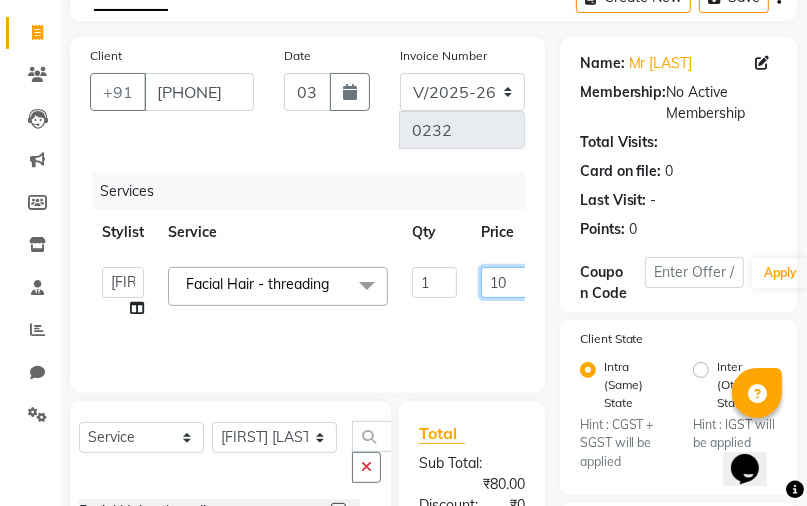 type on "100" 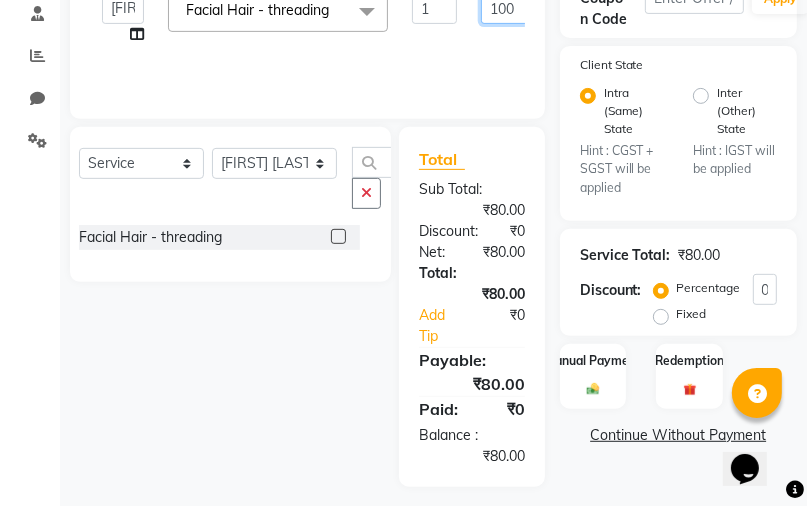 scroll, scrollTop: 446, scrollLeft: 0, axis: vertical 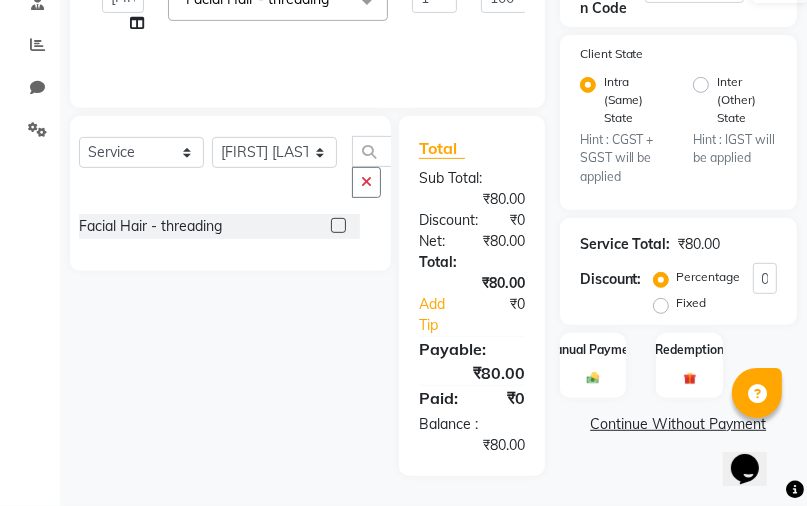 click on "Client State Intra (Same) State Hint : CGST + SGST will be applied Inter (Other) State Hint : IGST will be applied" 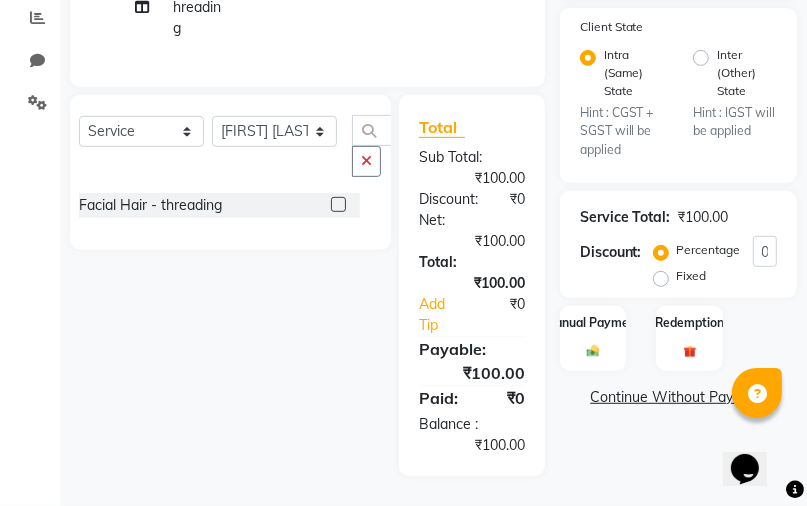 scroll, scrollTop: 484, scrollLeft: 0, axis: vertical 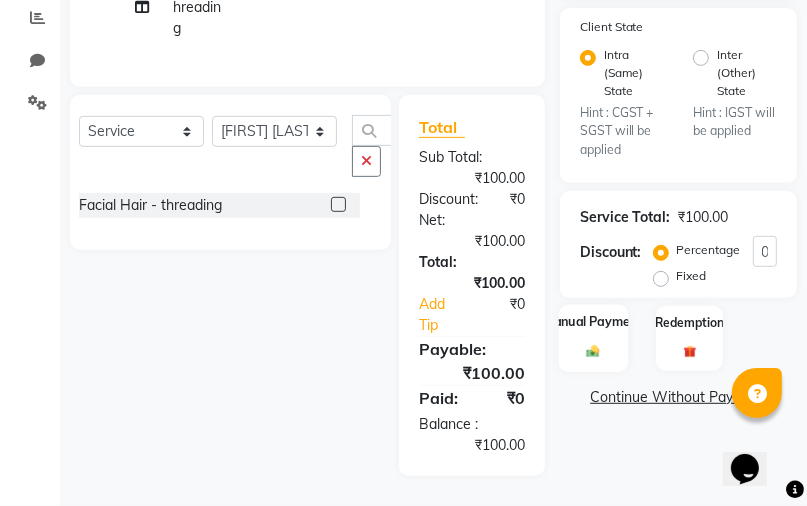 click on "Manual Payment" 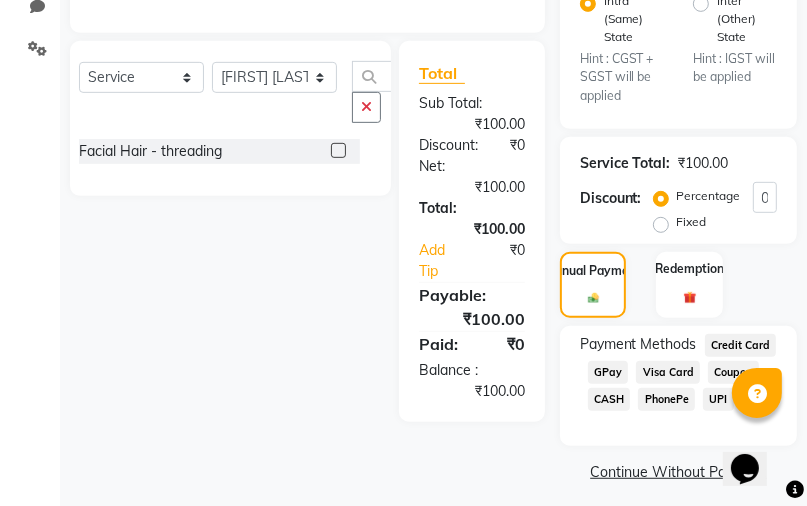 scroll, scrollTop: 517, scrollLeft: 0, axis: vertical 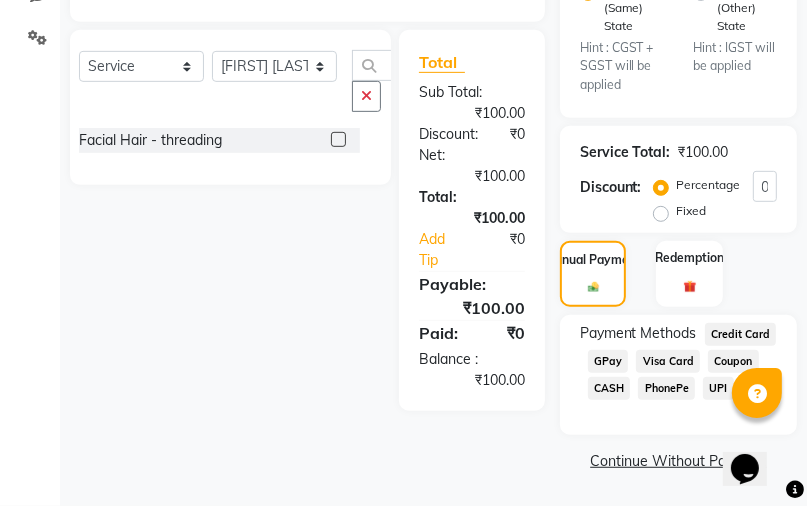 click on "CASH" 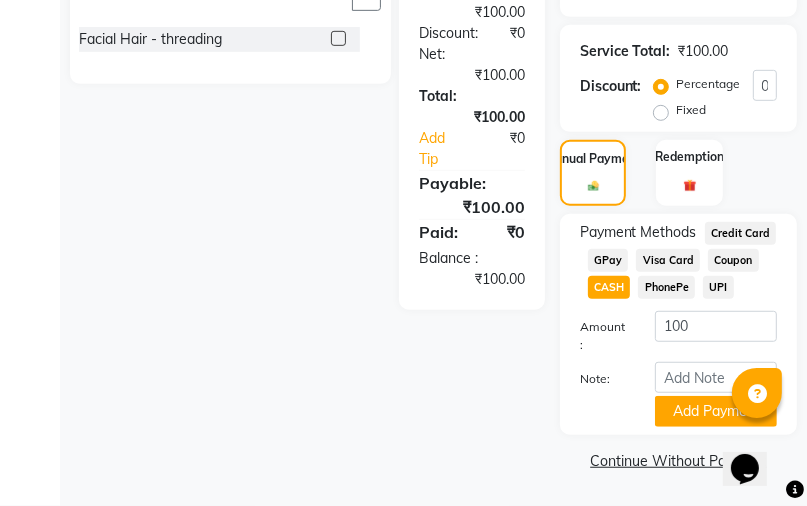 scroll, scrollTop: 622, scrollLeft: 0, axis: vertical 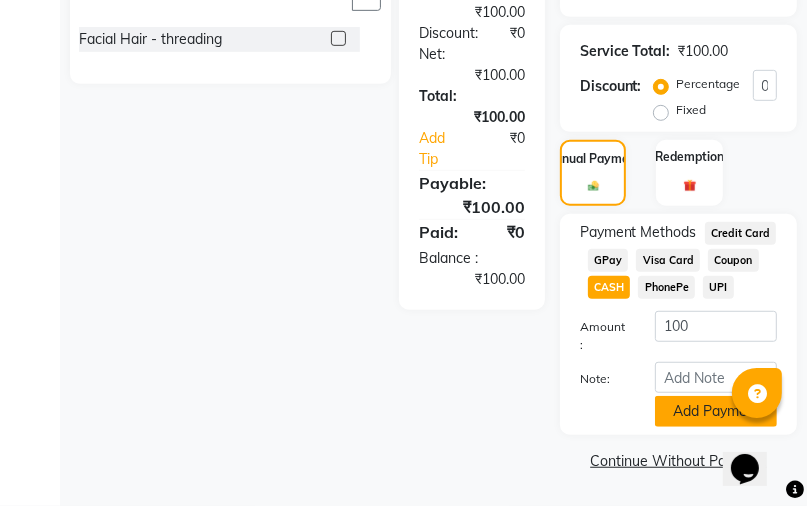 click on "Add Payment" 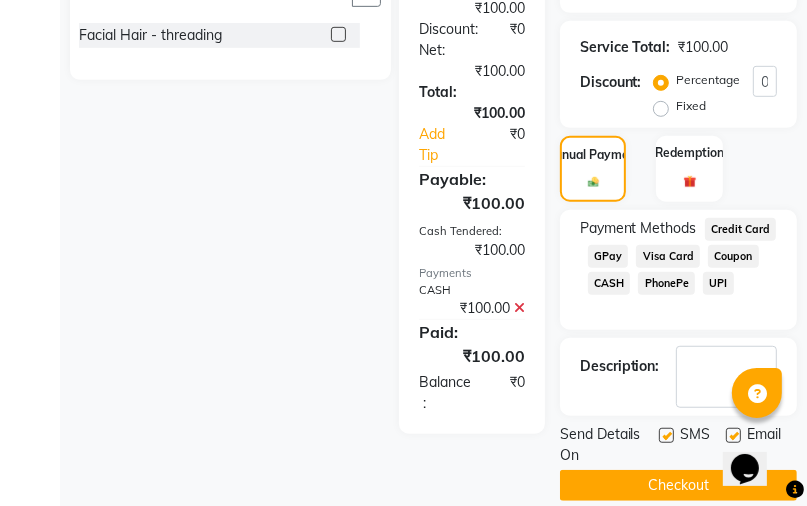 scroll, scrollTop: 647, scrollLeft: 0, axis: vertical 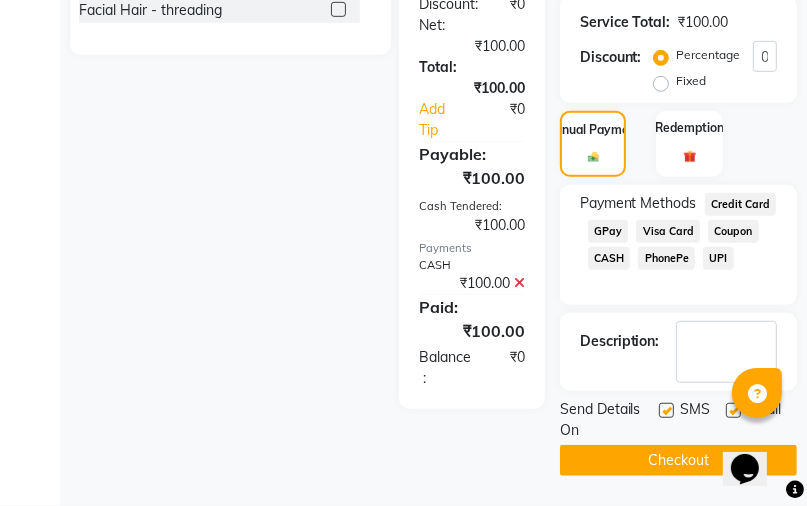 click on "Checkout" 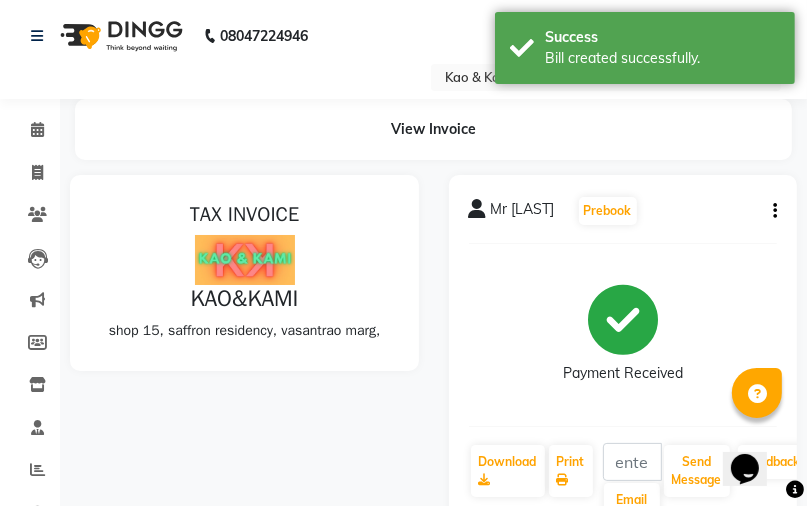 scroll, scrollTop: 0, scrollLeft: 0, axis: both 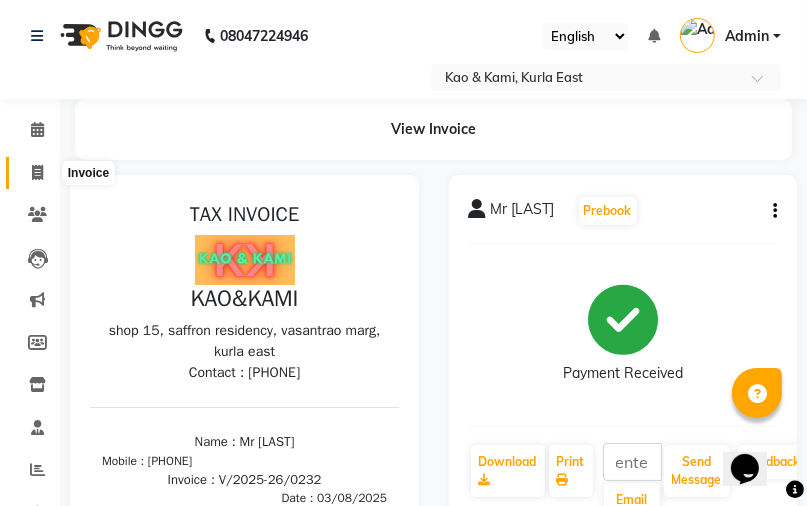 click 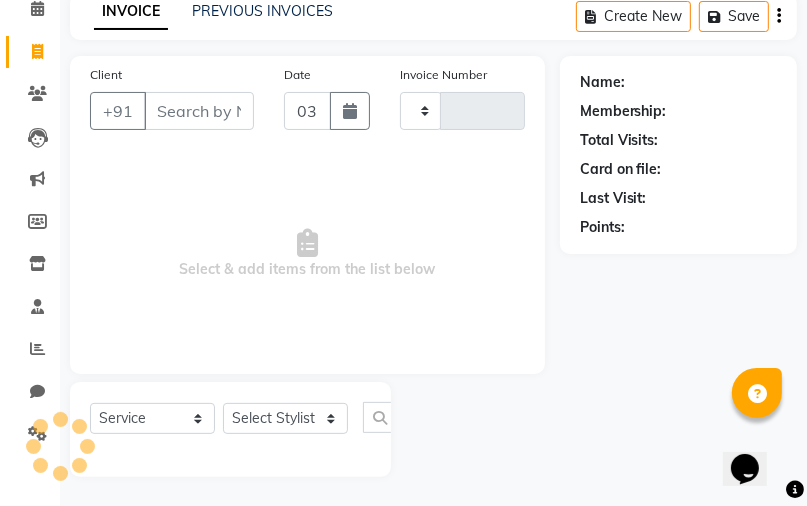type on "0233" 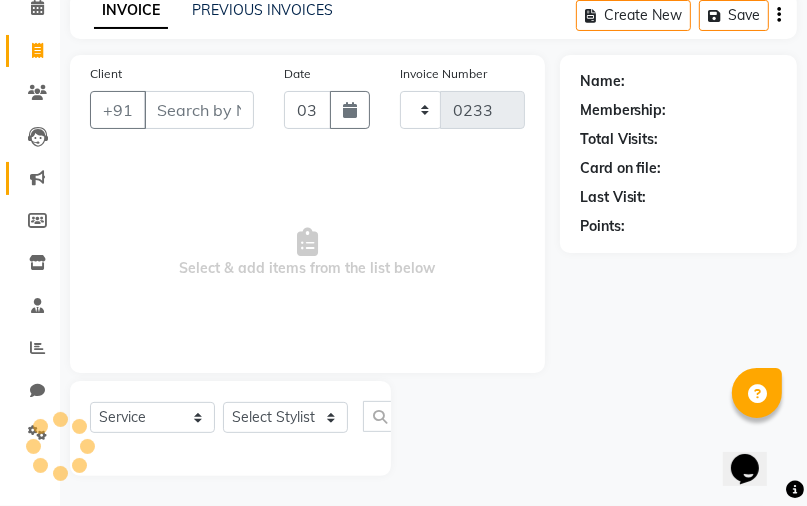 select on "7904" 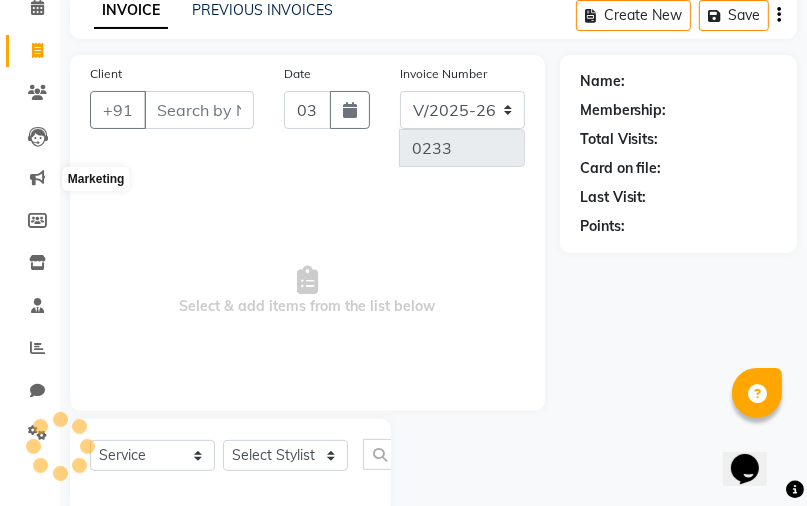 select on "membership" 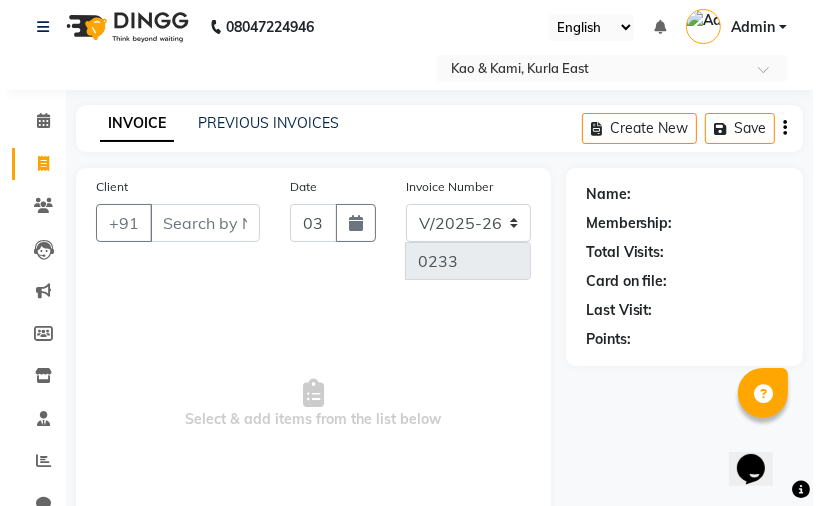 scroll, scrollTop: 0, scrollLeft: 0, axis: both 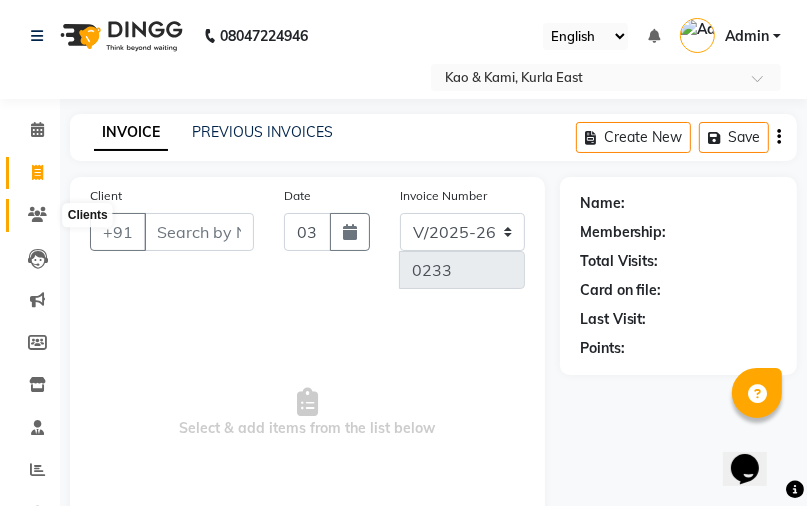 click 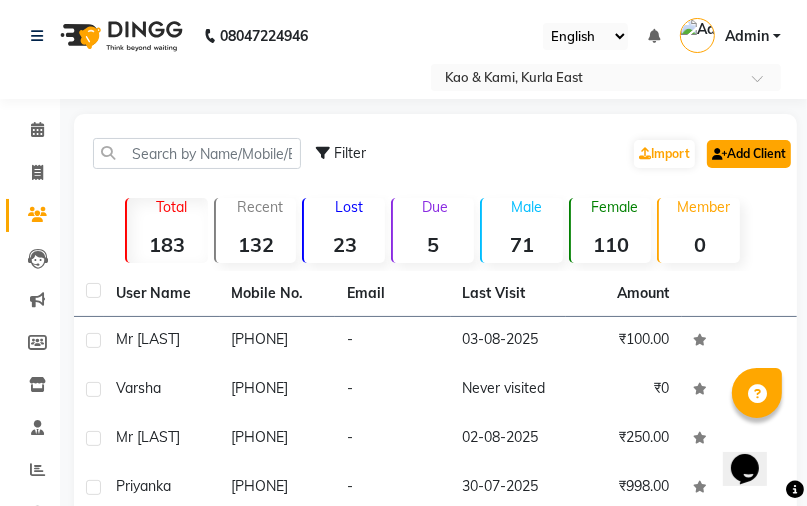 click on "Add Client" 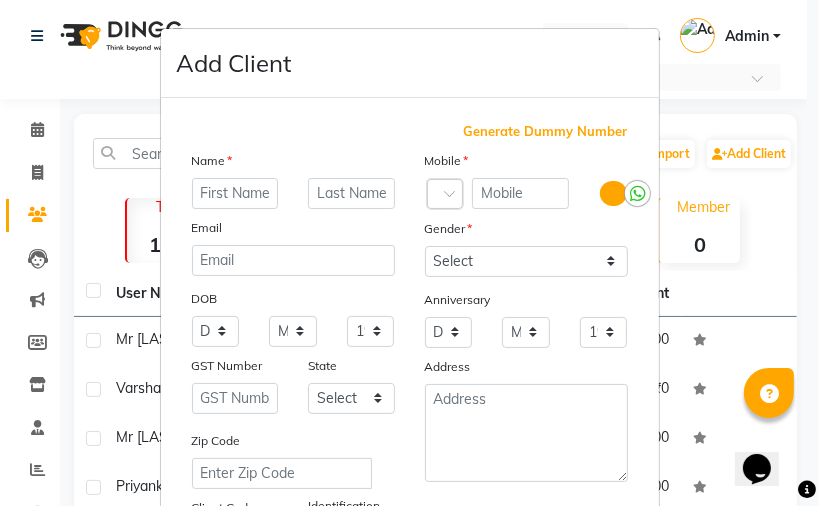drag, startPoint x: 224, startPoint y: 202, endPoint x: 267, endPoint y: 179, distance: 48.76474 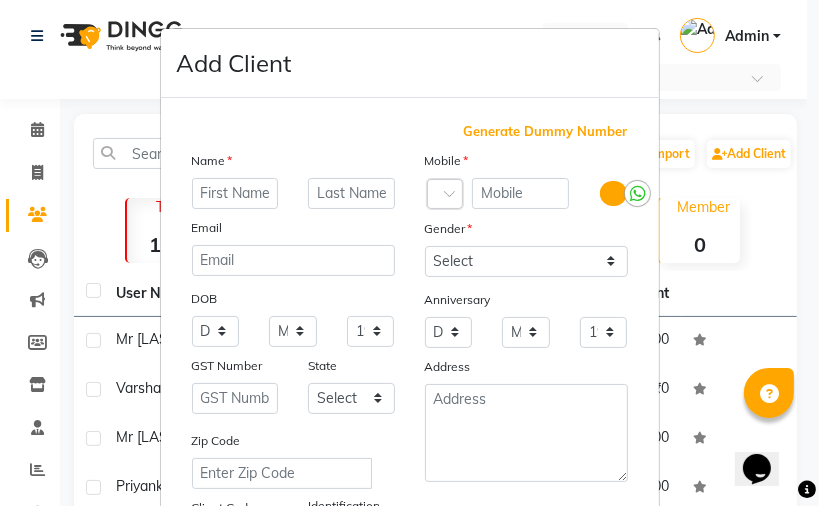 click at bounding box center (235, 193) 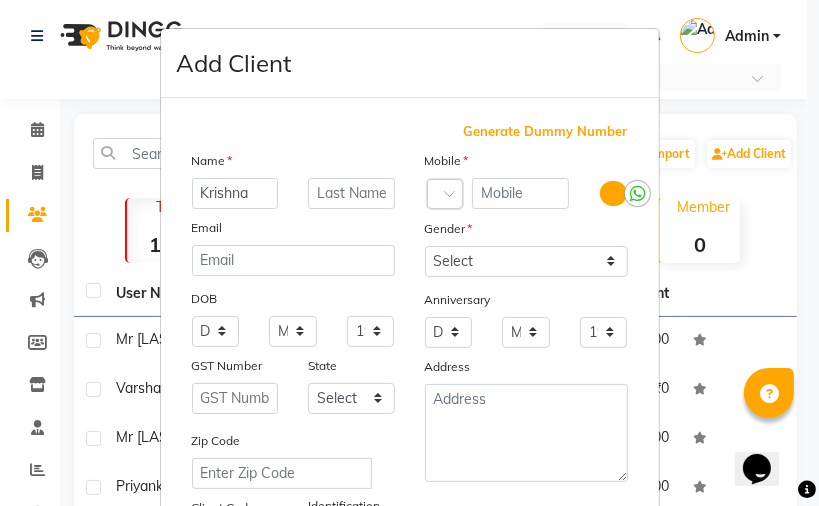 type on "Krishna" 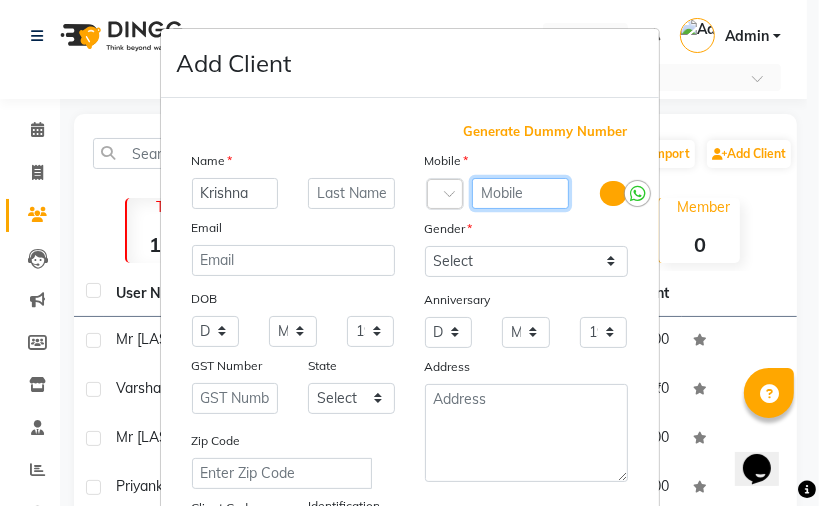 click at bounding box center [521, 193] 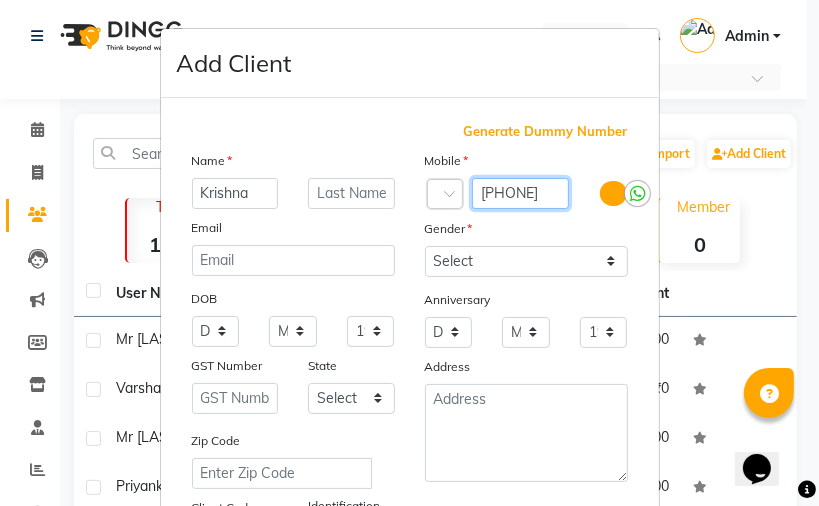 scroll, scrollTop: 0, scrollLeft: 4, axis: horizontal 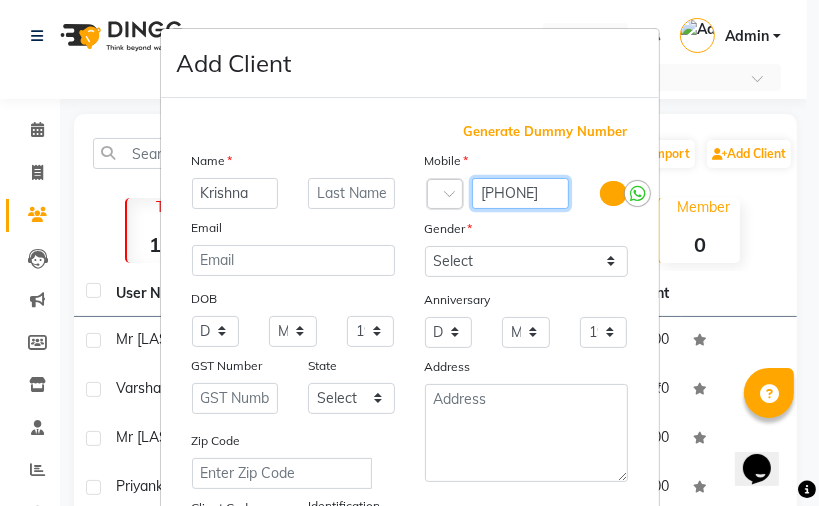 type on "8828875888" 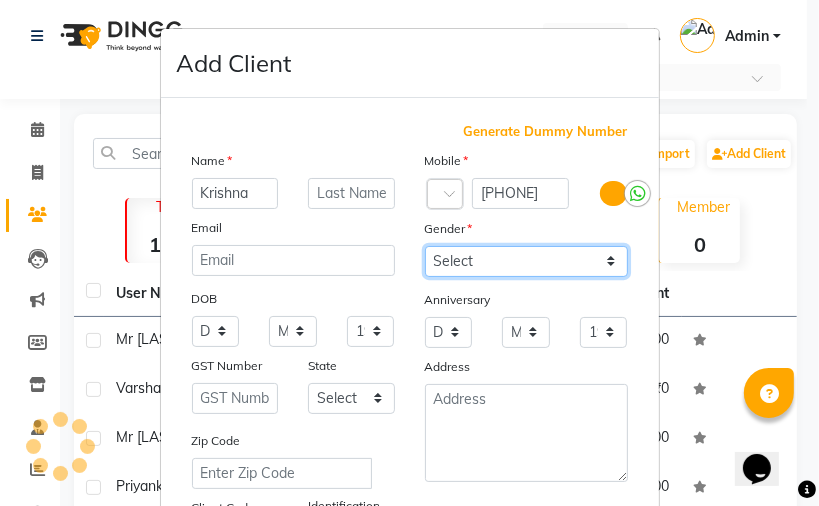scroll, scrollTop: 0, scrollLeft: 0, axis: both 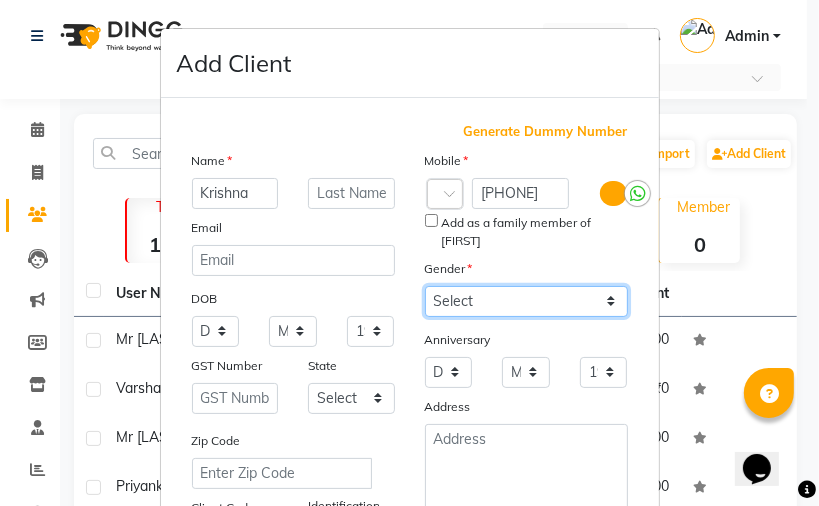 select on "male" 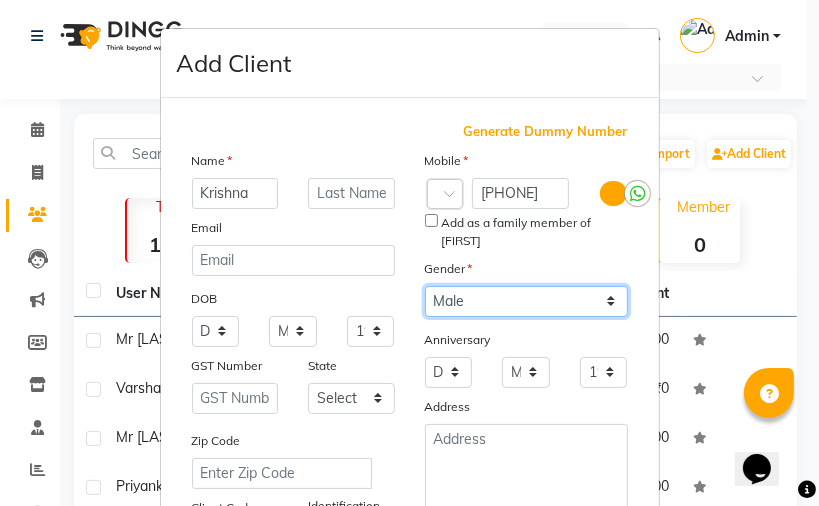 click on "Select Male Female Other Prefer Not To Say" at bounding box center (526, 301) 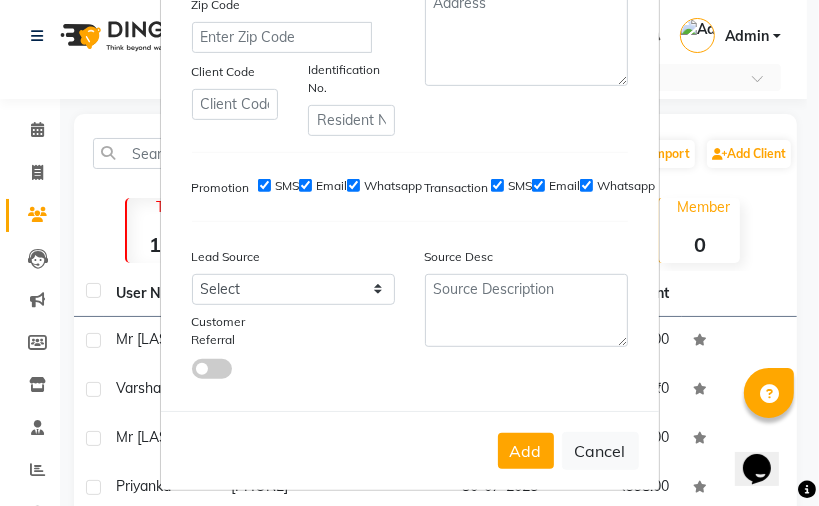 scroll, scrollTop: 456, scrollLeft: 0, axis: vertical 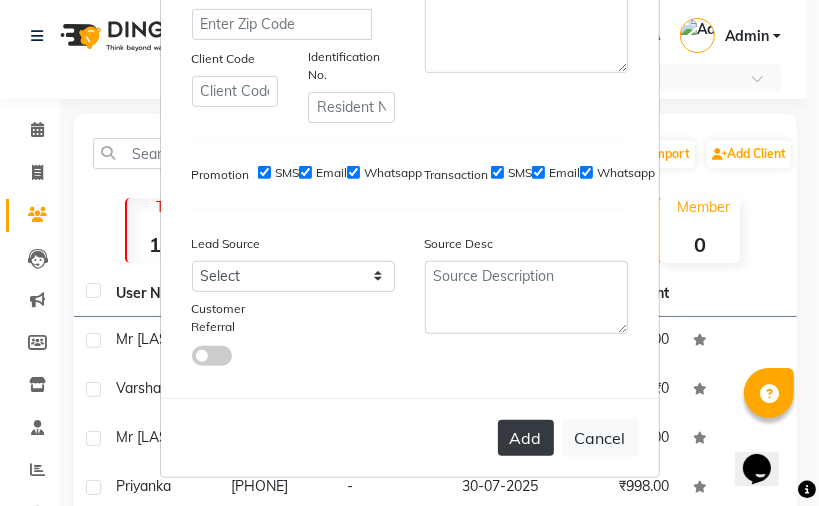 click on "Add" at bounding box center (526, 438) 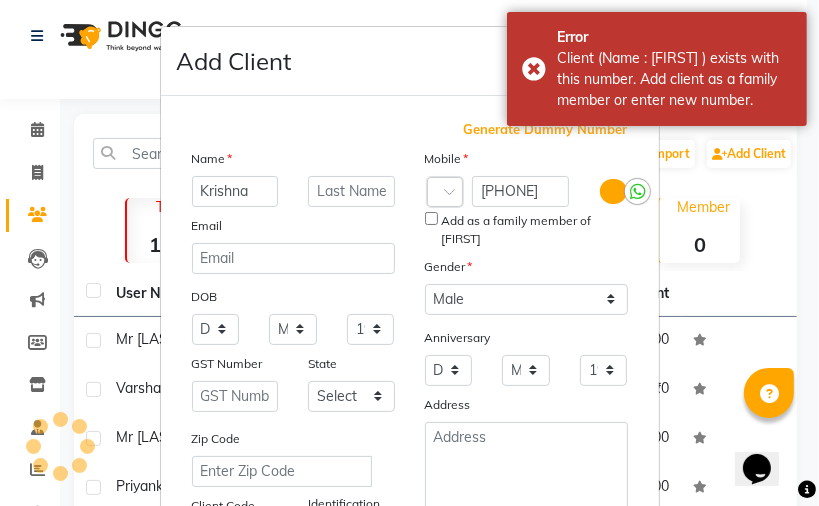 scroll, scrollTop: 0, scrollLeft: 0, axis: both 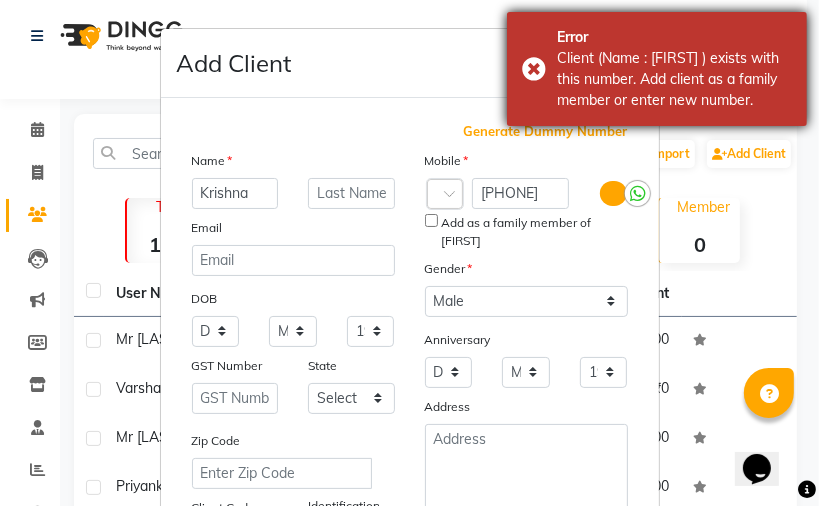 click on "Error   Client (Name : Krishna ) exists with this number. Add client as a family member or enter new number." at bounding box center (657, 69) 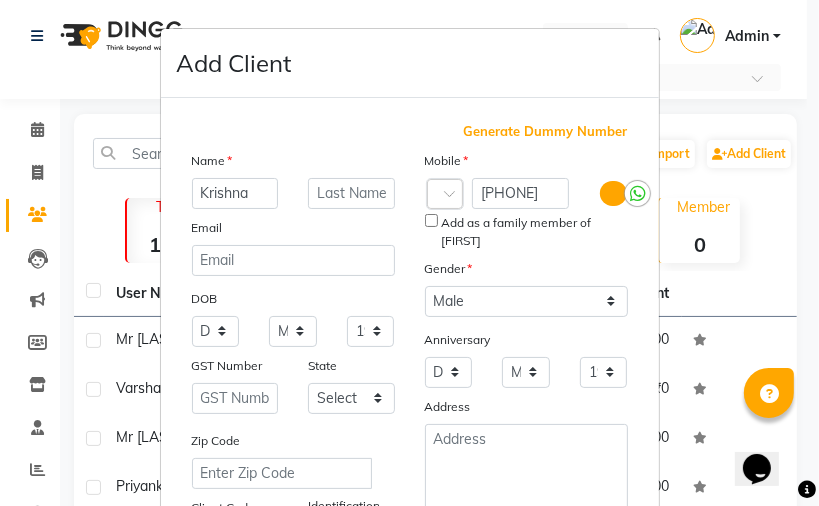 click on "Add Client Generate Dummy Number Name Krishna Email DOB Day 01 02 03 04 05 06 07 08 09 10 11 12 13 14 15 16 17 18 19 20 21 22 23 24 25 26 27 28 29 30 31 Month January February March April May June July August September October November December 1940 1941 1942 1943 1944 1945 1946 1947 1948 1949 1950 1951 1952 1953 1954 1955 1956 1957 1958 1959 1960 1961 1962 1963 1964 1965 1966 1967 1968 1969 1970 1971 1972 1973 1974 1975 1976 1977 1978 1979 1980 1981 1982 1983 1984 1985 1986 1987 1988 1989 1990 1991 1992 1993 1994 1995 1996 1997 1998 1999 2000 2001 2002 2003 2004 2005 2006 2007 2008 2009 2010 2011 2012 2013 2014 2015 2016 2017 2018 2019 2020 2021 2022 2023 2024 GST Number State Select Andaman and Nicobar Islands Andhra Pradesh Arunachal Pradesh Assam Bihar Chandigarh Chhattisgarh Dadra and Nagar Haveli Daman and Diu Delhi Goa Gujarat Haryana Himachal Pradesh Jammu and Kashmir Jharkhand Karnataka Kerala Lakshadweep Madhya Pradesh Maharashtra Manipur Meghalaya Mizoram Nagaland Odisha Pondicherry Punjab Sikkim" at bounding box center [409, 253] 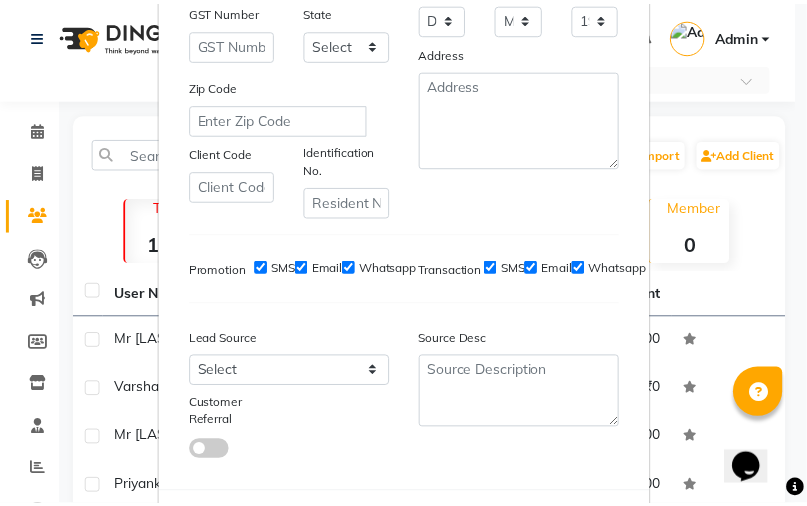 scroll, scrollTop: 400, scrollLeft: 0, axis: vertical 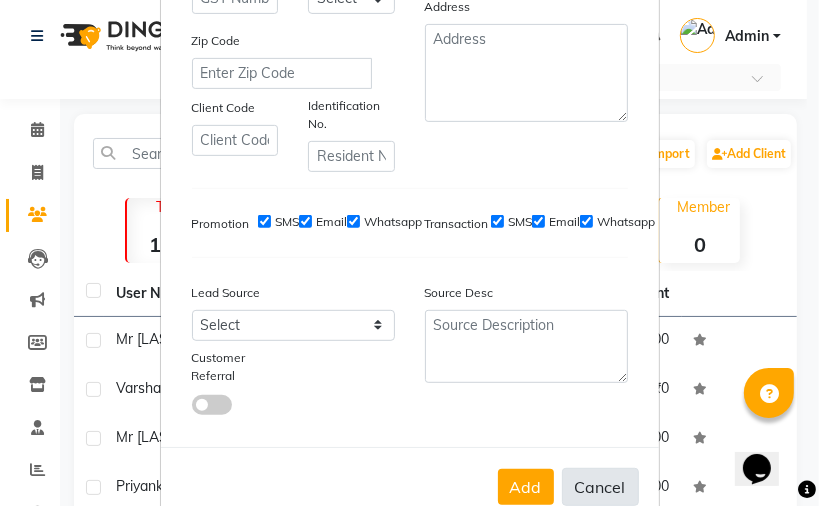 click on "Cancel" at bounding box center [600, 487] 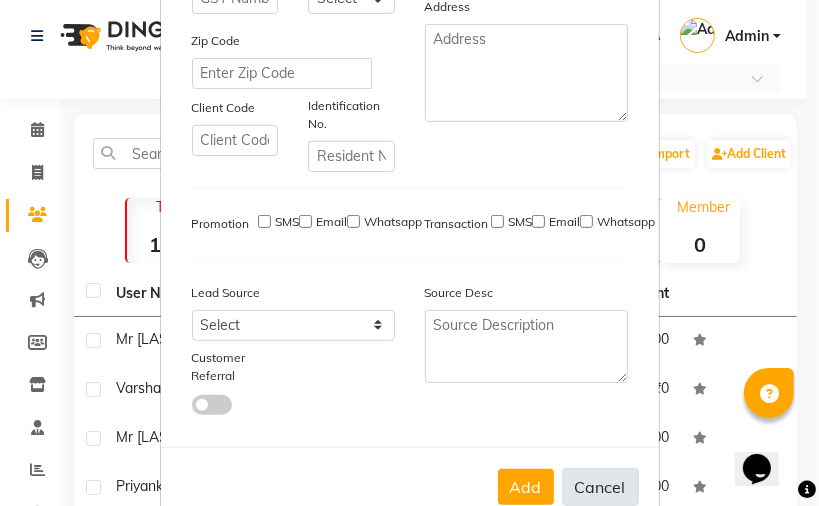type 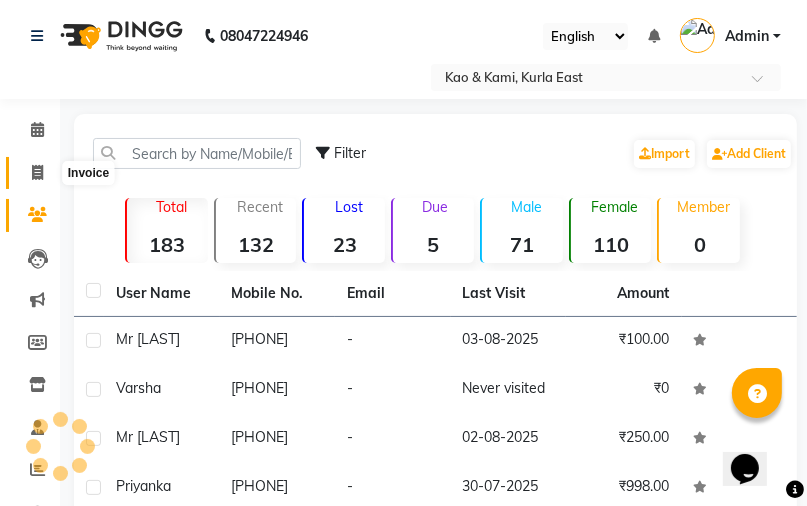 click 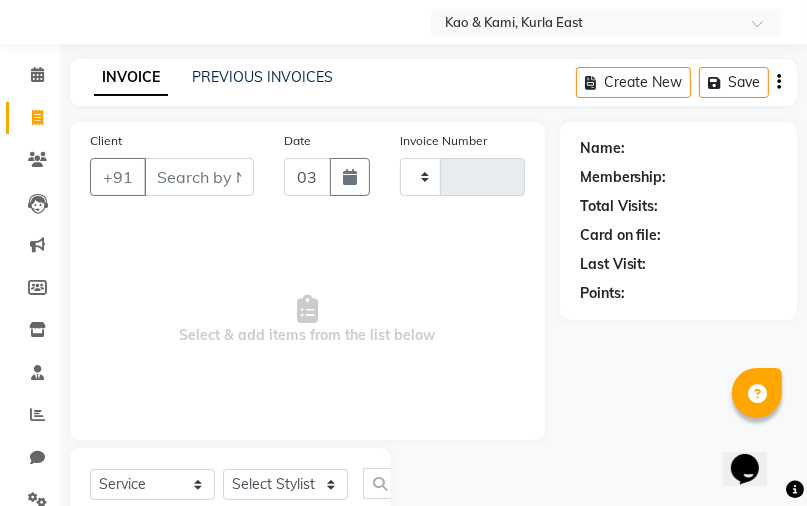 type on "0233" 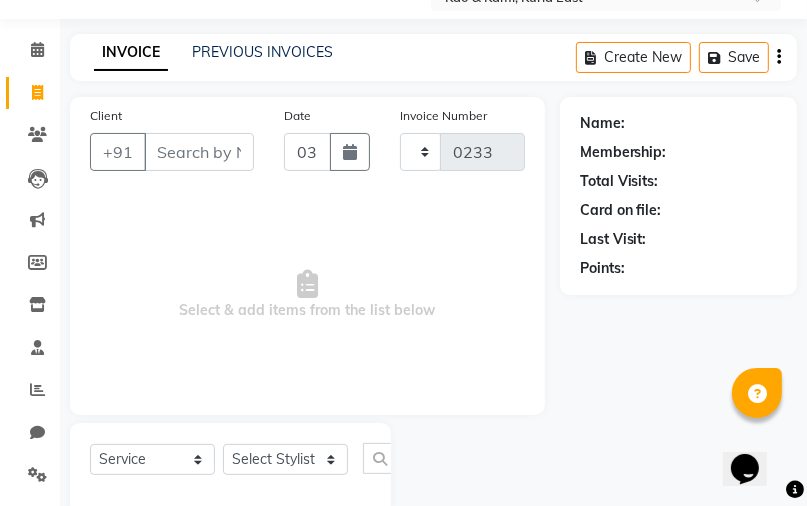 select on "membership" 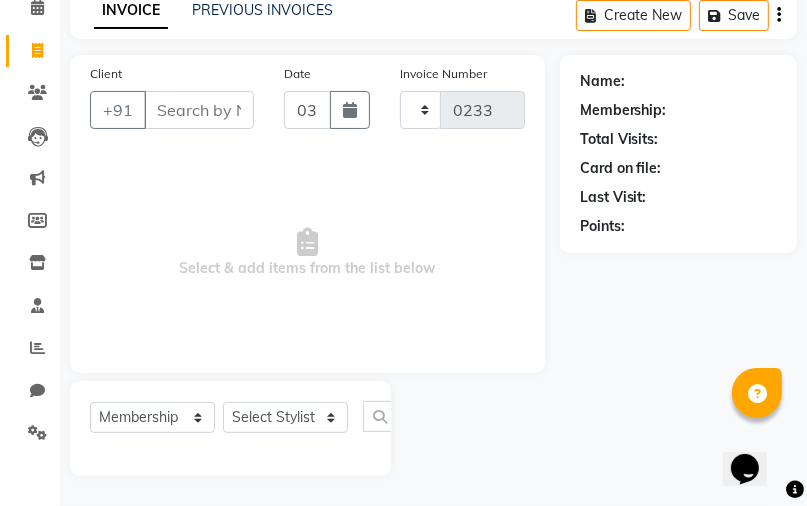 select on "7904" 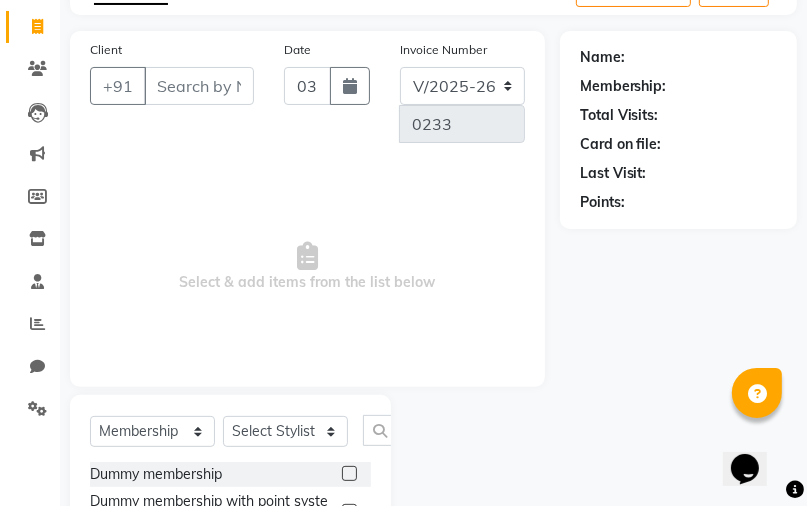 scroll, scrollTop: 0, scrollLeft: 0, axis: both 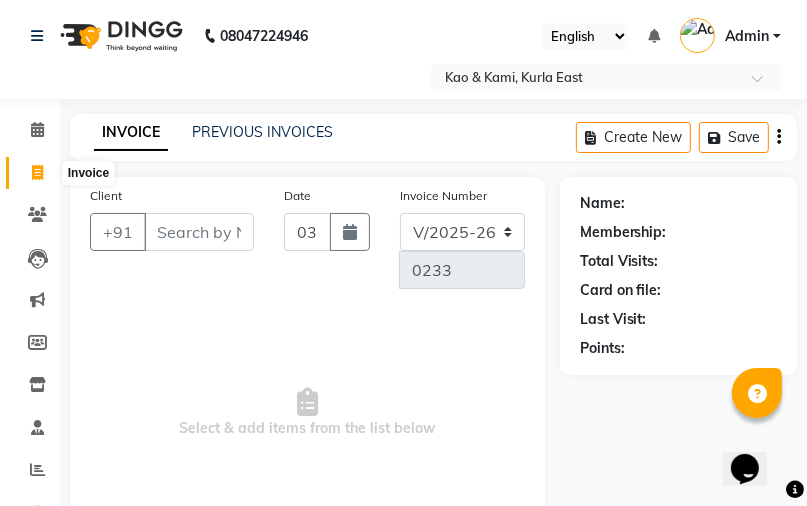 click 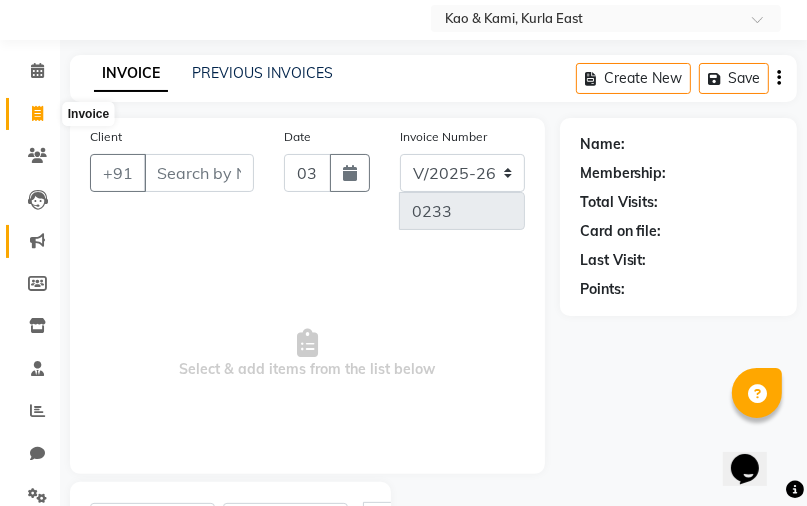 select on "7904" 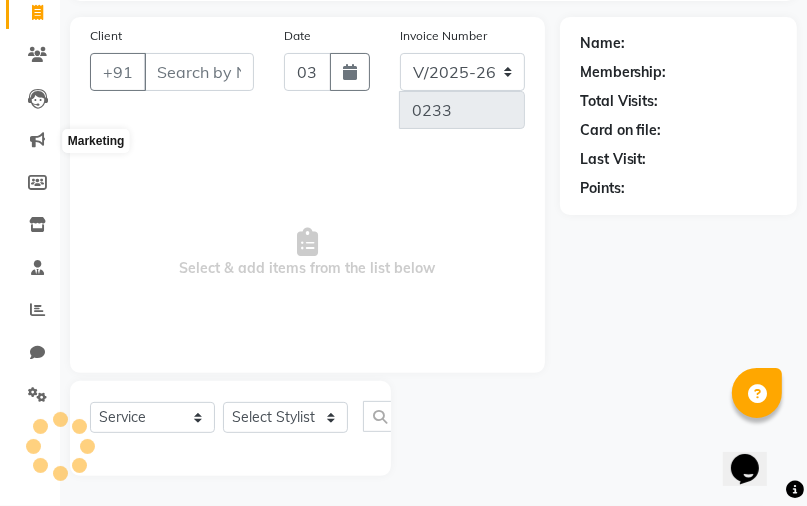 select on "membership" 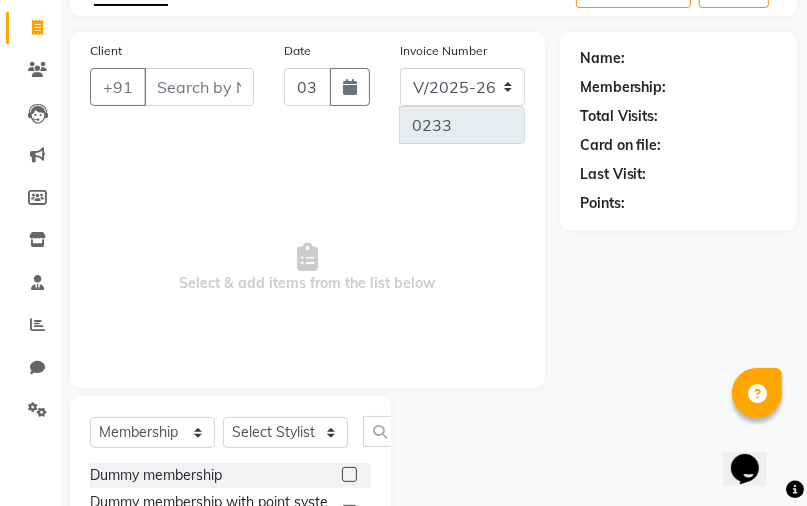 scroll, scrollTop: 24, scrollLeft: 0, axis: vertical 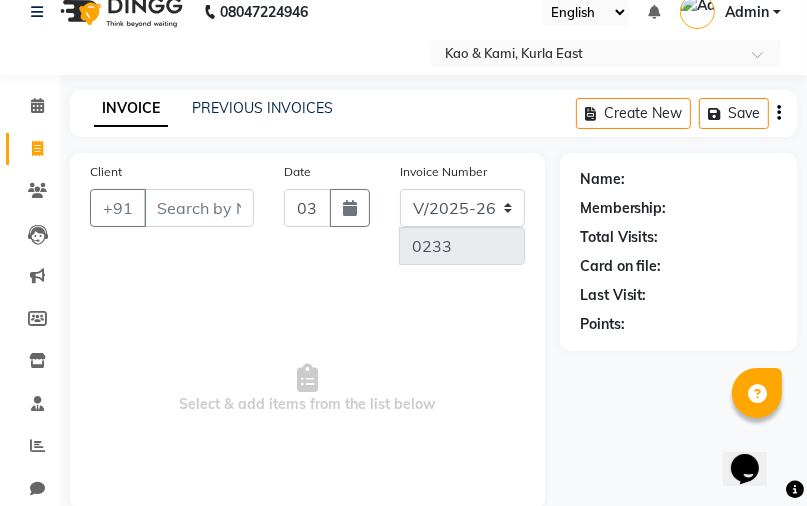 click on "Client" at bounding box center (199, 208) 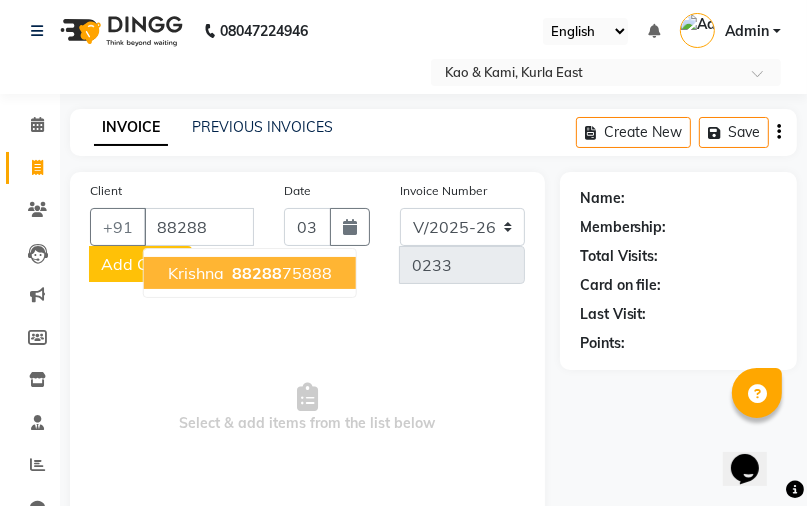 scroll, scrollTop: 0, scrollLeft: 0, axis: both 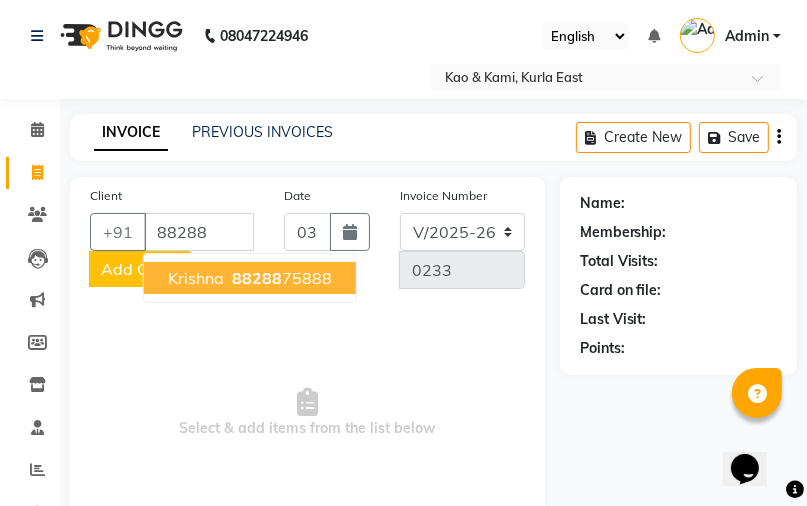 click on "88288" at bounding box center [257, 278] 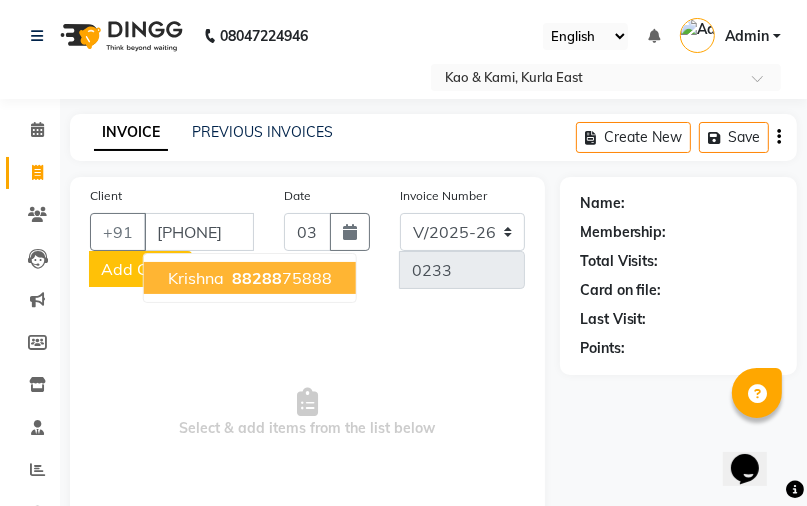 type on "8828875888" 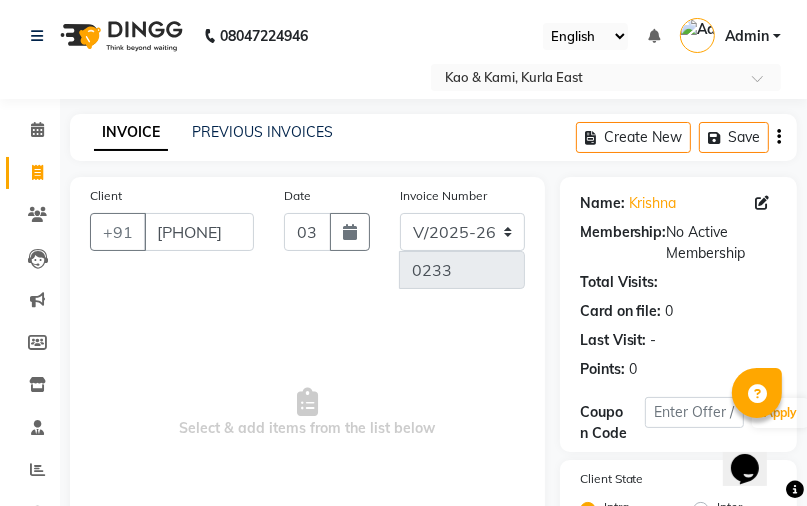 scroll, scrollTop: 240, scrollLeft: 0, axis: vertical 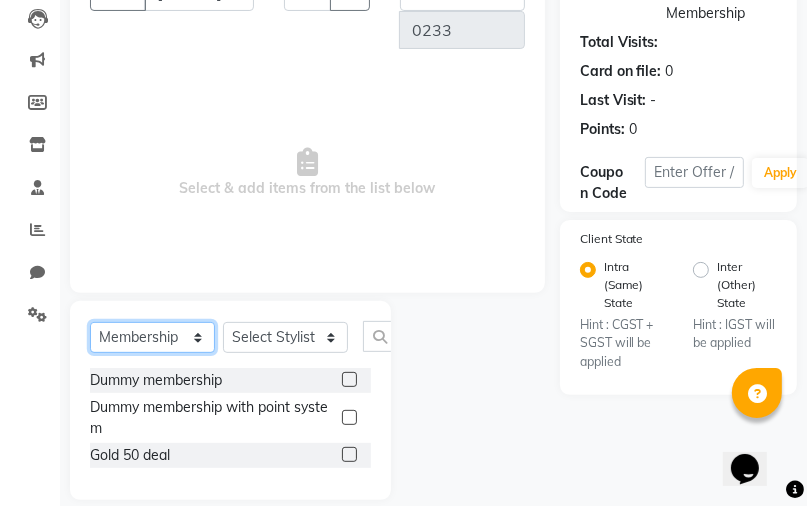 click on "Select  Service  Product  Membership  Package Voucher Prepaid Gift Card" 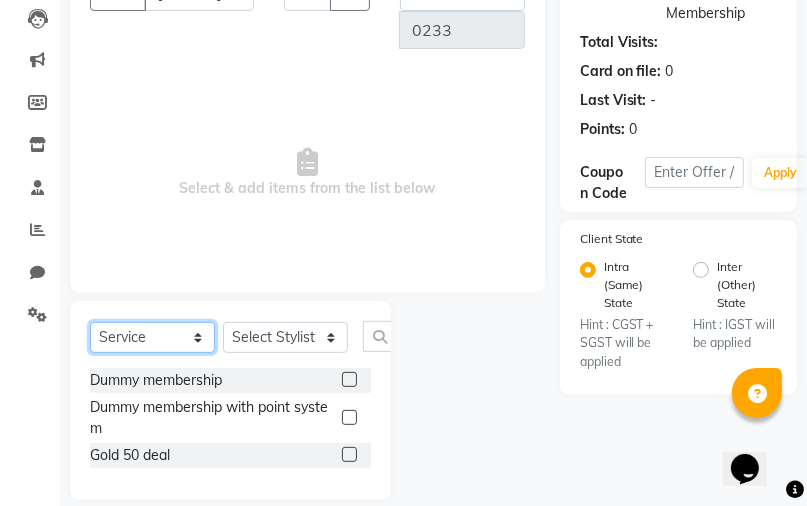 click on "Select  Service  Product  Membership  Package Voucher Prepaid Gift Card" 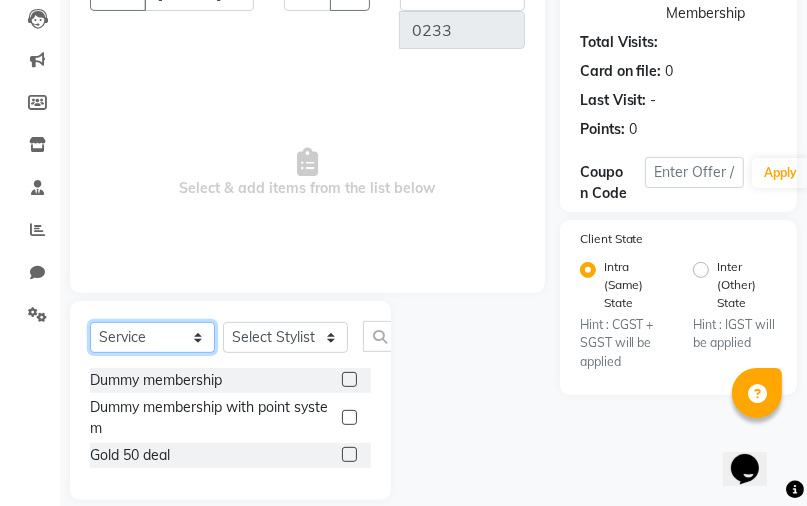 scroll, scrollTop: 160, scrollLeft: 0, axis: vertical 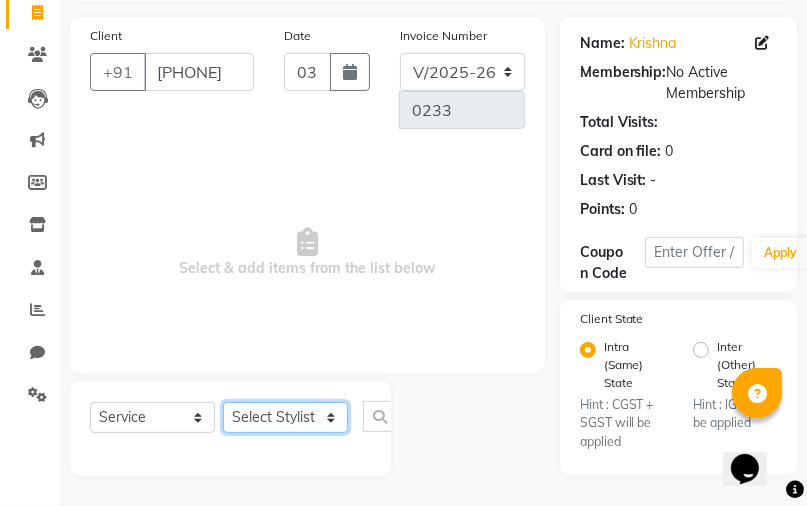 click on "Select Stylist [LAST] [LAST] [LAST] [LAST]" 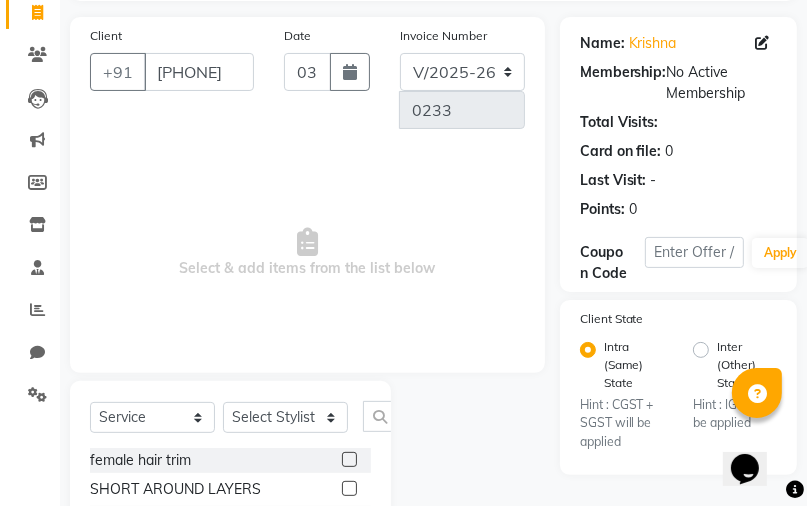 click 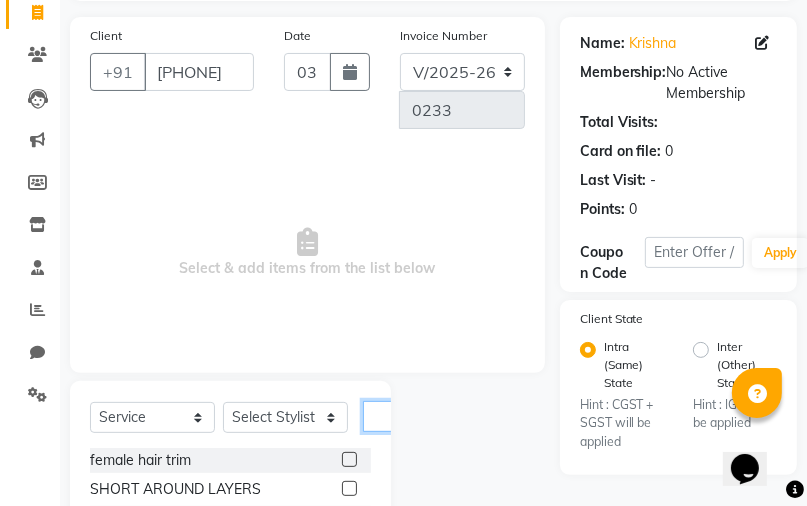 click 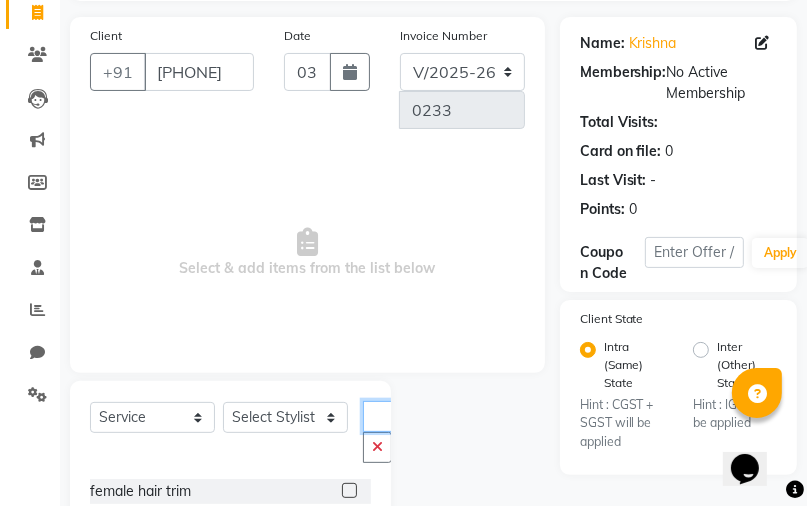 scroll, scrollTop: 0, scrollLeft: 7, axis: horizontal 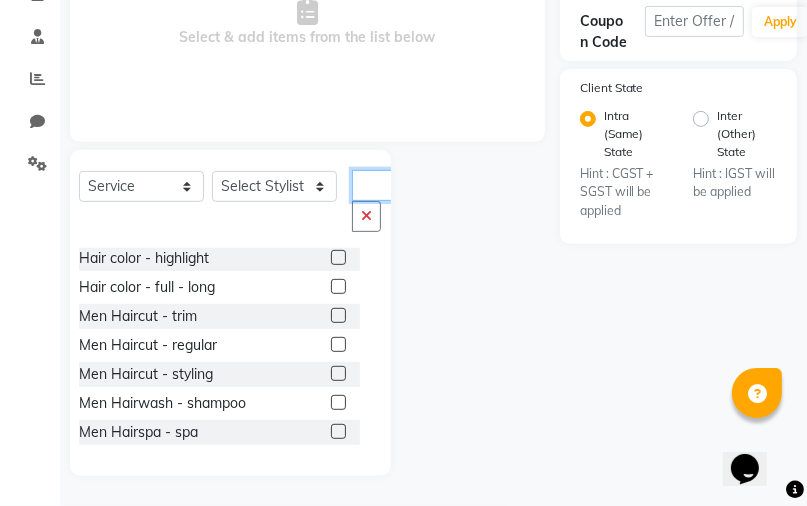 type on "hai" 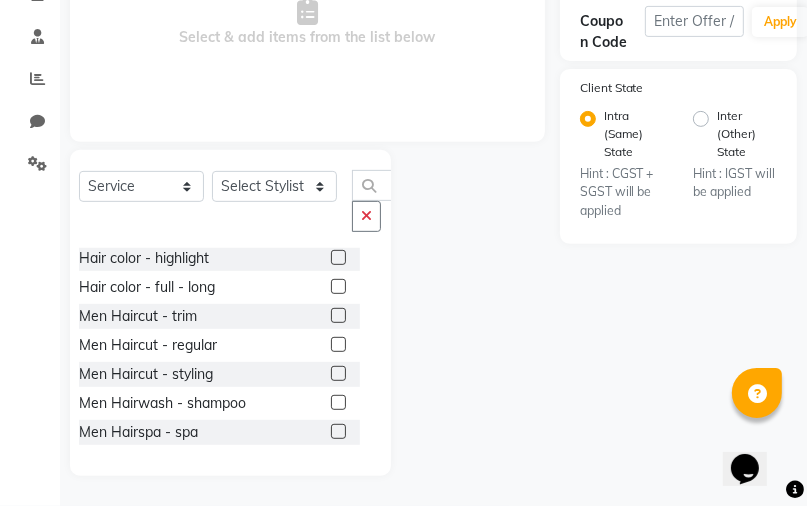 scroll, scrollTop: 0, scrollLeft: 0, axis: both 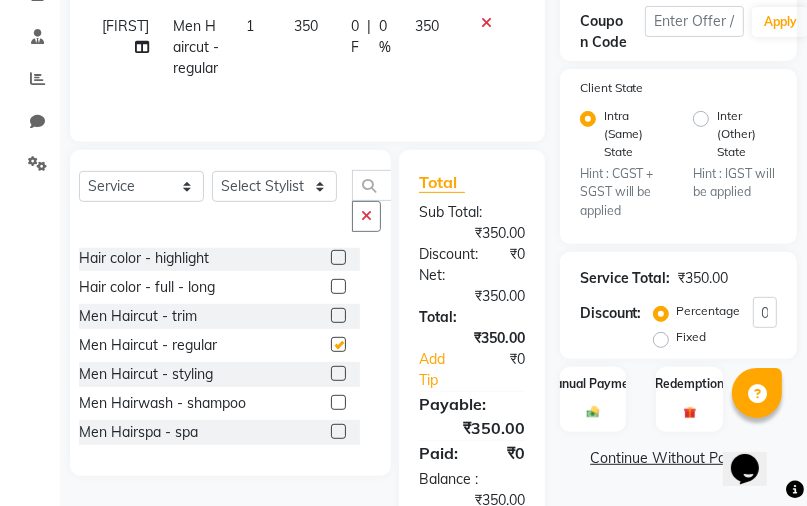 checkbox on "false" 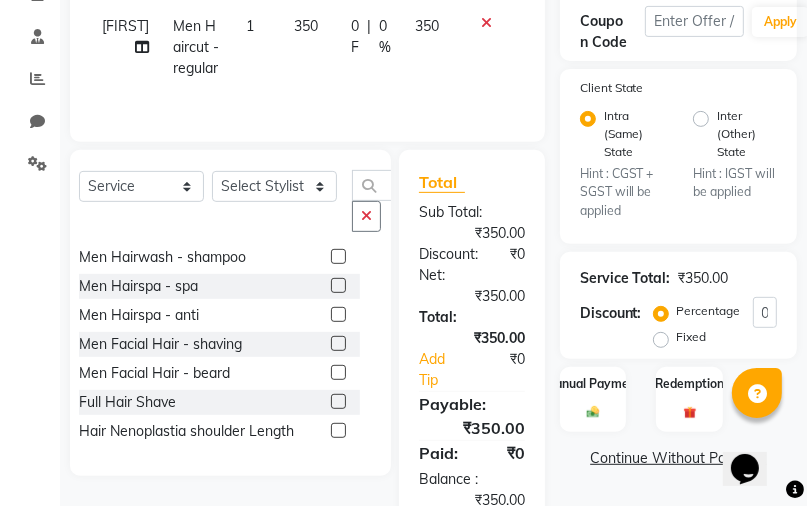 scroll, scrollTop: 386, scrollLeft: 0, axis: vertical 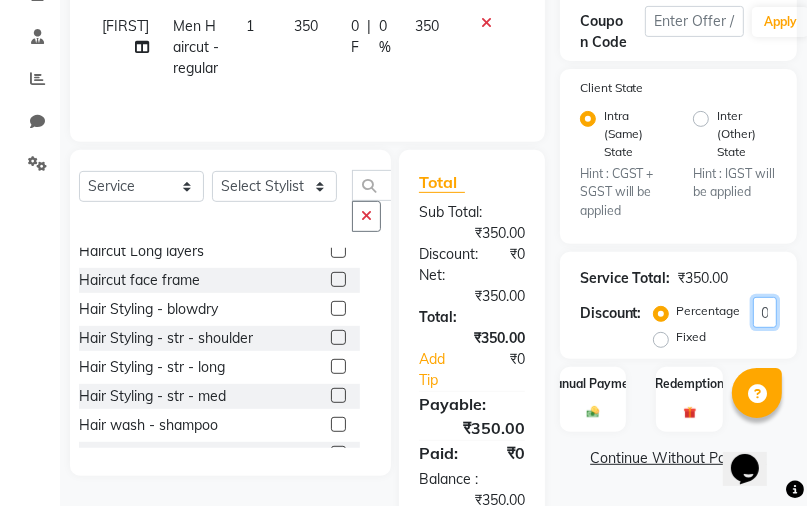 click on "0" 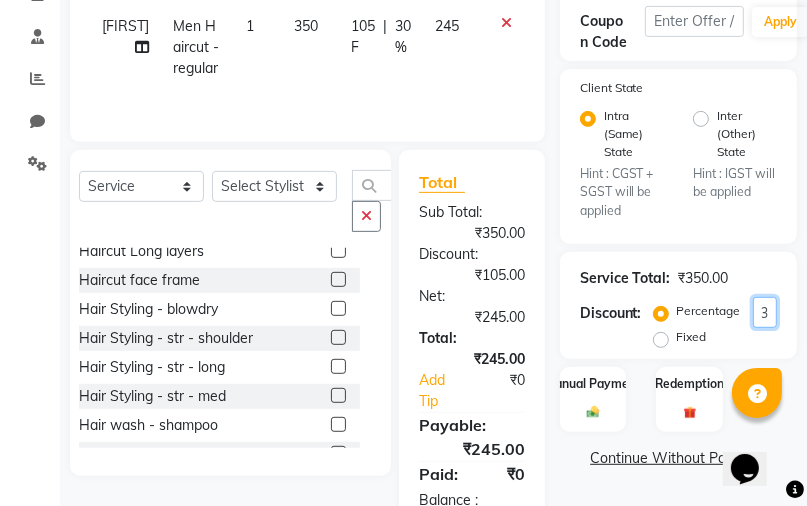 scroll, scrollTop: 0, scrollLeft: 9, axis: horizontal 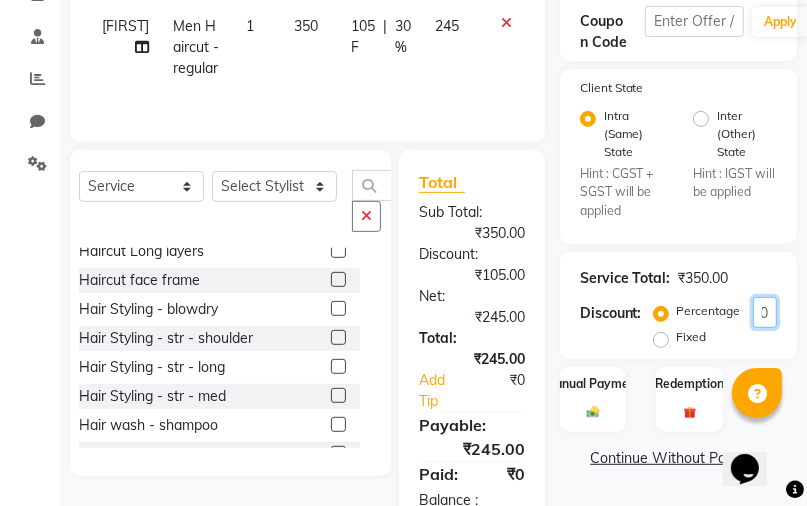 type on "3" 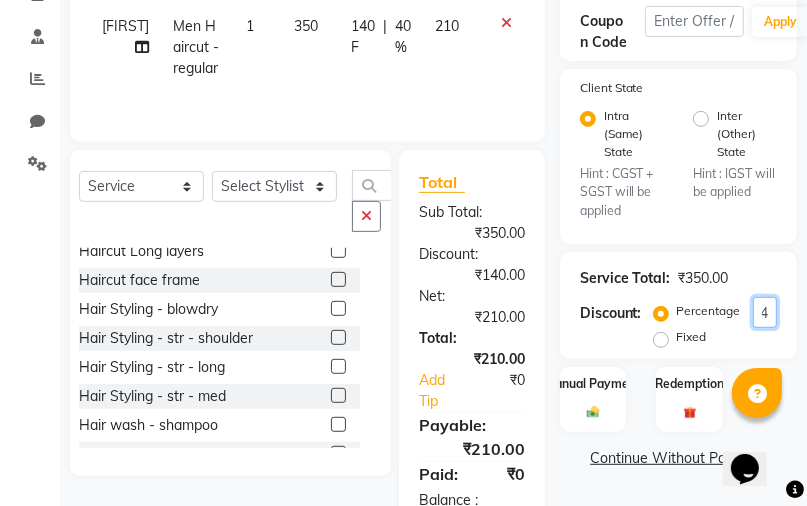 scroll, scrollTop: 0, scrollLeft: 9, axis: horizontal 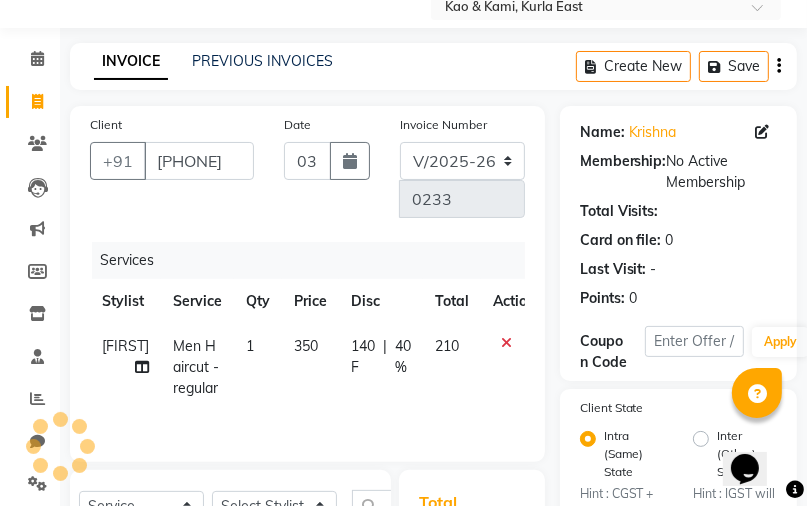 type on "40" 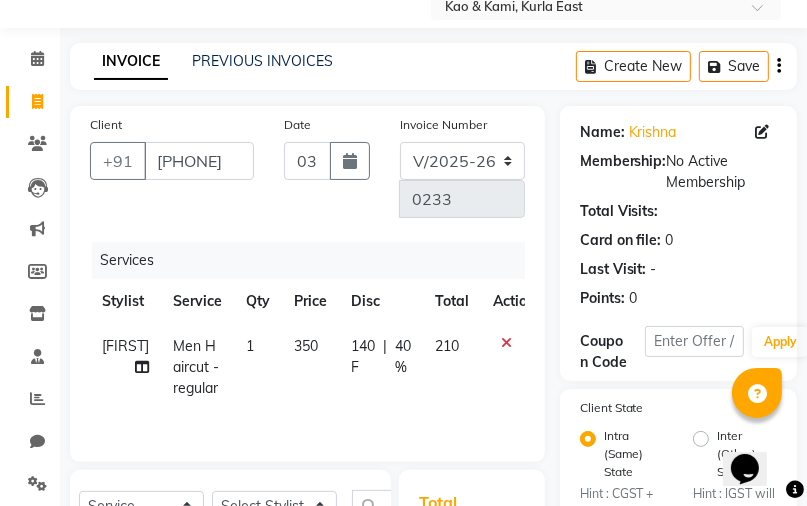 click on "350" 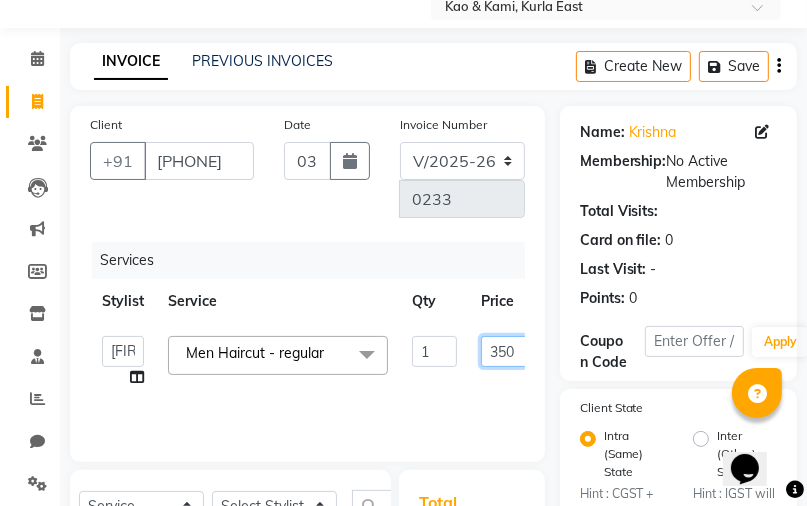 click on "350" 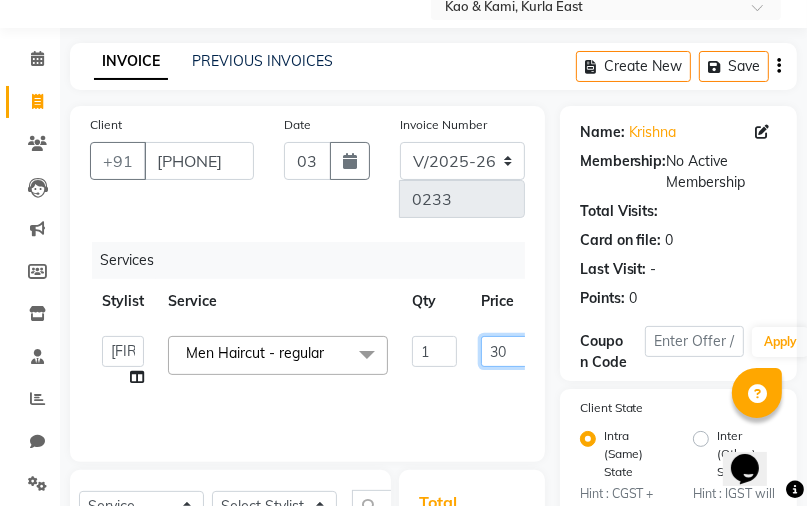 type on "340" 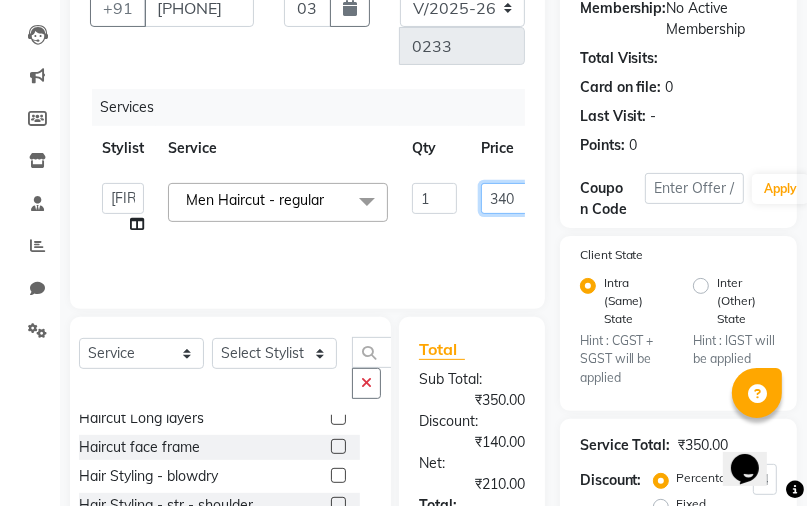 scroll, scrollTop: 231, scrollLeft: 0, axis: vertical 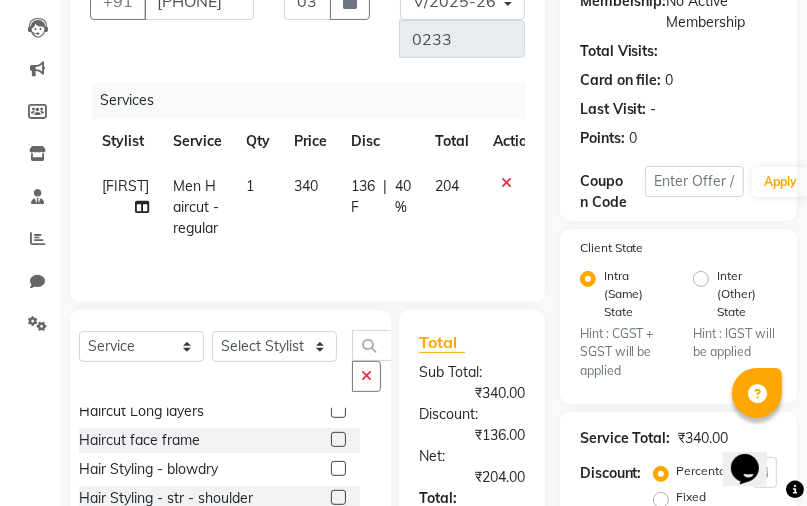 click on "Total" 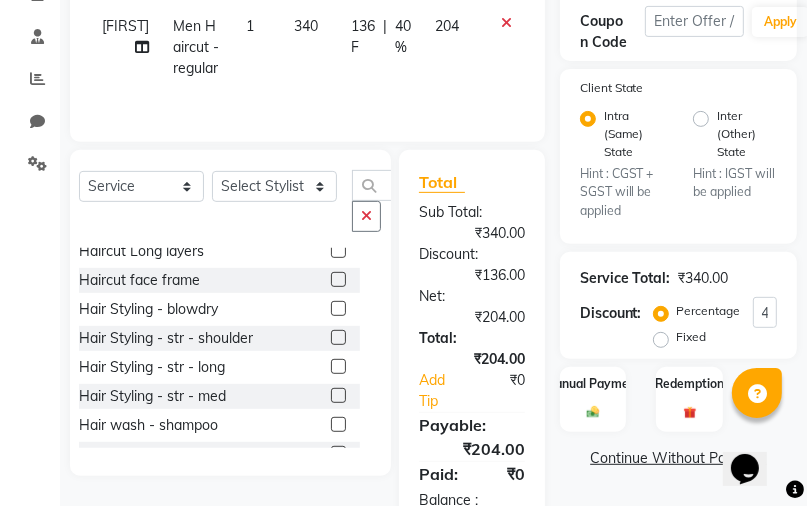 scroll, scrollTop: 467, scrollLeft: 0, axis: vertical 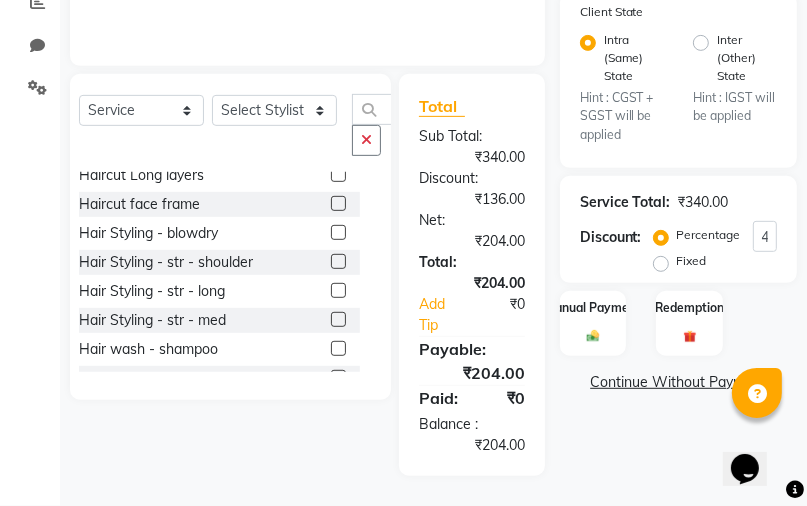 click on "Name: Krishna  Membership:  No Active Membership  Total Visits:   Card on file:  0 Last Visit:   - Points:   0  Coupon Code Apply Client State Intra (Same) State Hint : CGST + SGST will be applied Inter (Other) State Hint : IGST will be applied Service Total:  ₹340.00  Discount:  Percentage   Fixed  40 Manual Payment Redemption  Continue Without Payment" 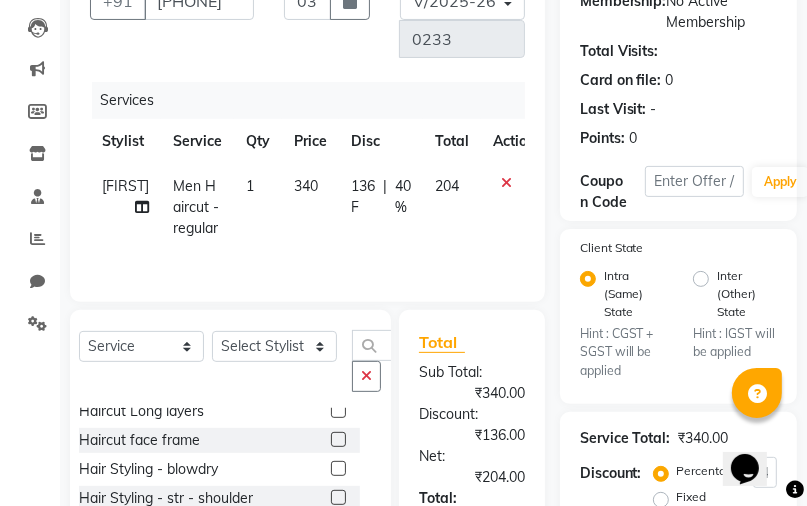 scroll, scrollTop: 240, scrollLeft: 0, axis: vertical 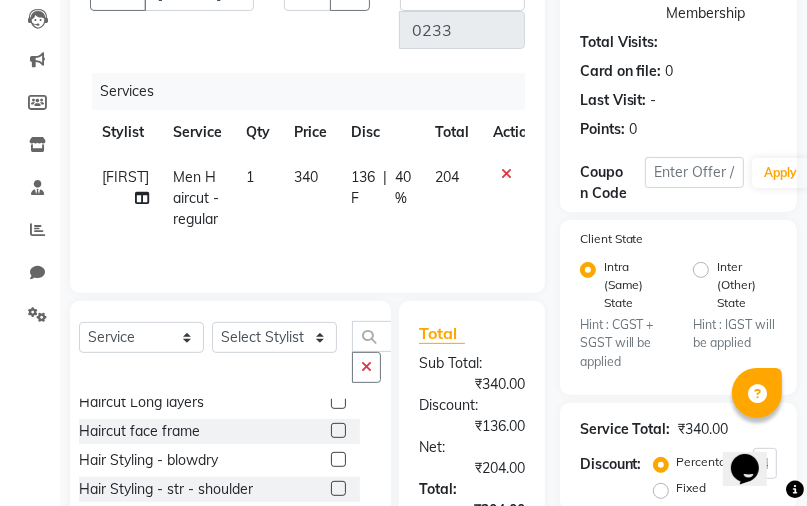 click on "340" 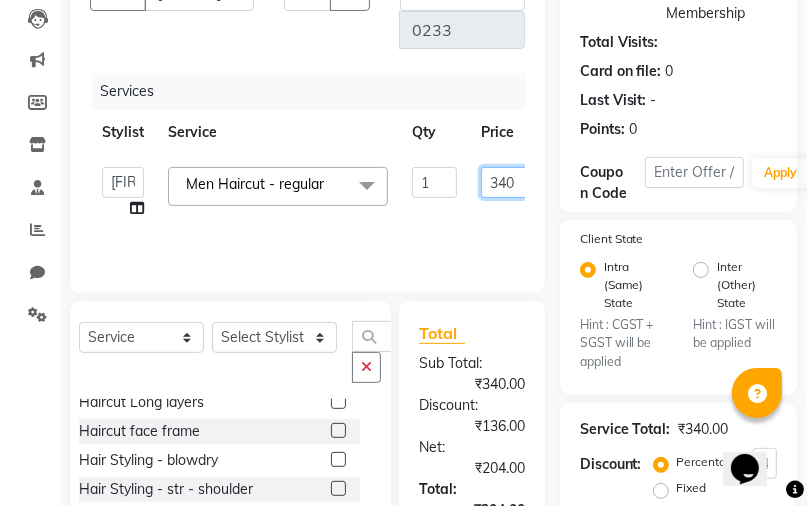 click on "340" 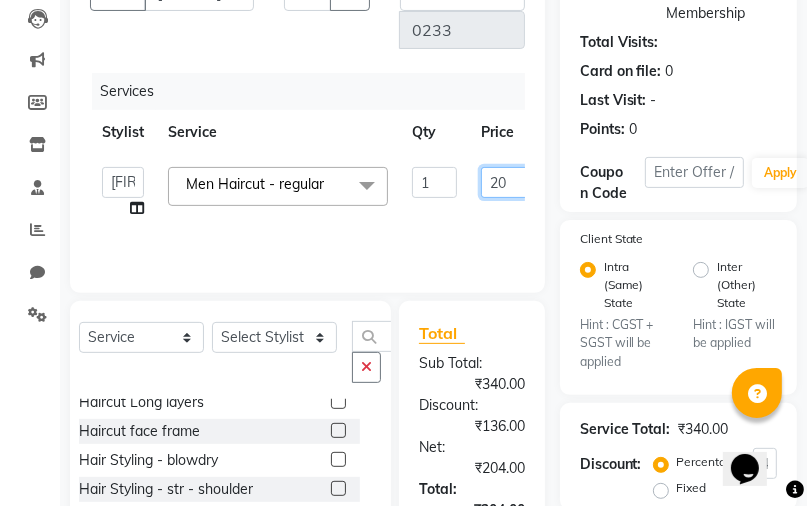 type on "200" 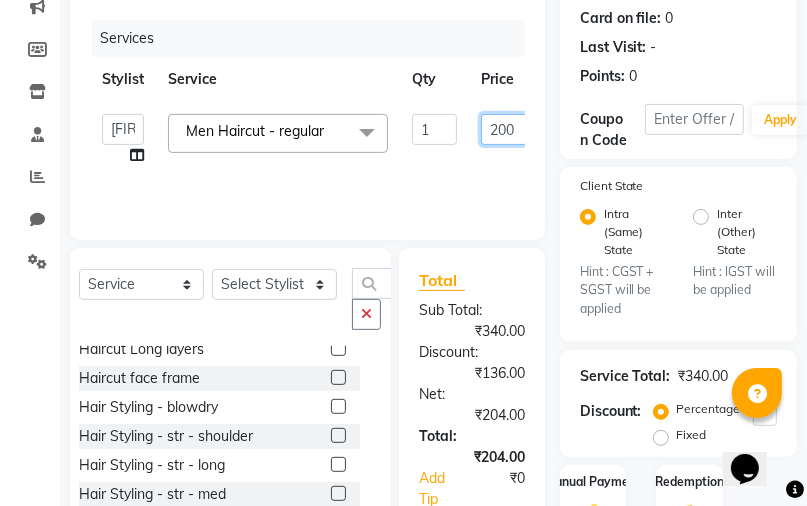 scroll, scrollTop: 467, scrollLeft: 0, axis: vertical 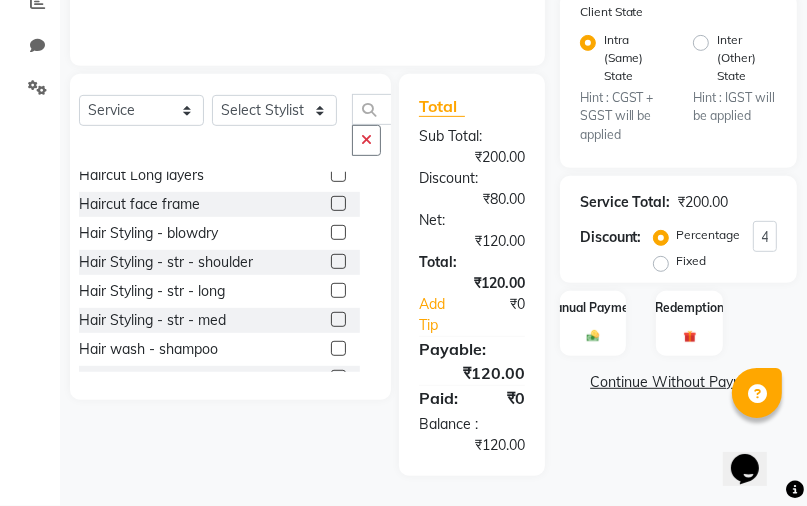drag, startPoint x: 561, startPoint y: 213, endPoint x: 603, endPoint y: 215, distance: 42.047592 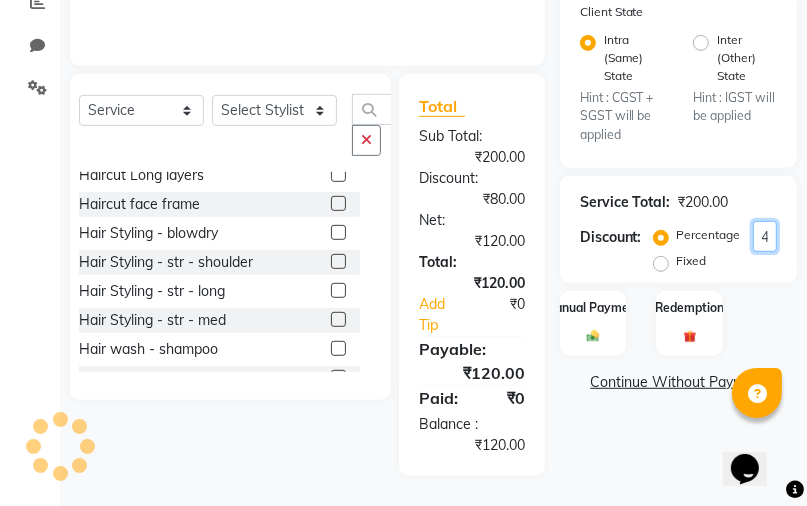 click on "40" 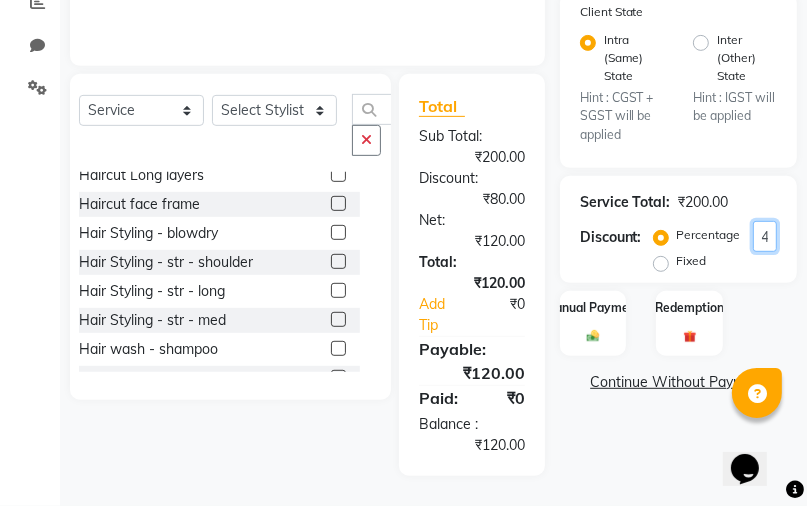 click on "40" 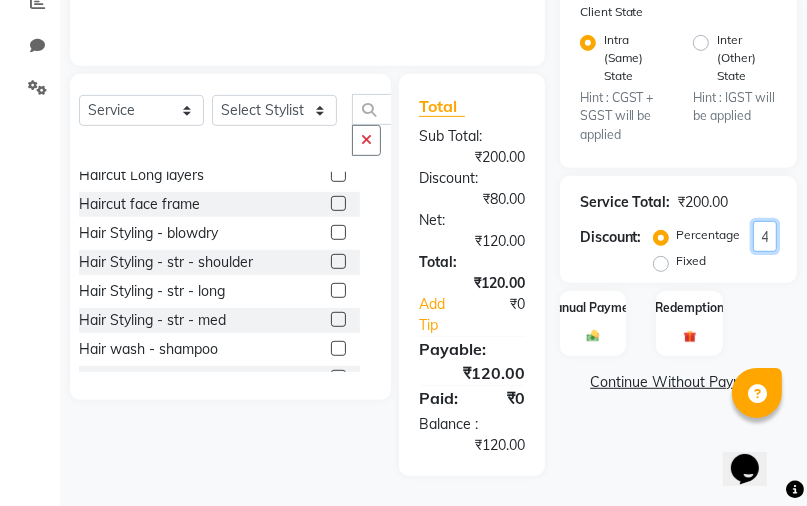 type on "0" 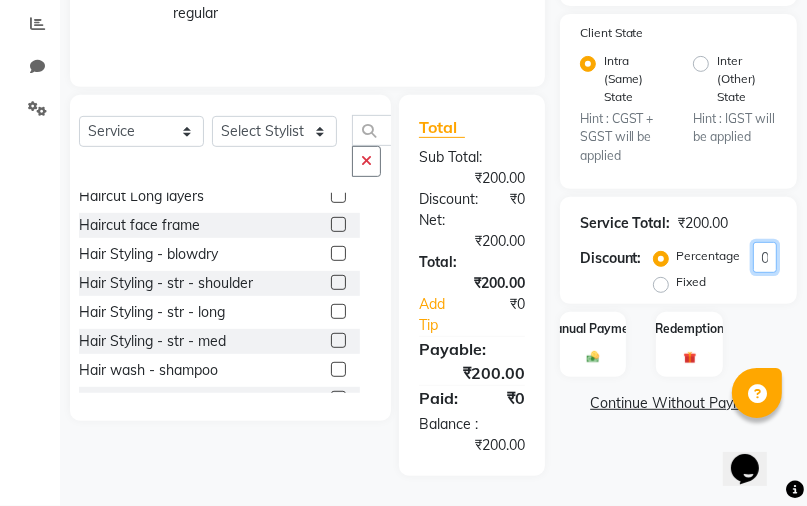 click on "0" 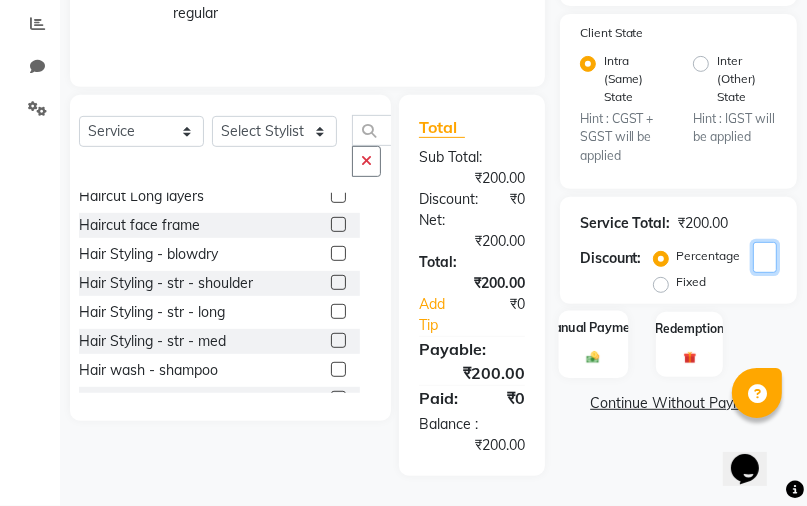 type 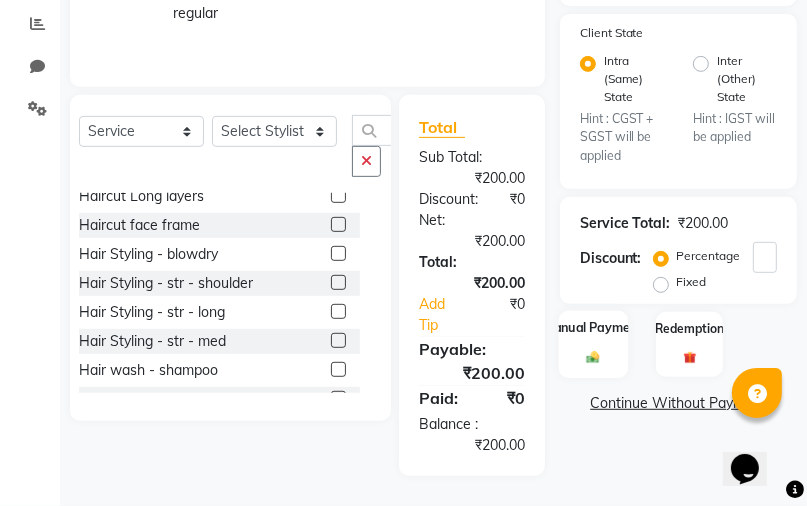 click on "Manual Payment" 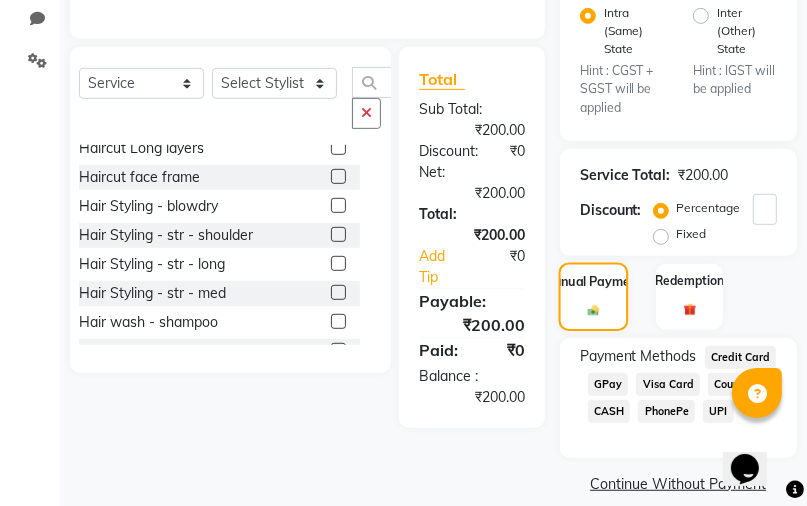 scroll, scrollTop: 517, scrollLeft: 0, axis: vertical 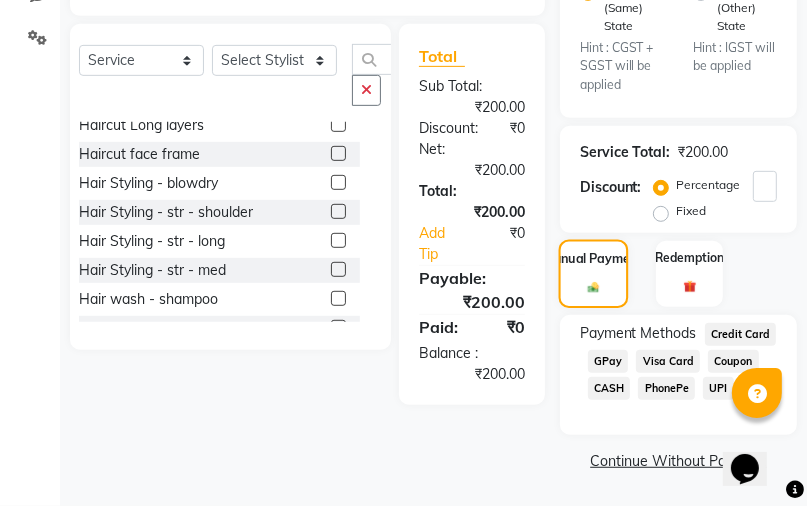 click on "Manual Payment" 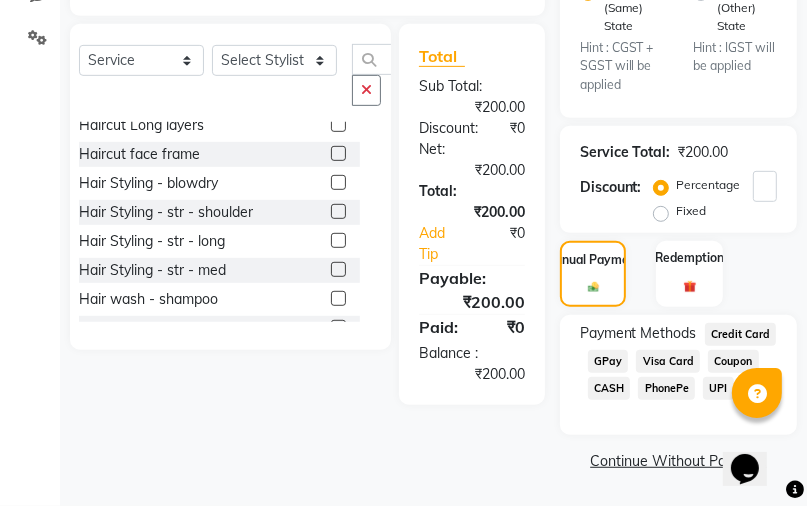 click on "GPay" 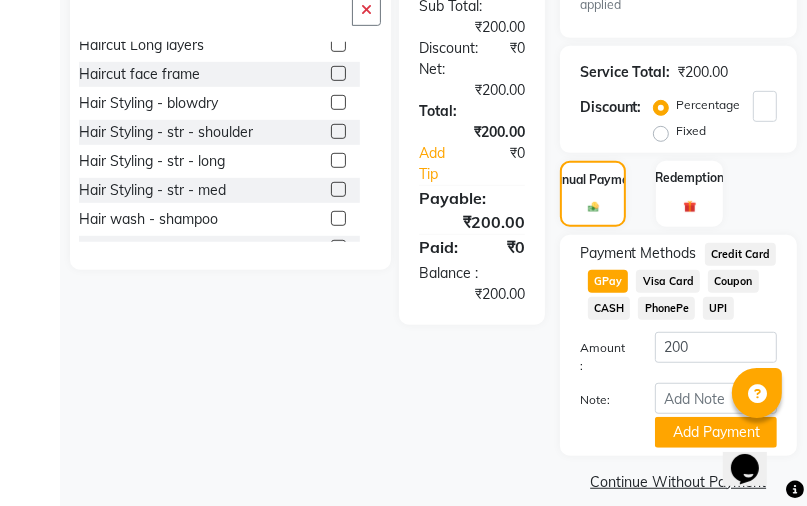 scroll, scrollTop: 622, scrollLeft: 0, axis: vertical 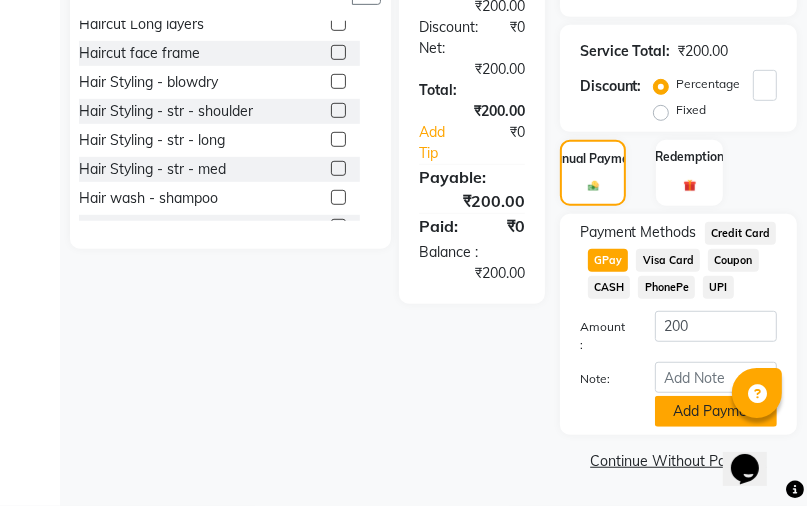 click on "Add Payment" 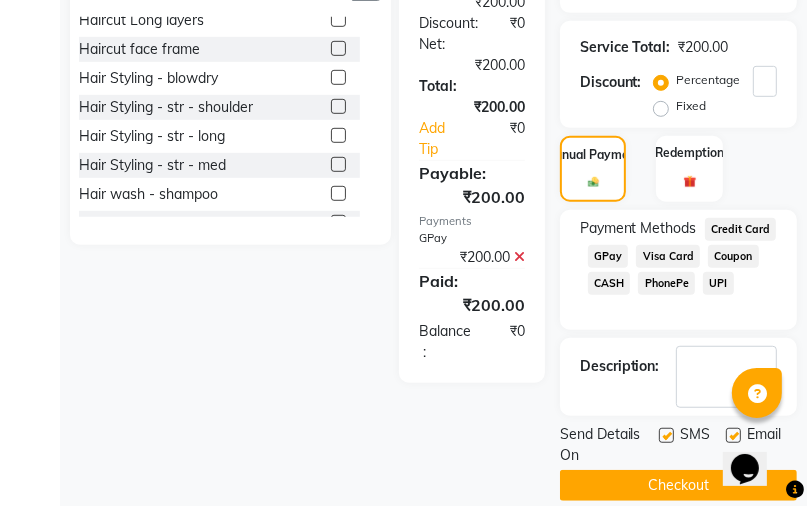 scroll, scrollTop: 647, scrollLeft: 0, axis: vertical 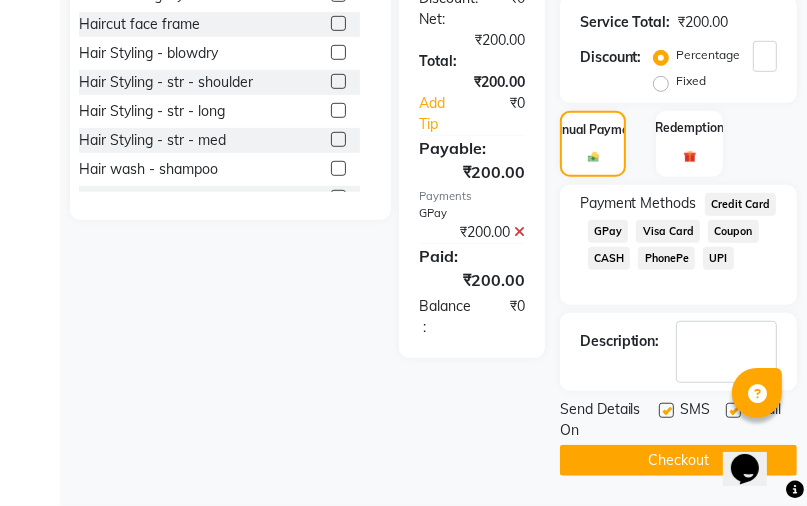 click on "Checkout" 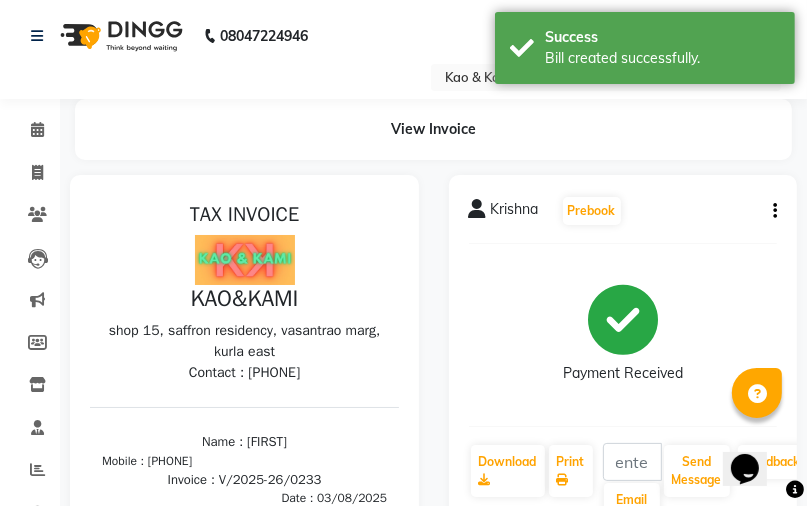 scroll, scrollTop: 0, scrollLeft: 0, axis: both 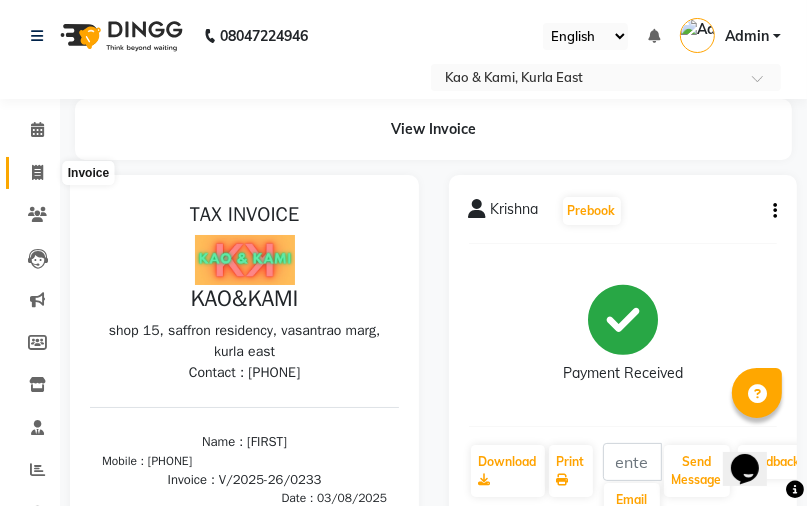 click 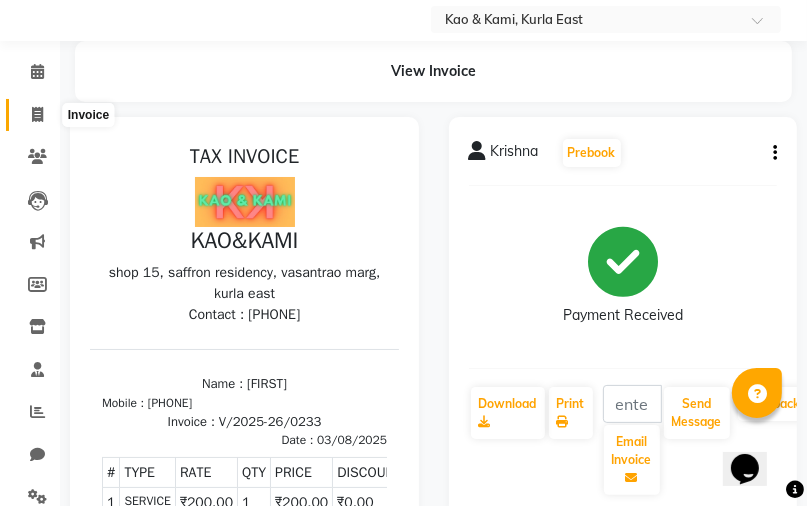 select on "7904" 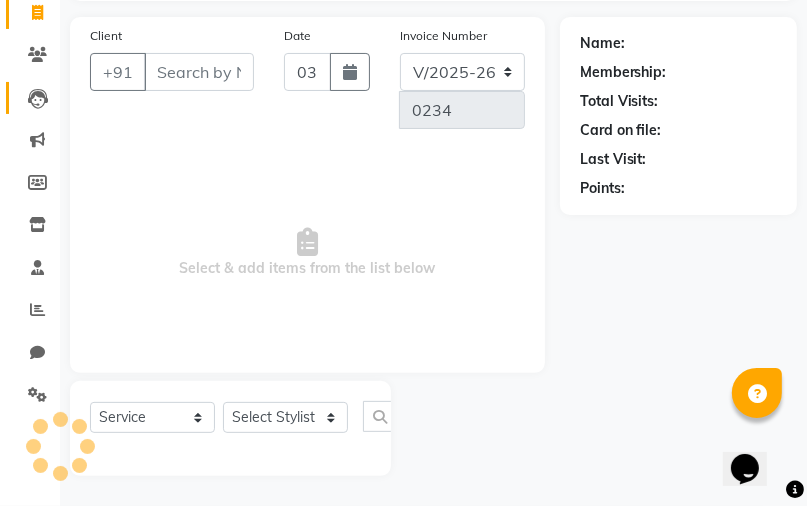 scroll, scrollTop: 72, scrollLeft: 0, axis: vertical 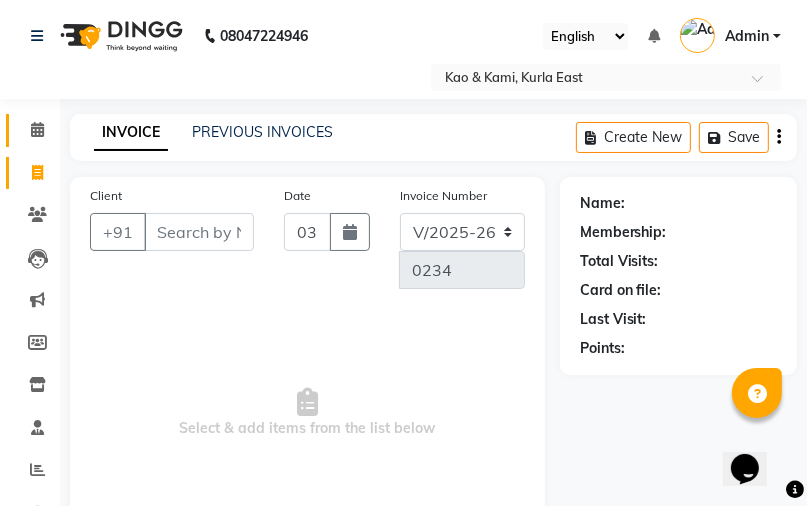 click 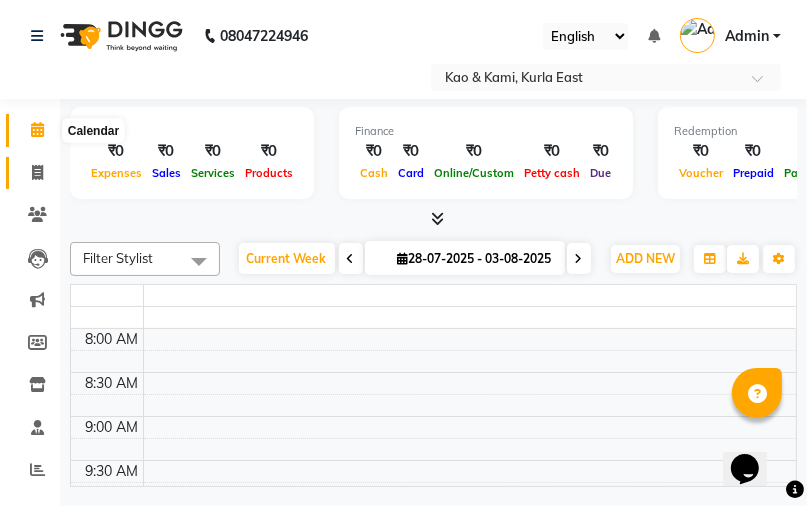 scroll, scrollTop: 0, scrollLeft: 0, axis: both 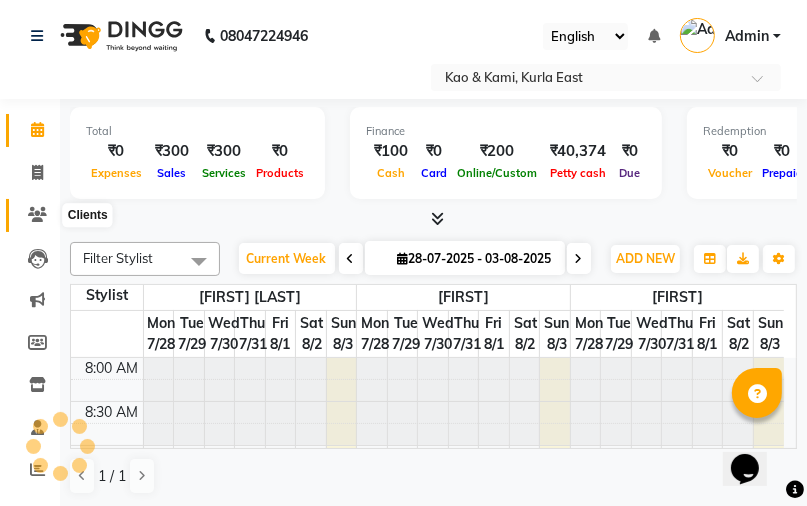 click 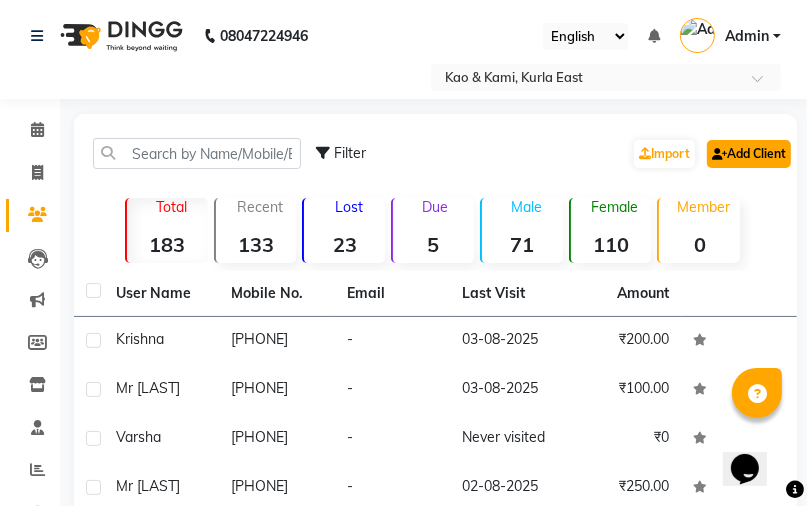 click on "Add Client" 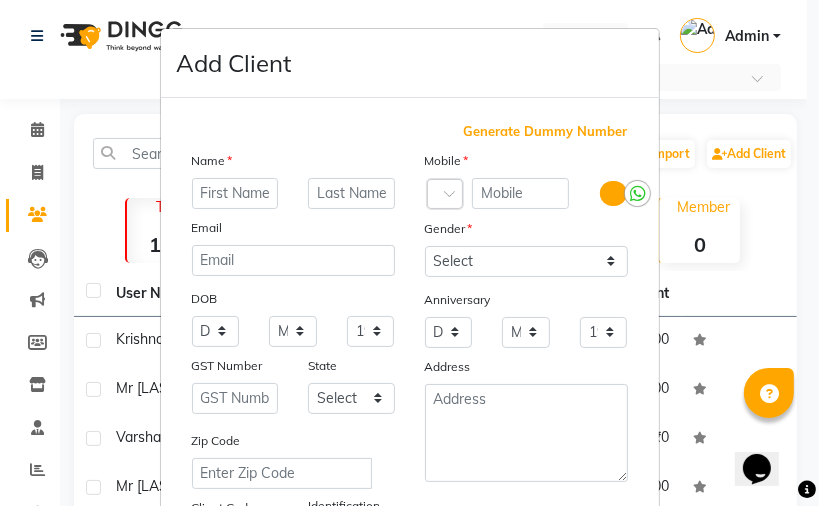 click at bounding box center (235, 193) 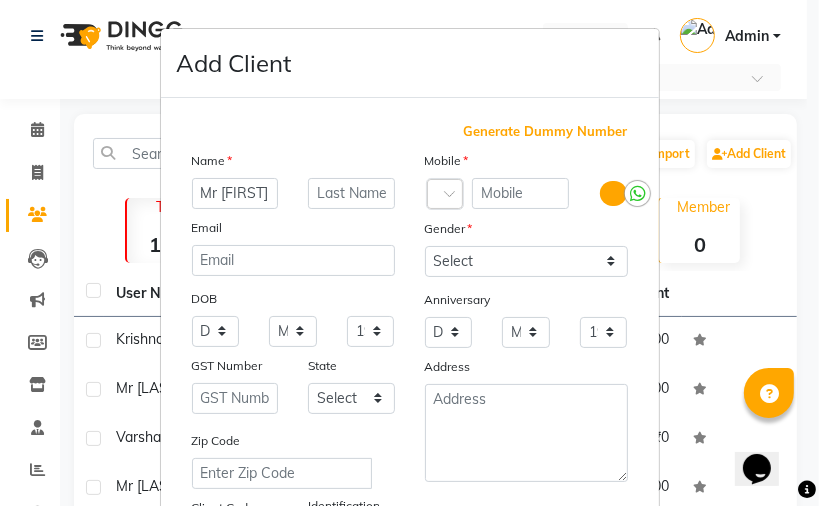 type on "Mr Tanya" 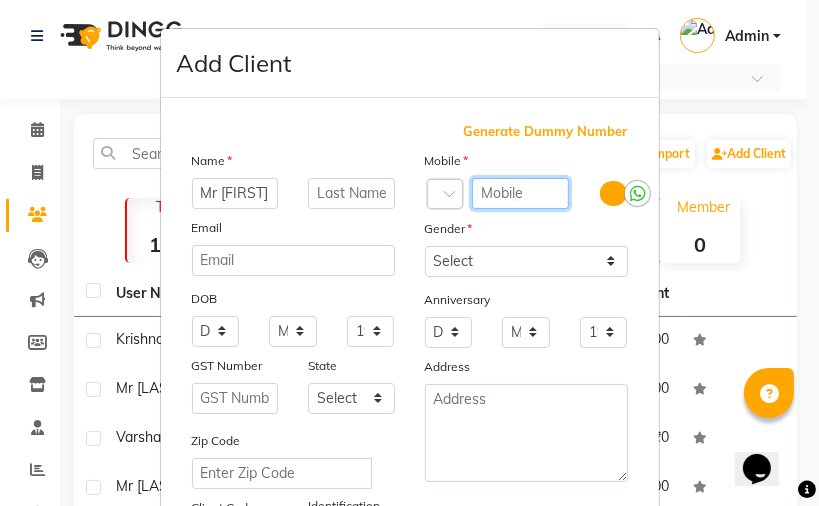 click at bounding box center [521, 193] 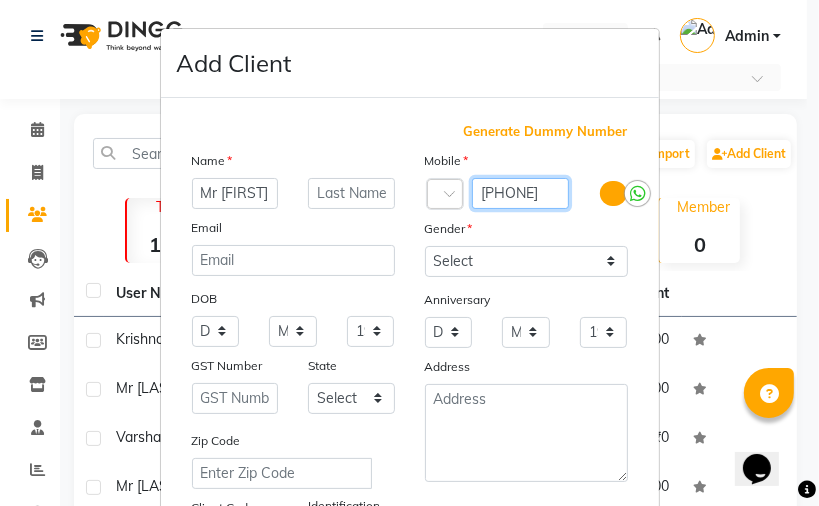 scroll, scrollTop: 0, scrollLeft: 4, axis: horizontal 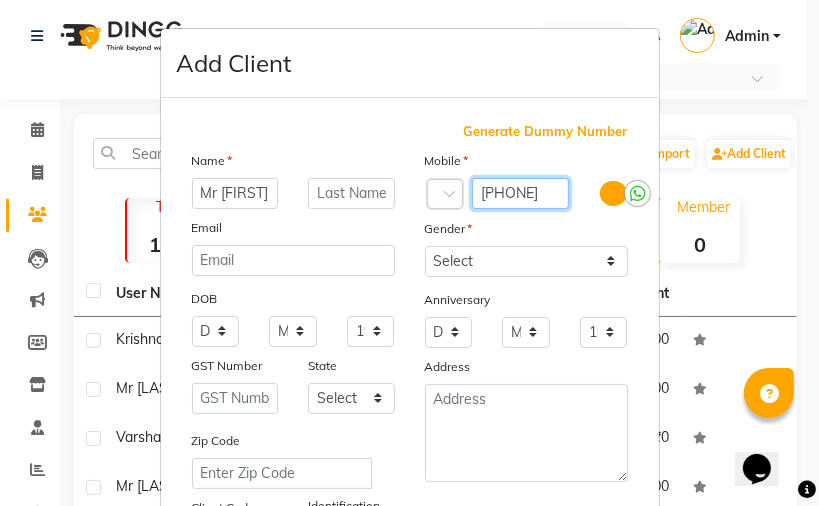 type on "8977005000" 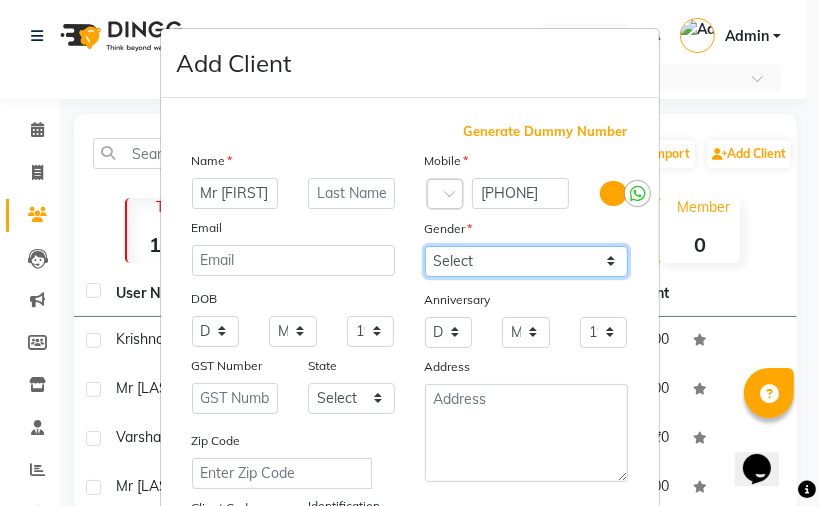 click on "Select Male Female Other Prefer Not To Say" at bounding box center (526, 261) 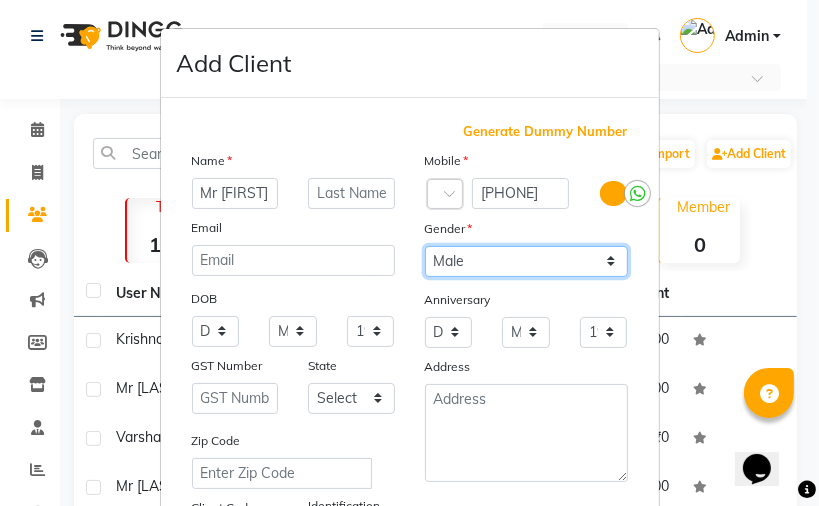 click on "Select Male Female Other Prefer Not To Say" at bounding box center [526, 261] 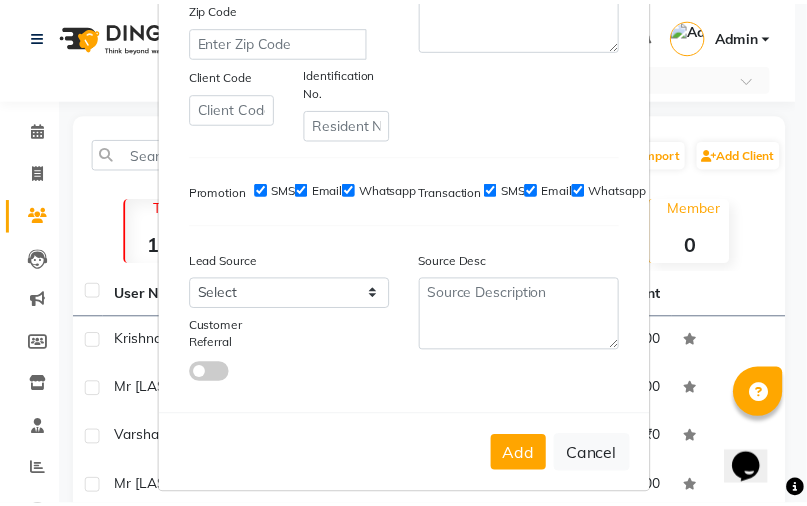 scroll, scrollTop: 456, scrollLeft: 0, axis: vertical 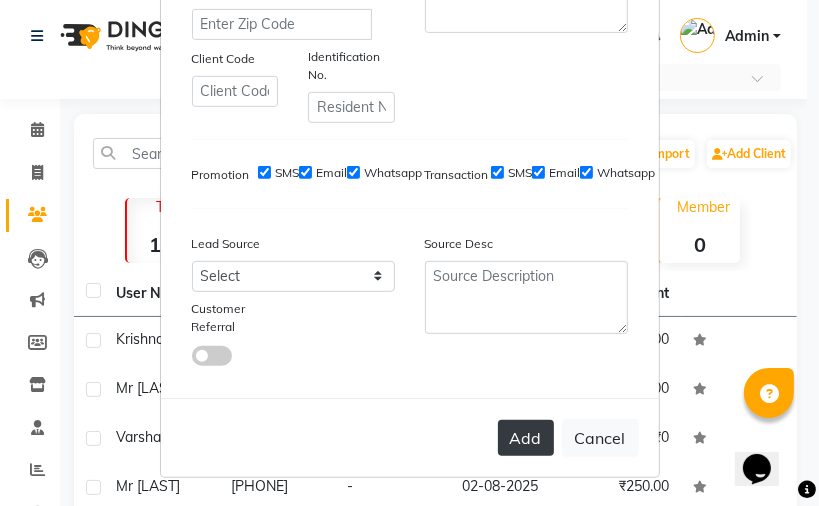 click on "Add" at bounding box center (526, 438) 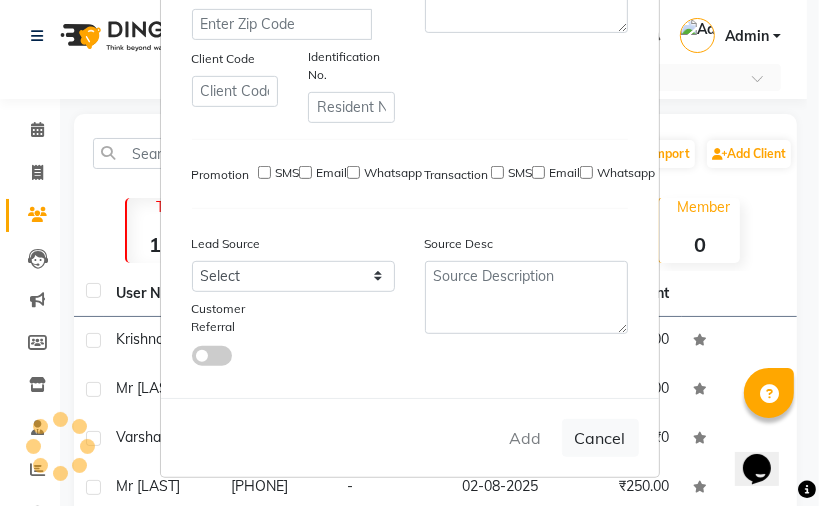 type 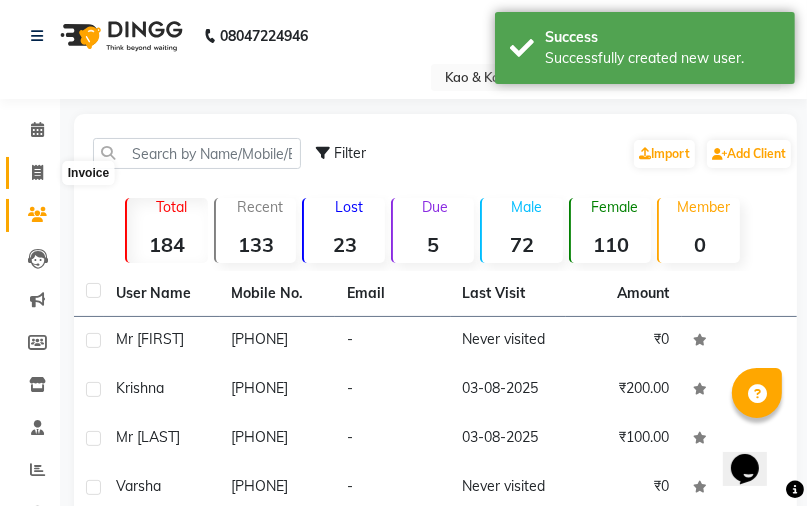 click 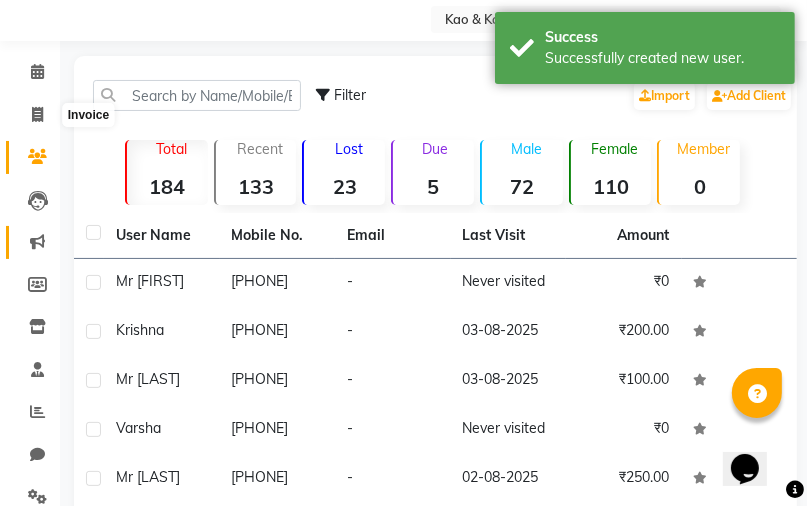 select on "7904" 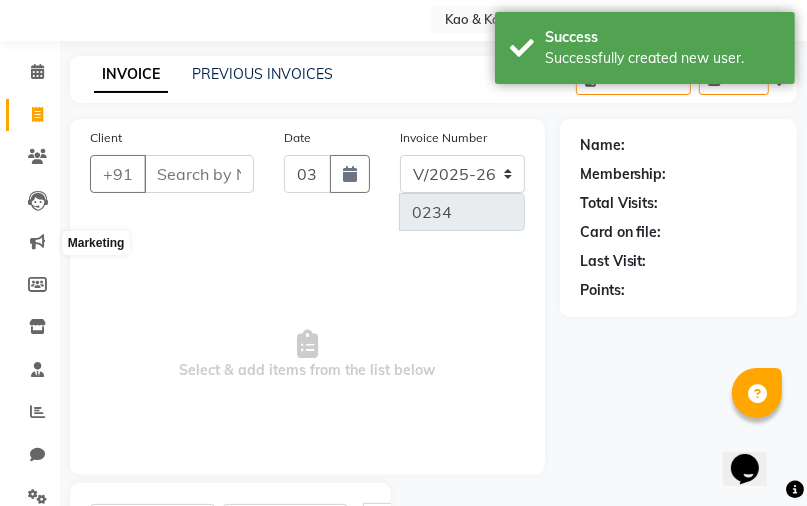 select on "membership" 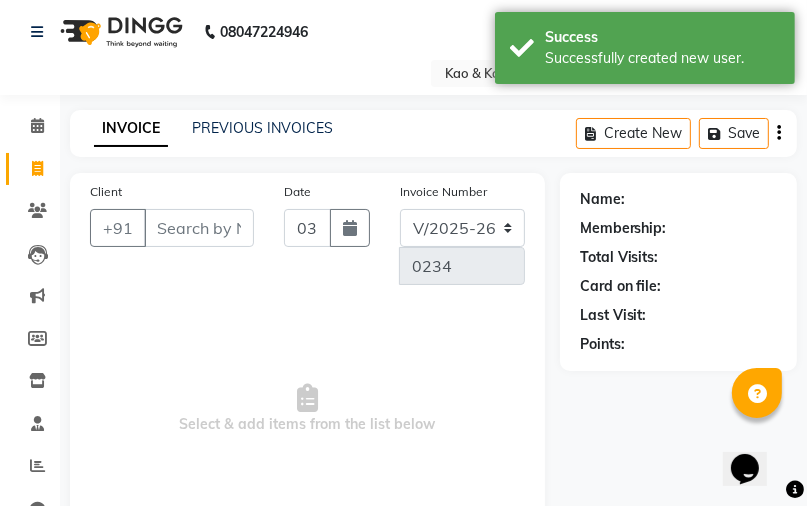 scroll, scrollTop: 0, scrollLeft: 0, axis: both 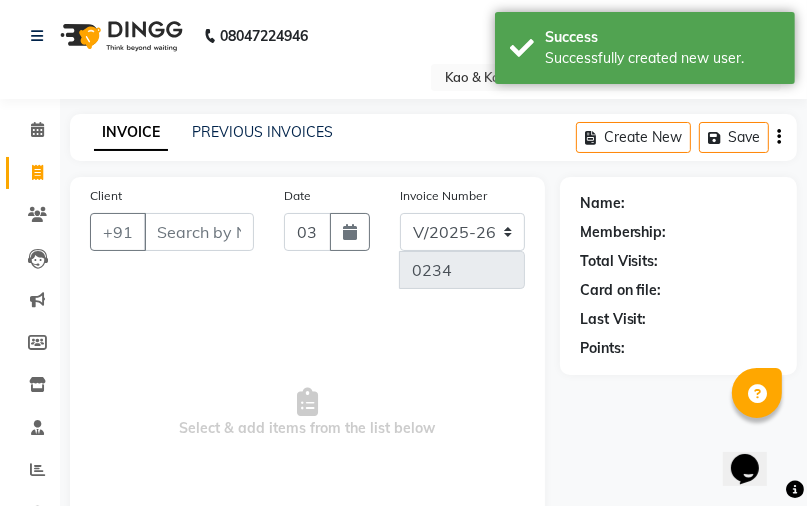 click on "Client" at bounding box center [199, 232] 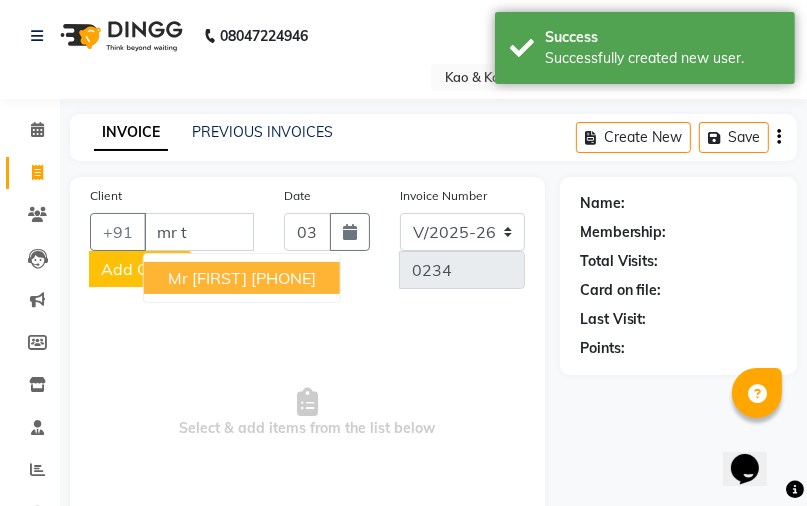click on "8977005000" at bounding box center [283, 278] 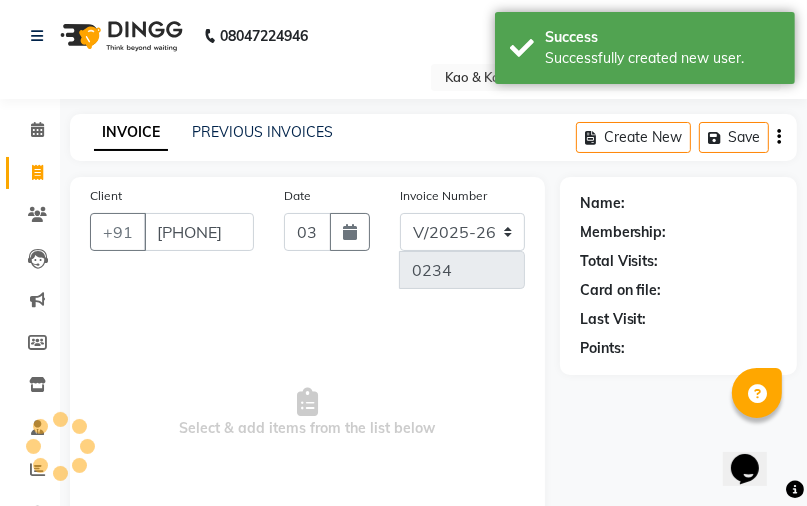 type on "8977005000" 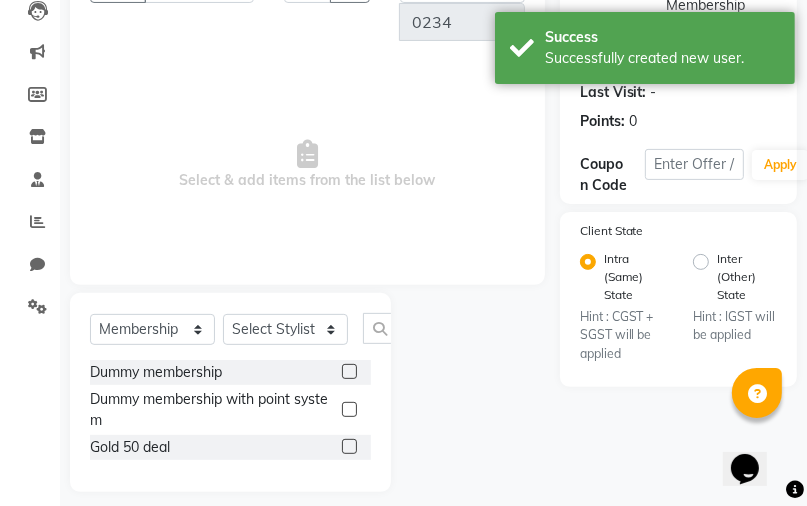 scroll, scrollTop: 264, scrollLeft: 0, axis: vertical 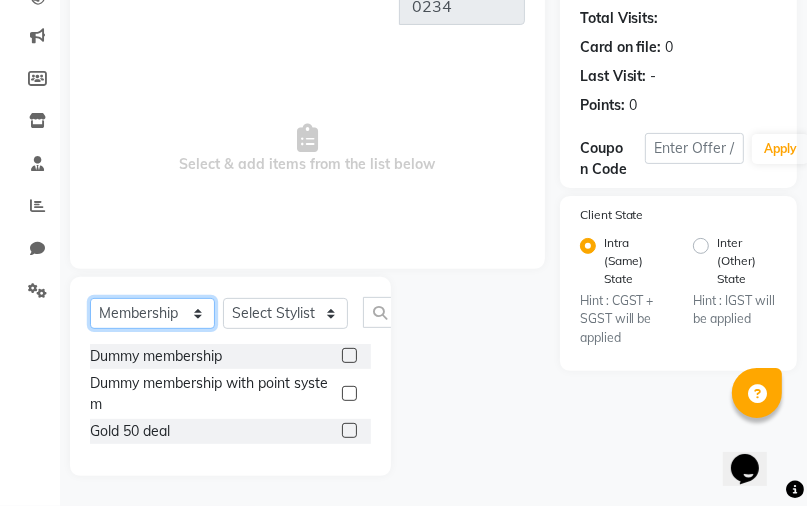 click on "Select  Service  Product  Membership  Package Voucher Prepaid Gift Card" 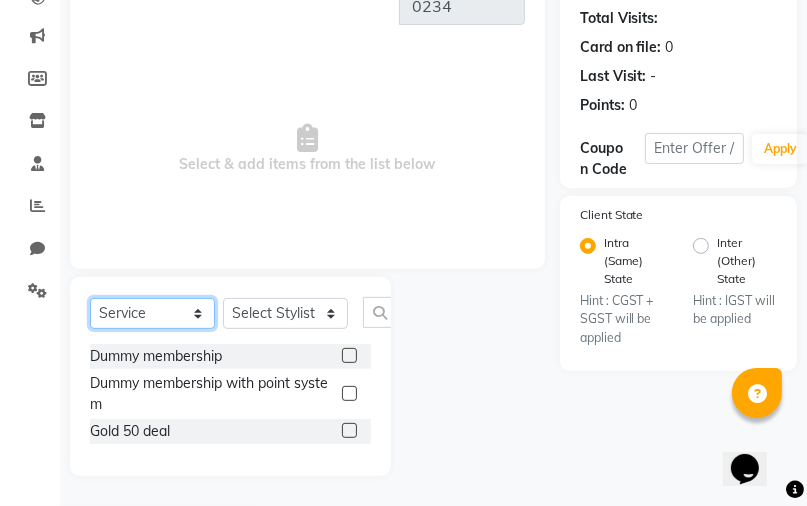 click on "Select  Service  Product  Membership  Package Voucher Prepaid Gift Card" 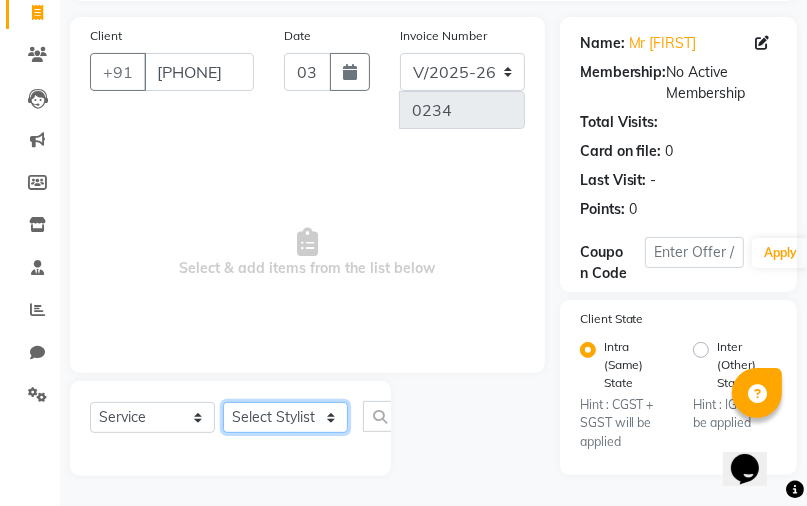 click on "Select Stylist [LAST] [LAST] [LAST] [LAST]" 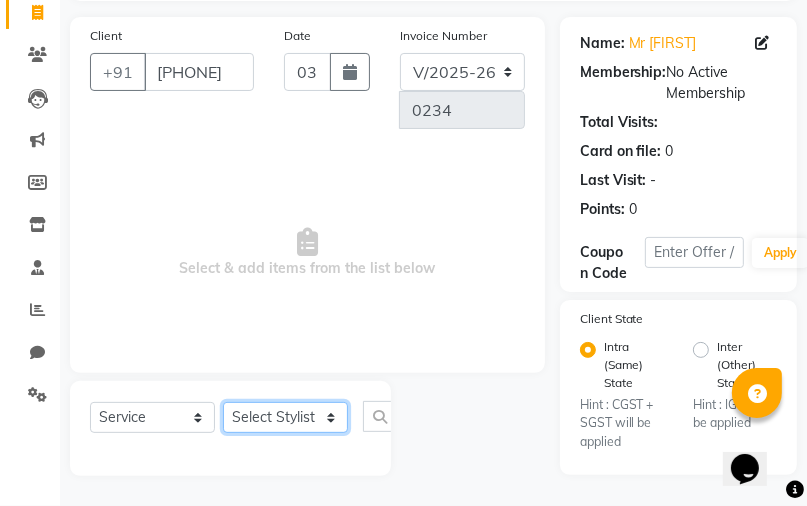 select on "86725" 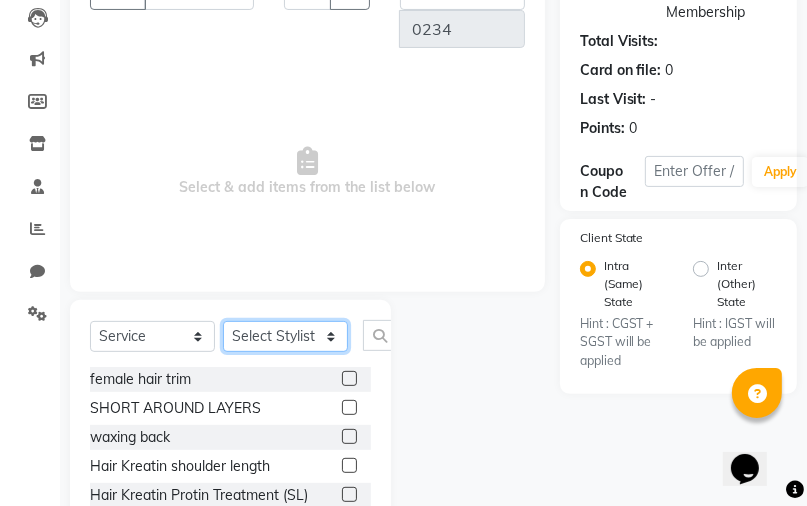 scroll, scrollTop: 360, scrollLeft: 0, axis: vertical 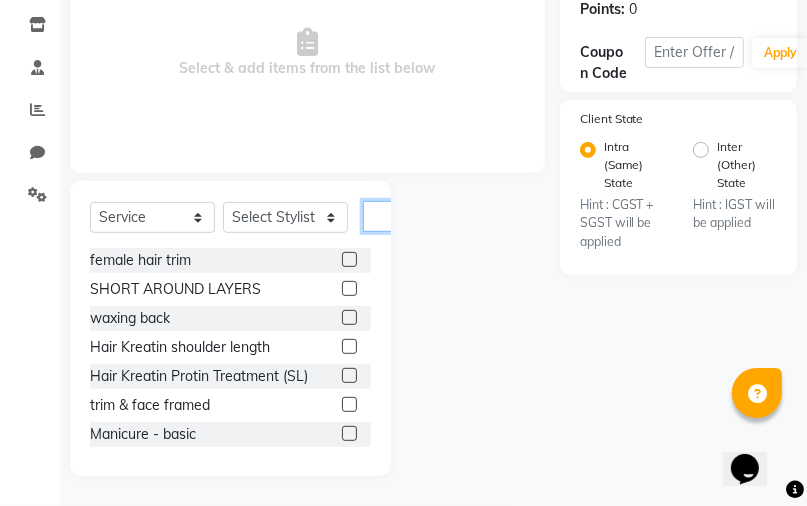 click 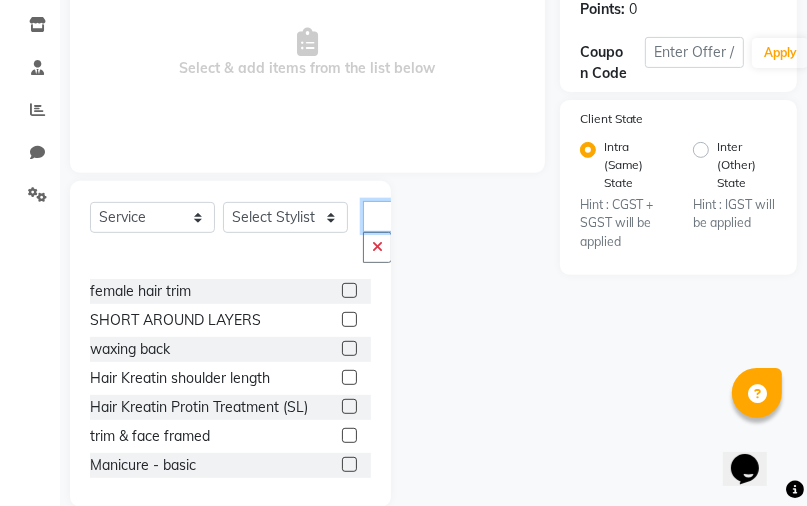 scroll, scrollTop: 0, scrollLeft: 11, axis: horizontal 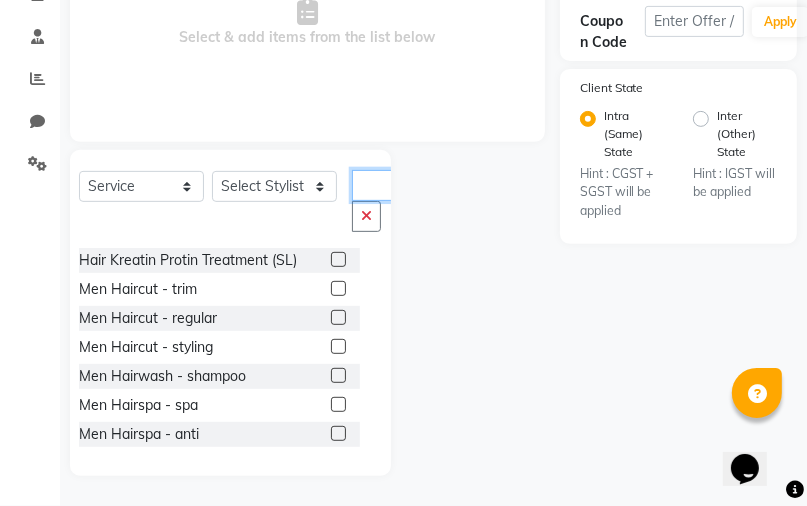 type on "men" 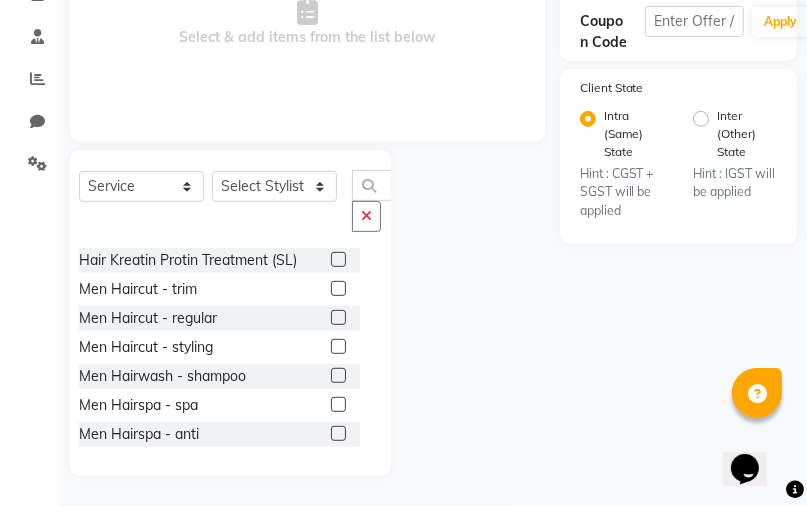 scroll, scrollTop: 0, scrollLeft: 0, axis: both 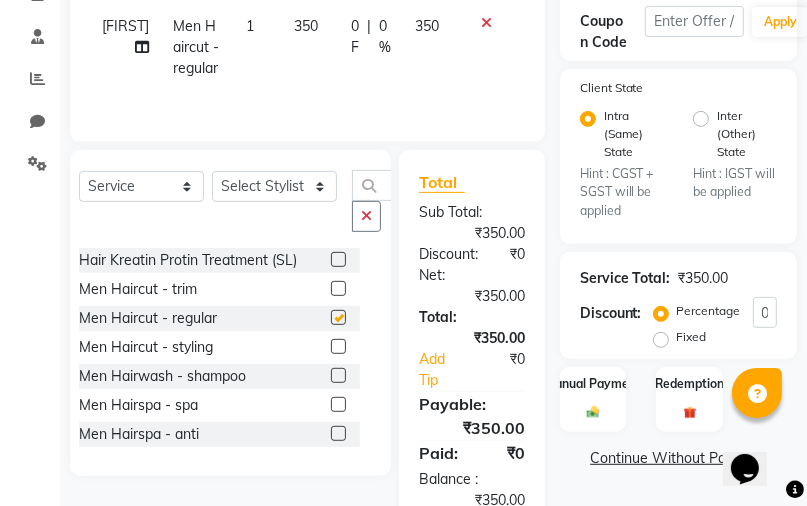 checkbox on "false" 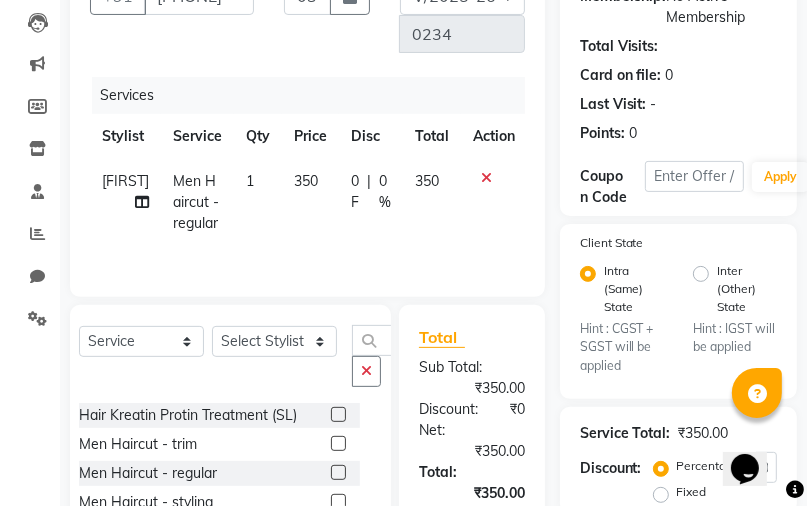 scroll, scrollTop: 71, scrollLeft: 0, axis: vertical 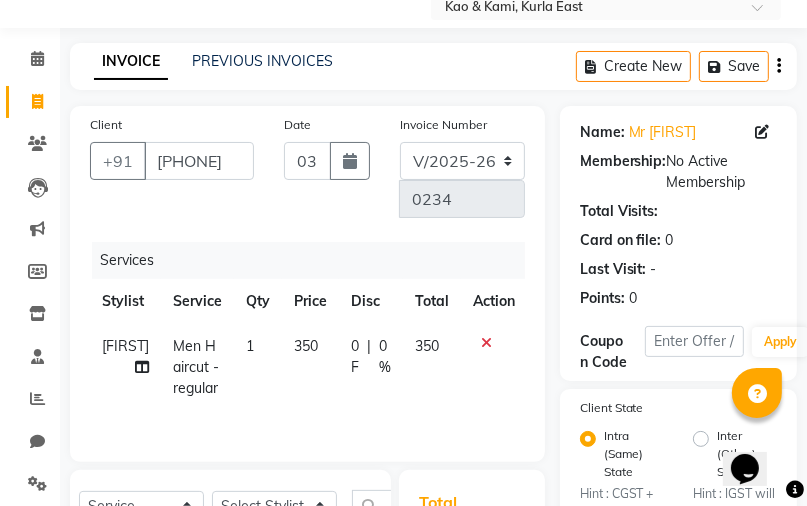 click on "350" 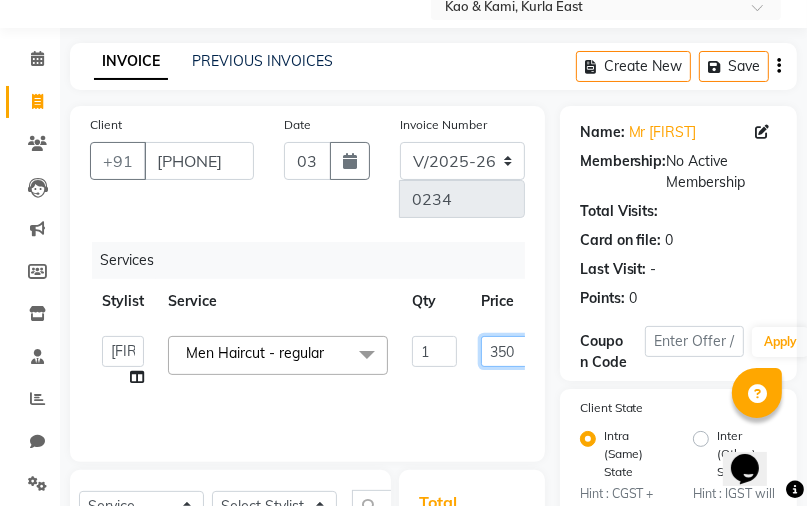 click on "350" 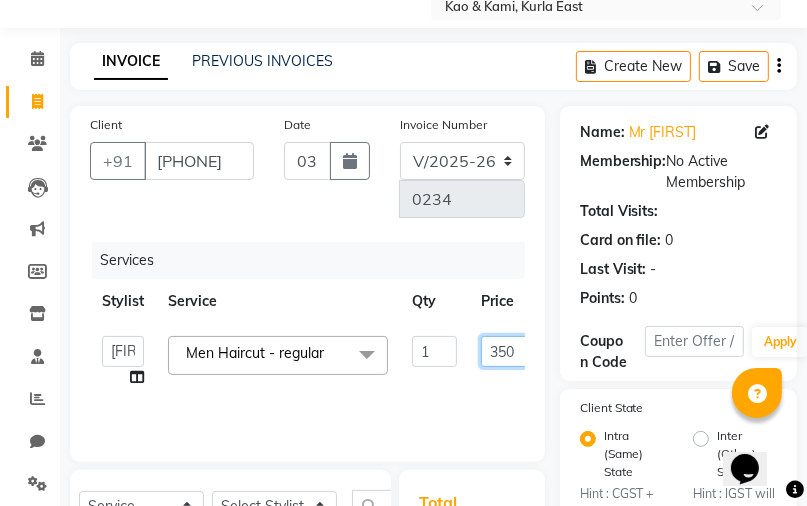 click on "350" 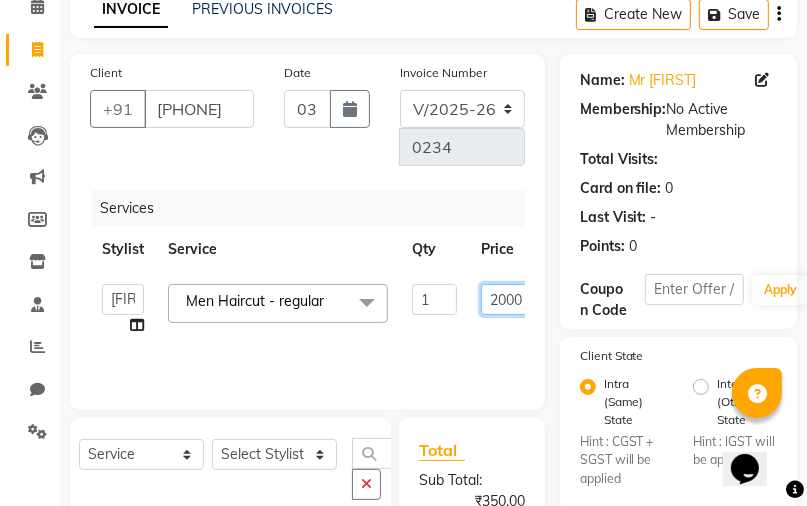 scroll, scrollTop: 151, scrollLeft: 0, axis: vertical 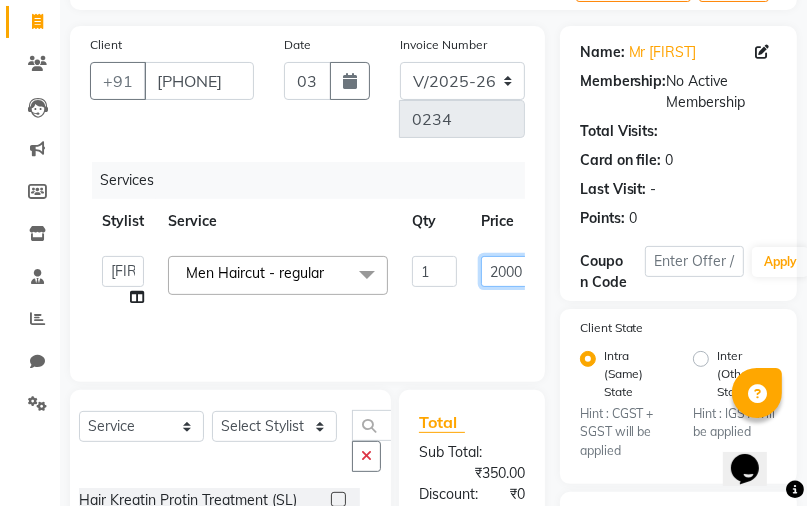 type on "200" 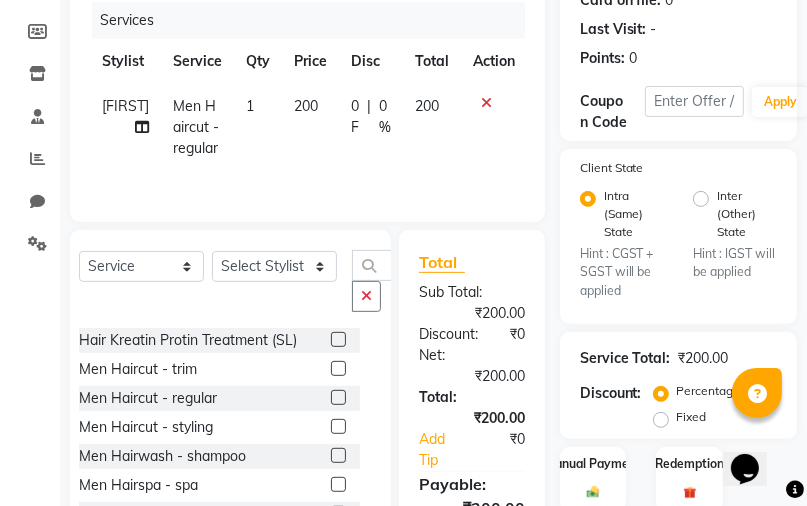 click on "Intra (Same) State Hint : CGST + SGST will be applied" 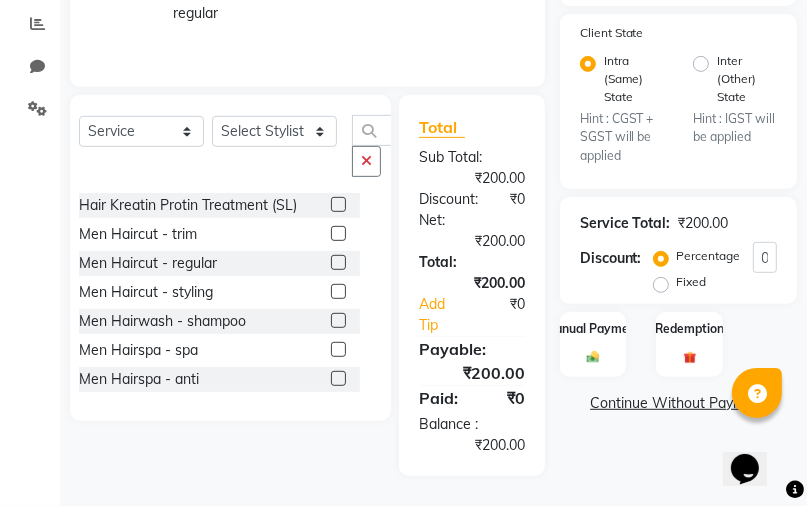 scroll, scrollTop: 467, scrollLeft: 0, axis: vertical 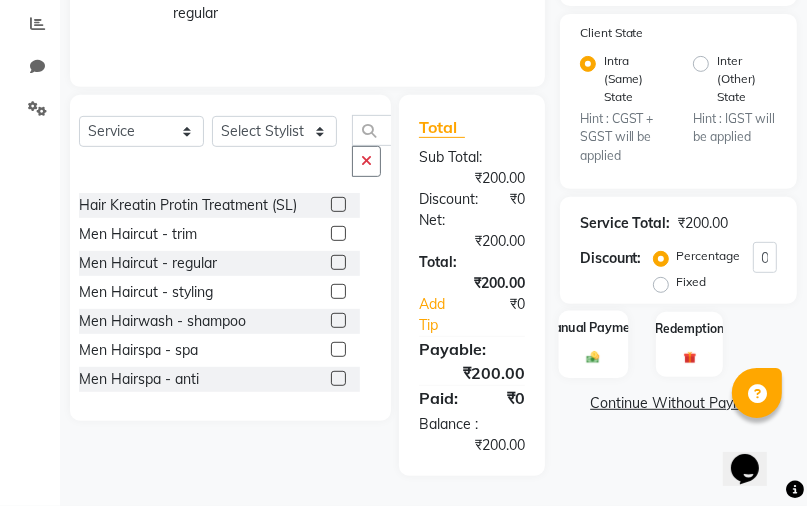 click 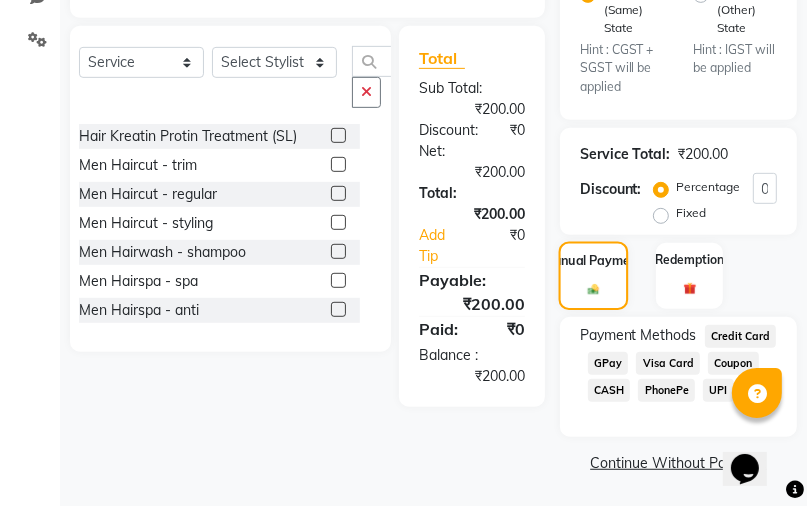 scroll, scrollTop: 517, scrollLeft: 0, axis: vertical 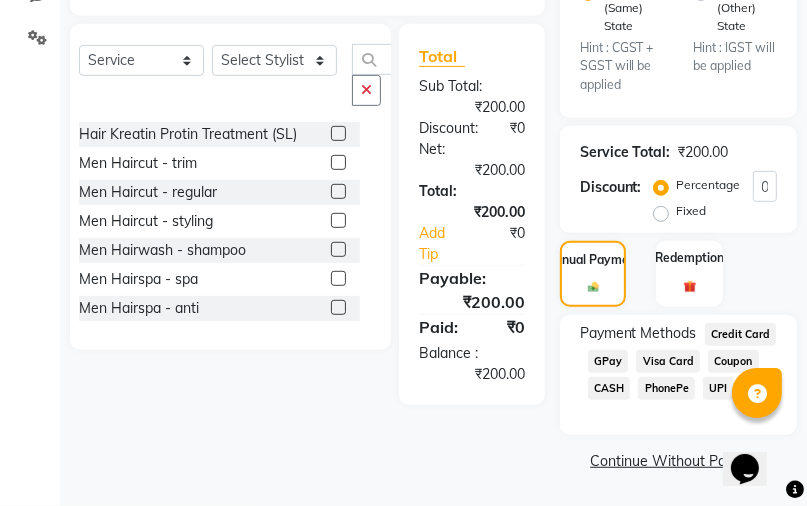 click on "GPay" 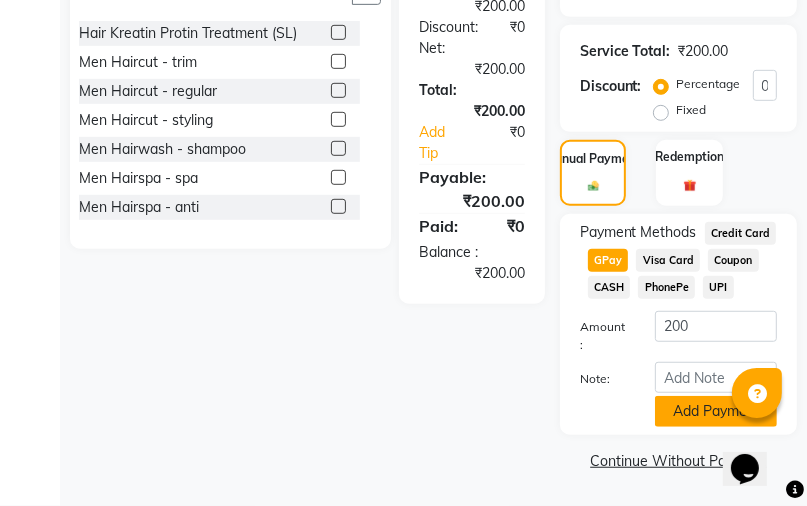 click on "Add Payment" 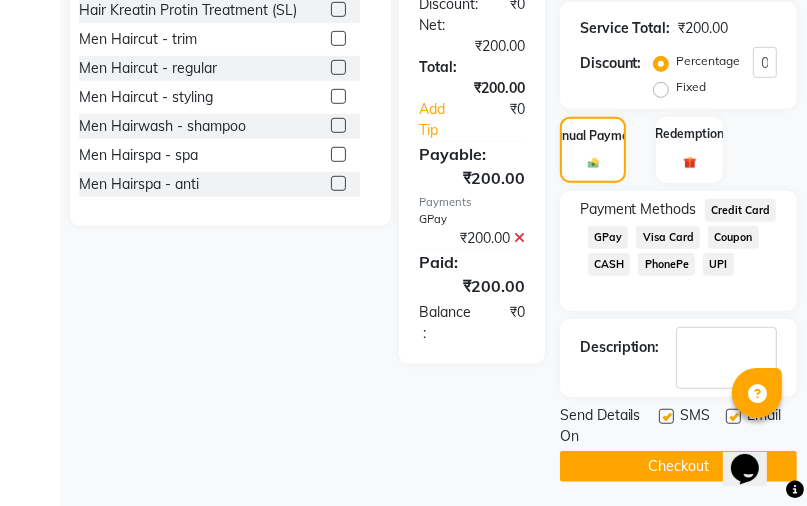scroll, scrollTop: 647, scrollLeft: 0, axis: vertical 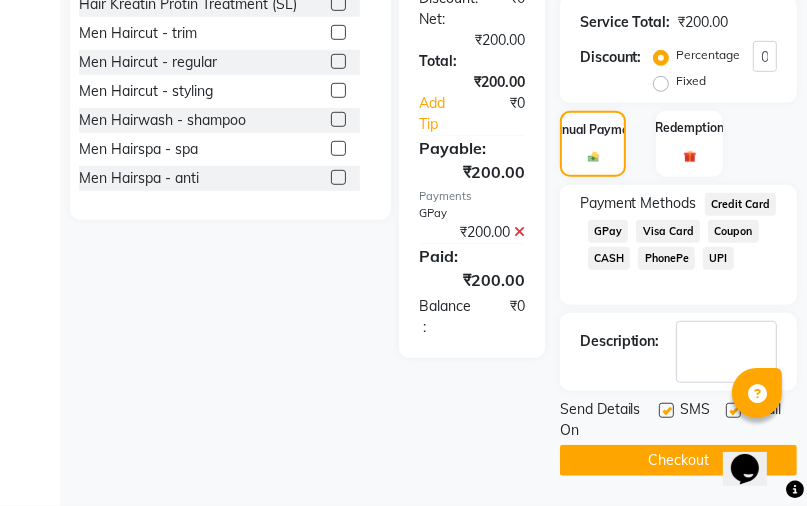 click on "Checkout" 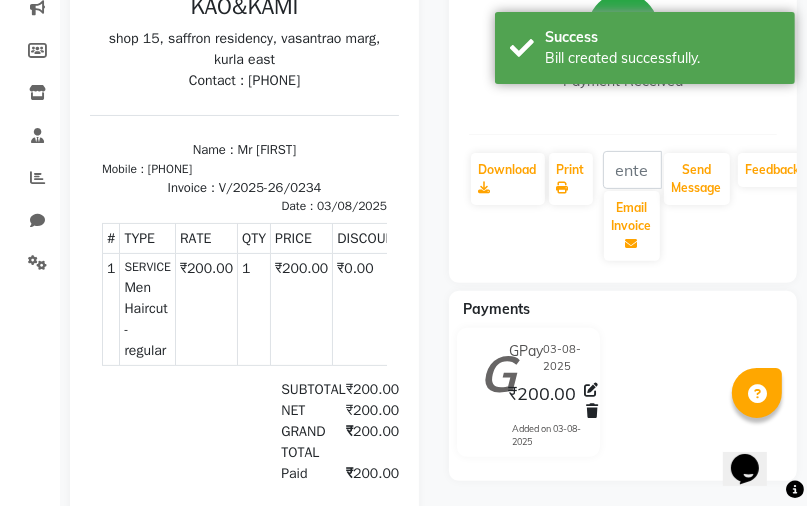 scroll, scrollTop: 268, scrollLeft: 0, axis: vertical 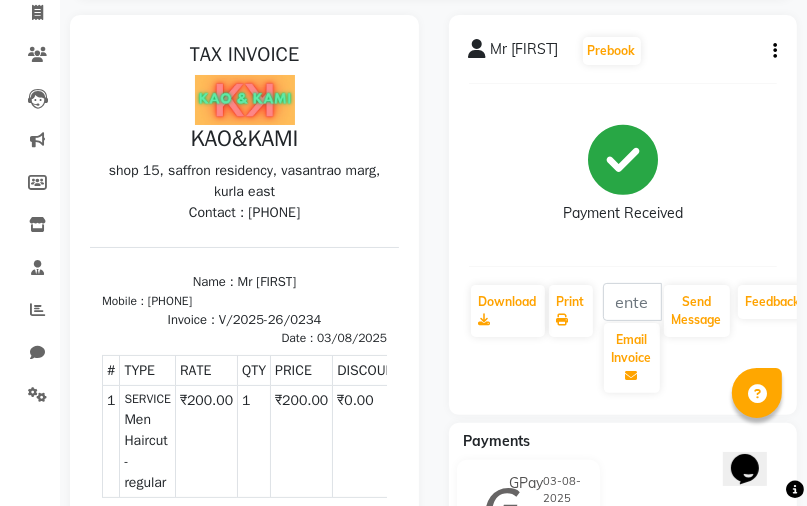 select on "7904" 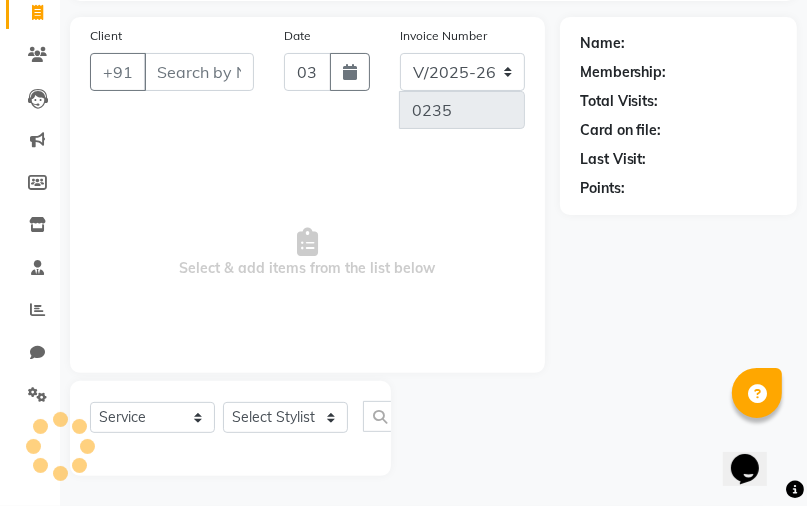 click on "Client" at bounding box center (199, 72) 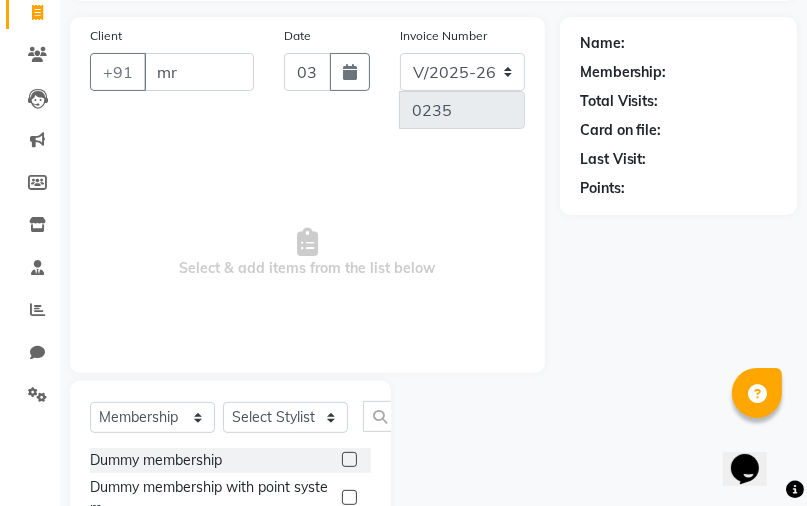 type on "m" 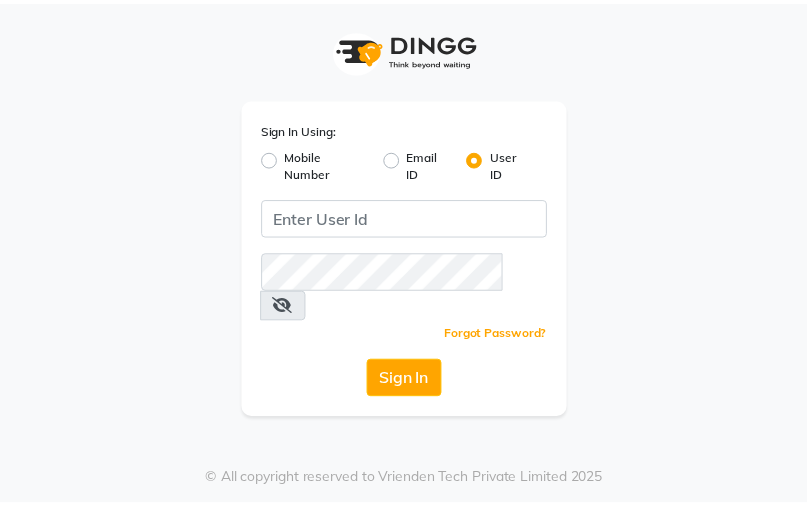 scroll, scrollTop: 0, scrollLeft: 0, axis: both 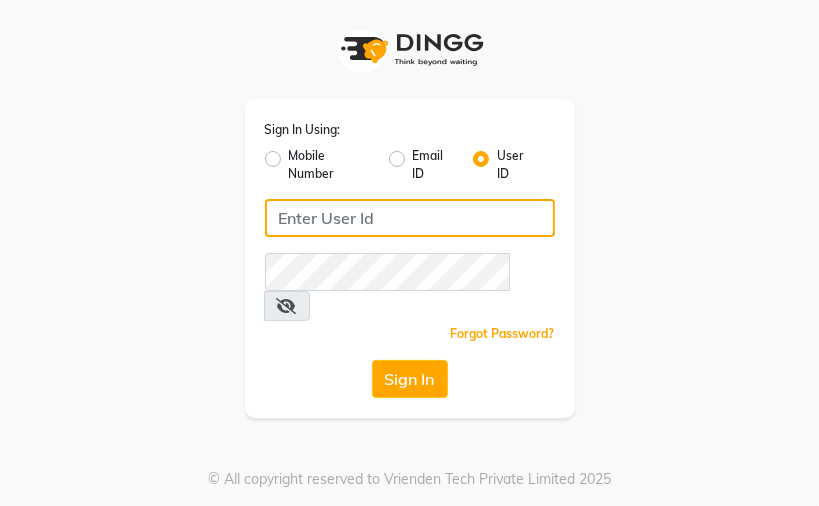 click 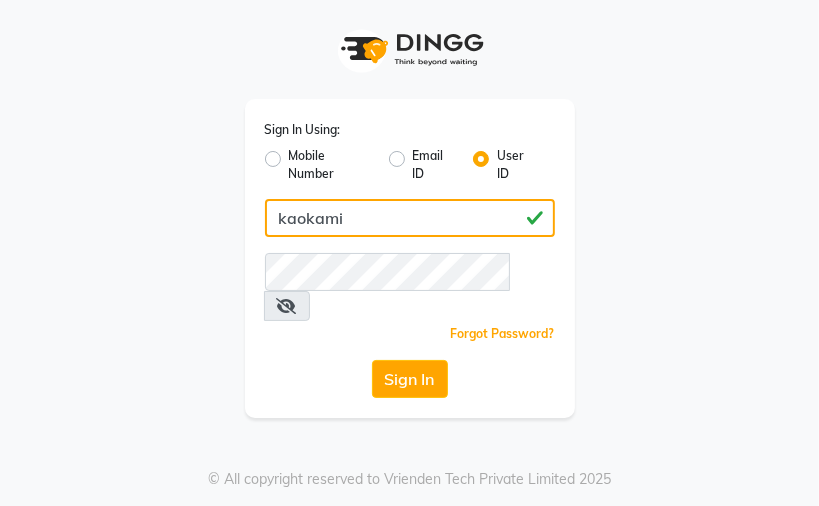 type on "kaokami" 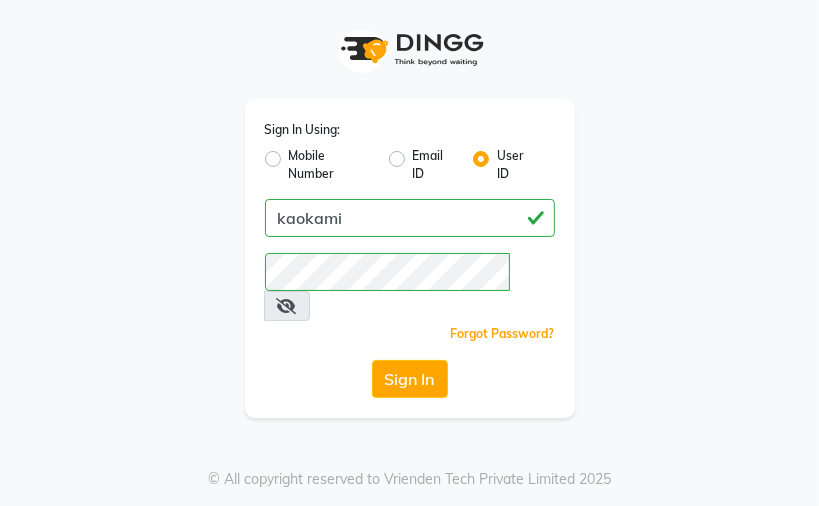 click on "Sign In" 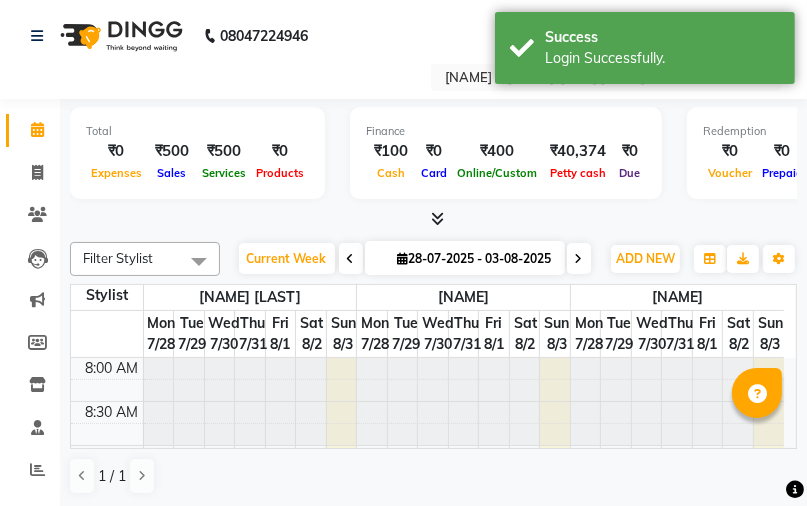 scroll, scrollTop: 0, scrollLeft: 0, axis: both 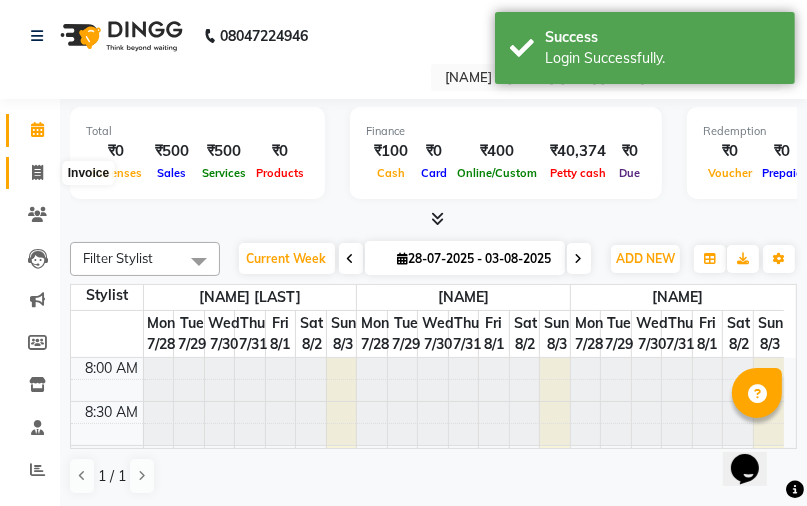 click 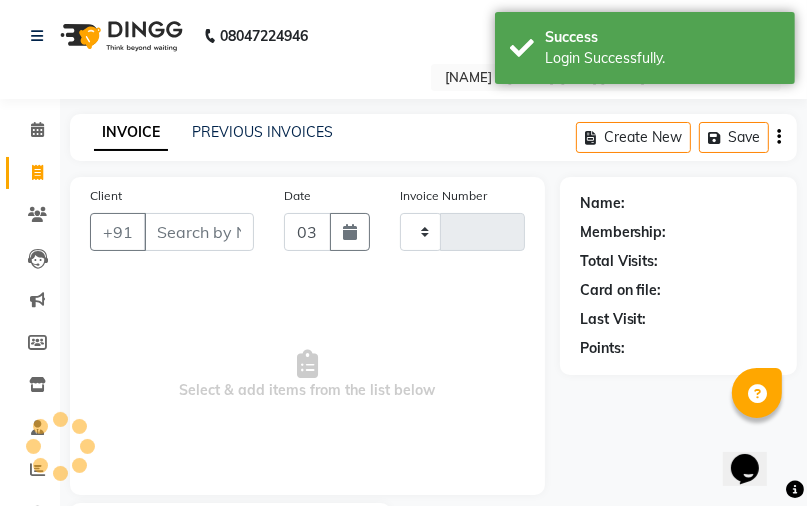 type on "0235" 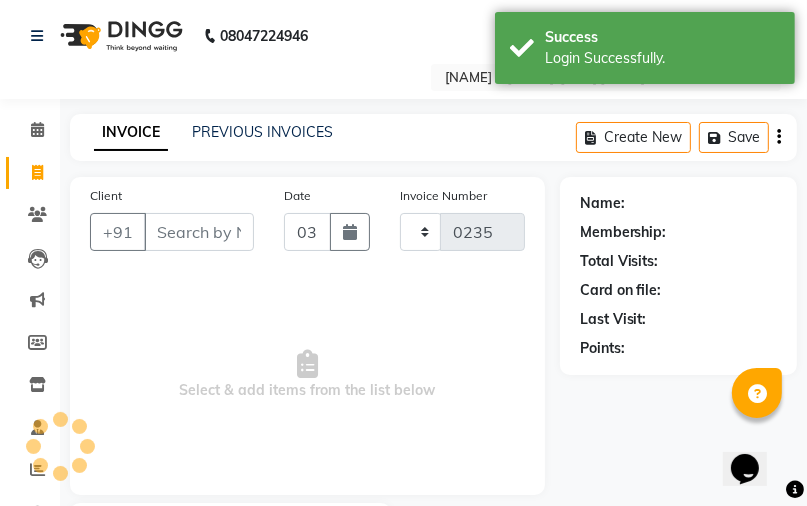 select on "7904" 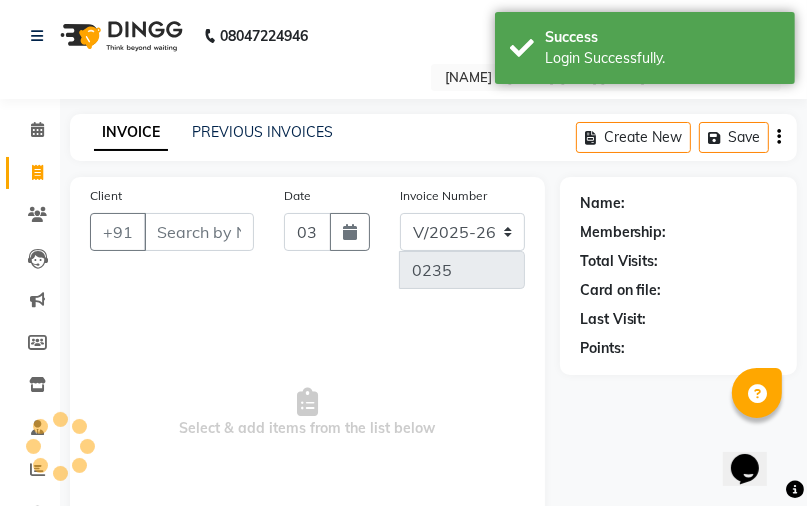 select on "membership" 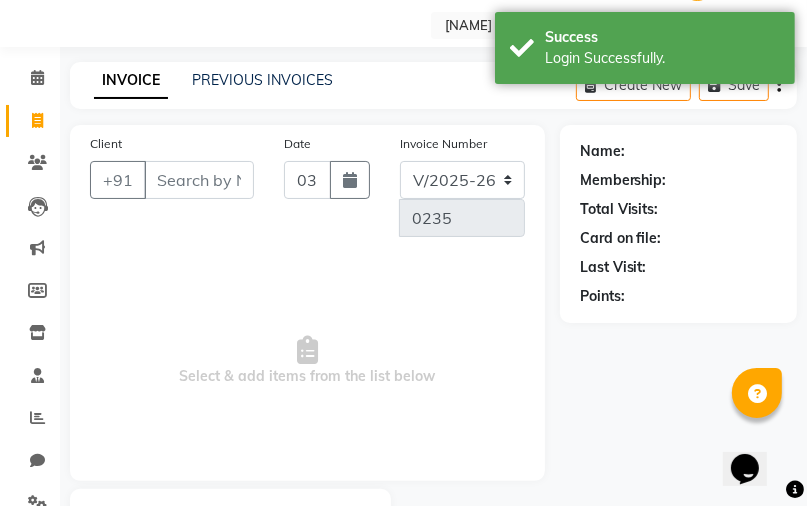 scroll, scrollTop: 80, scrollLeft: 0, axis: vertical 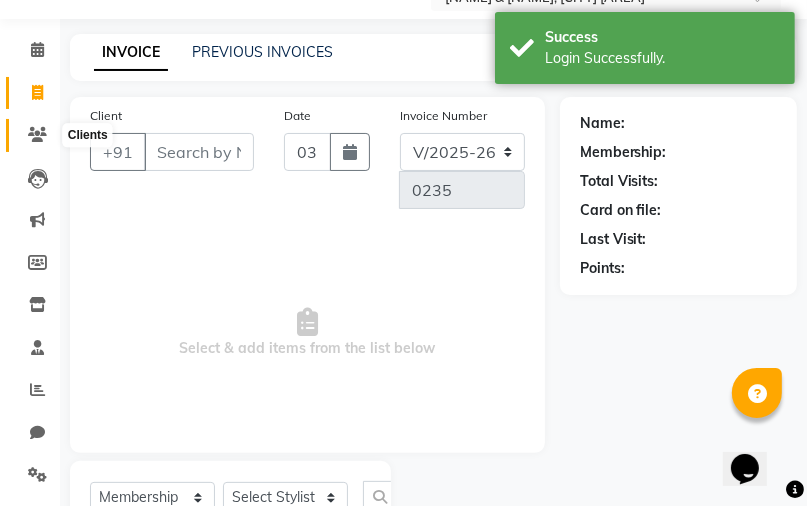 click 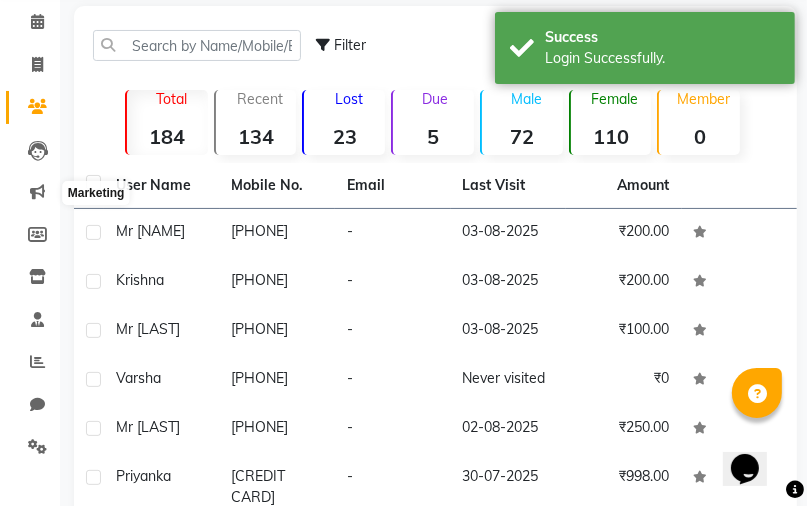 scroll, scrollTop: 80, scrollLeft: 0, axis: vertical 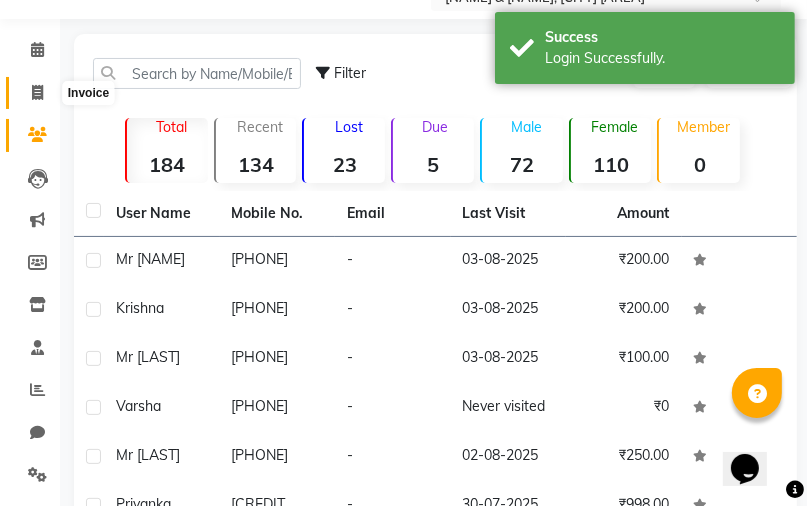 click 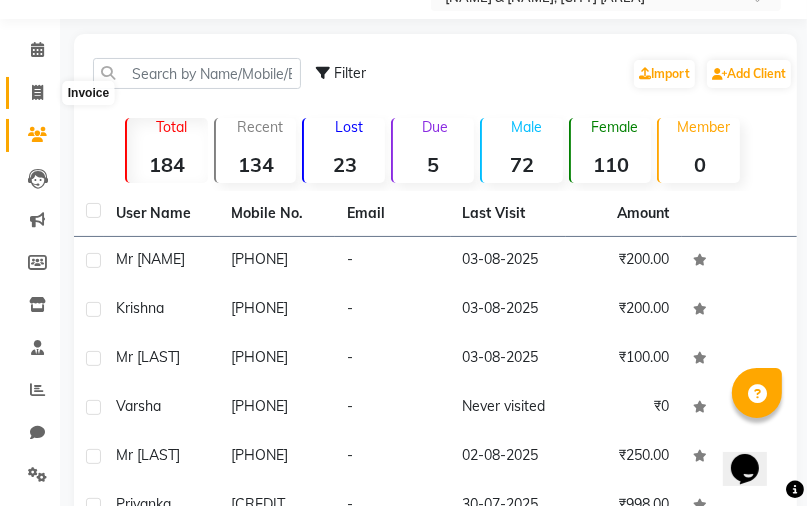 select on "service" 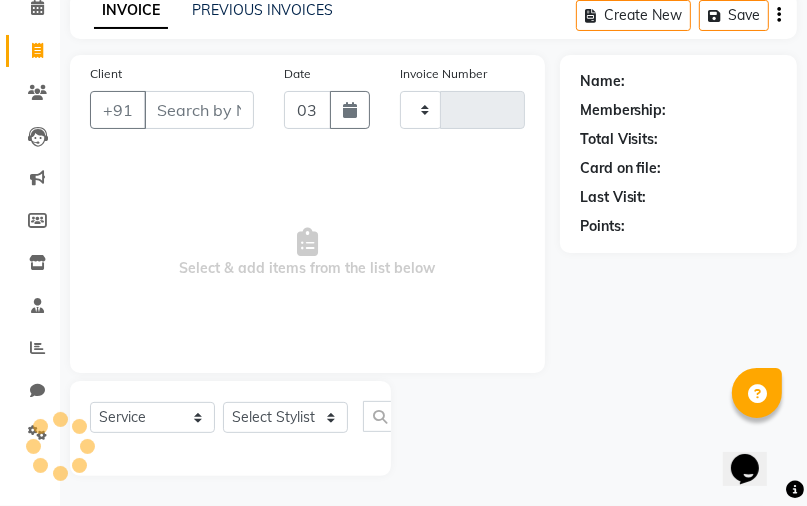 type on "0235" 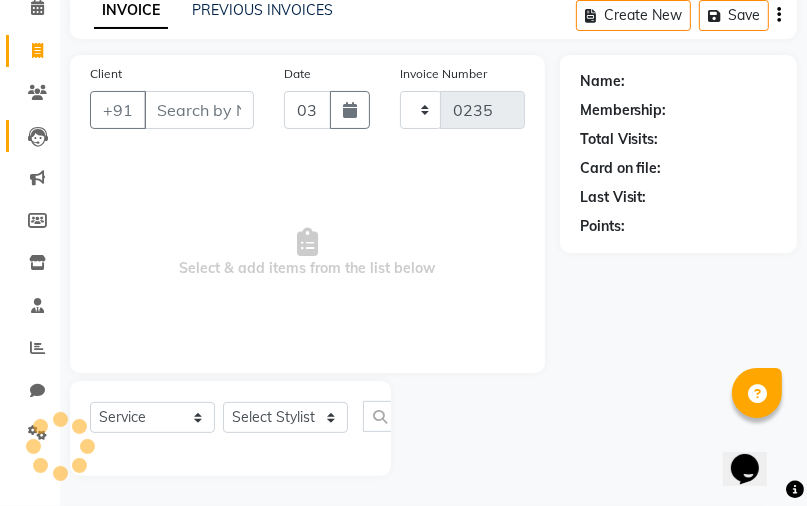 select on "membership" 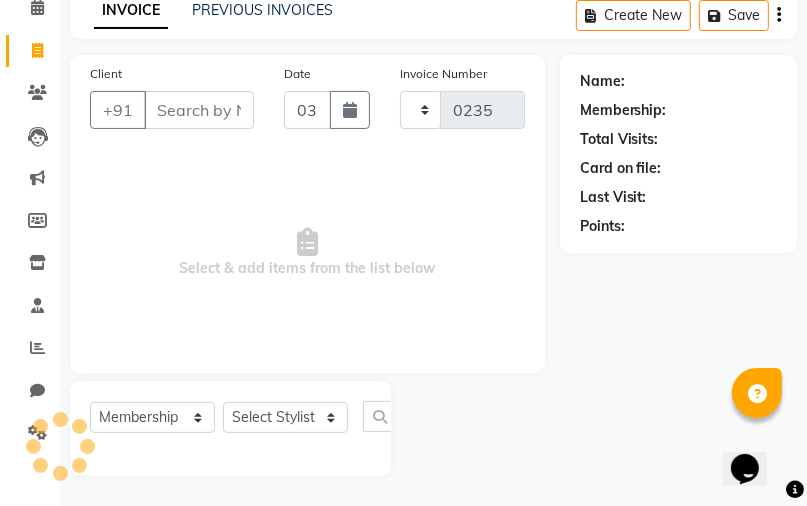 select on "7904" 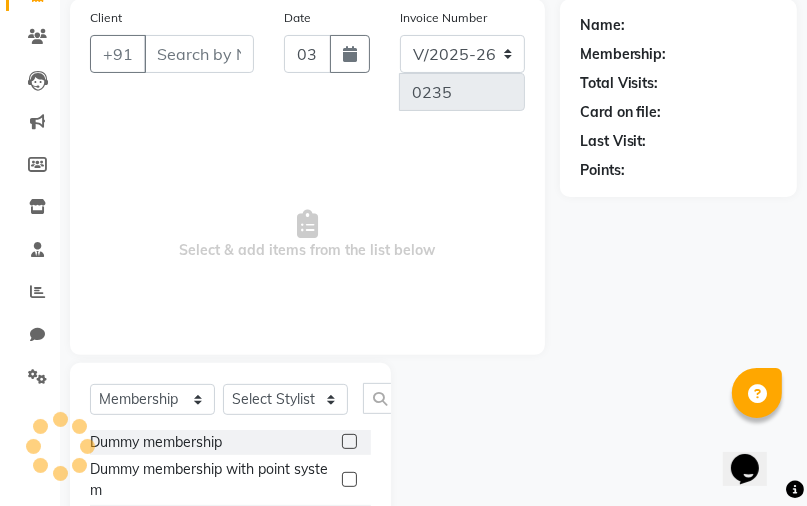 scroll, scrollTop: 24, scrollLeft: 0, axis: vertical 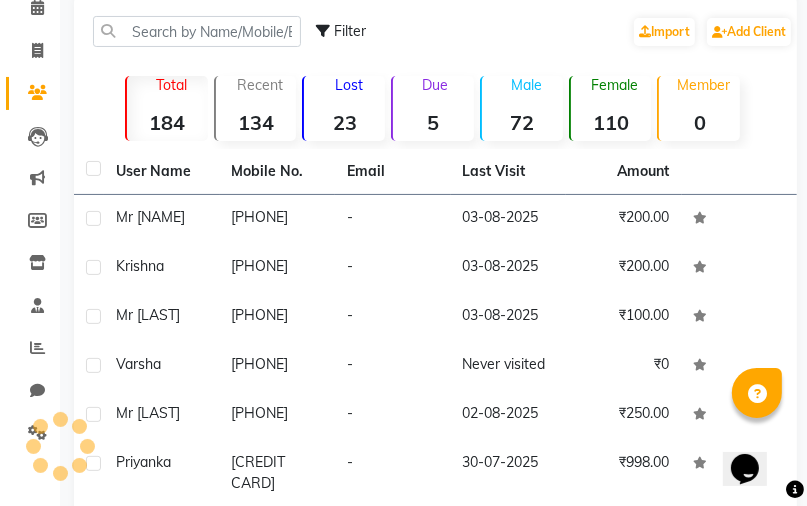 select on "7904" 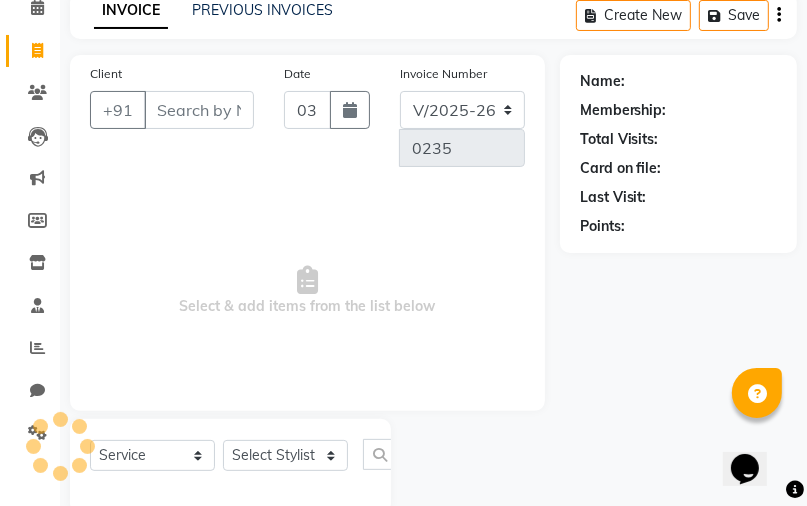 scroll, scrollTop: 160, scrollLeft: 0, axis: vertical 